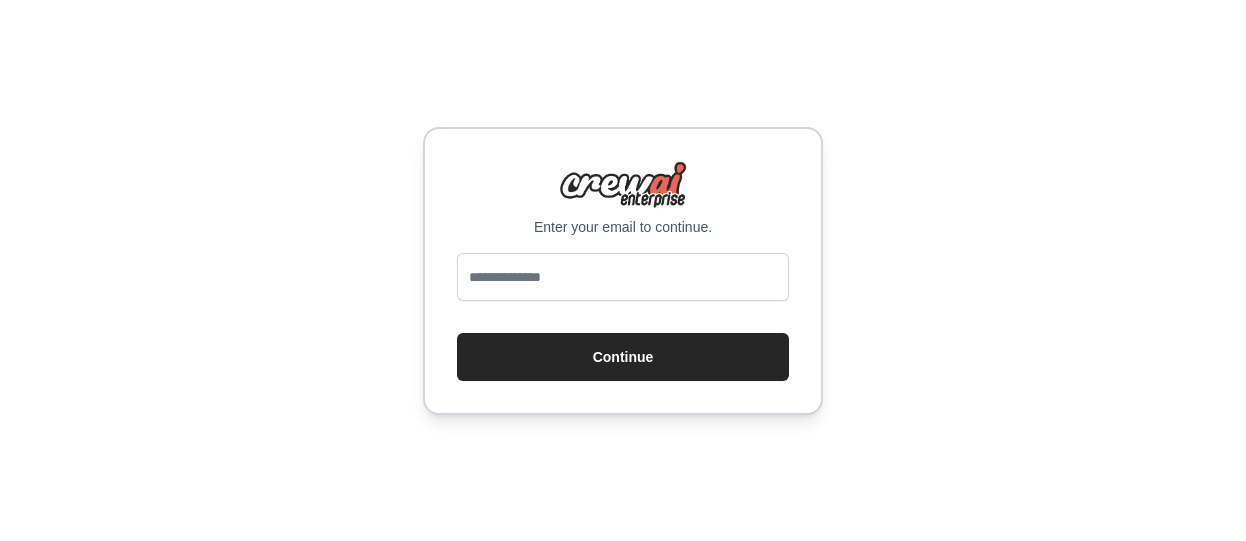 scroll, scrollTop: 0, scrollLeft: 0, axis: both 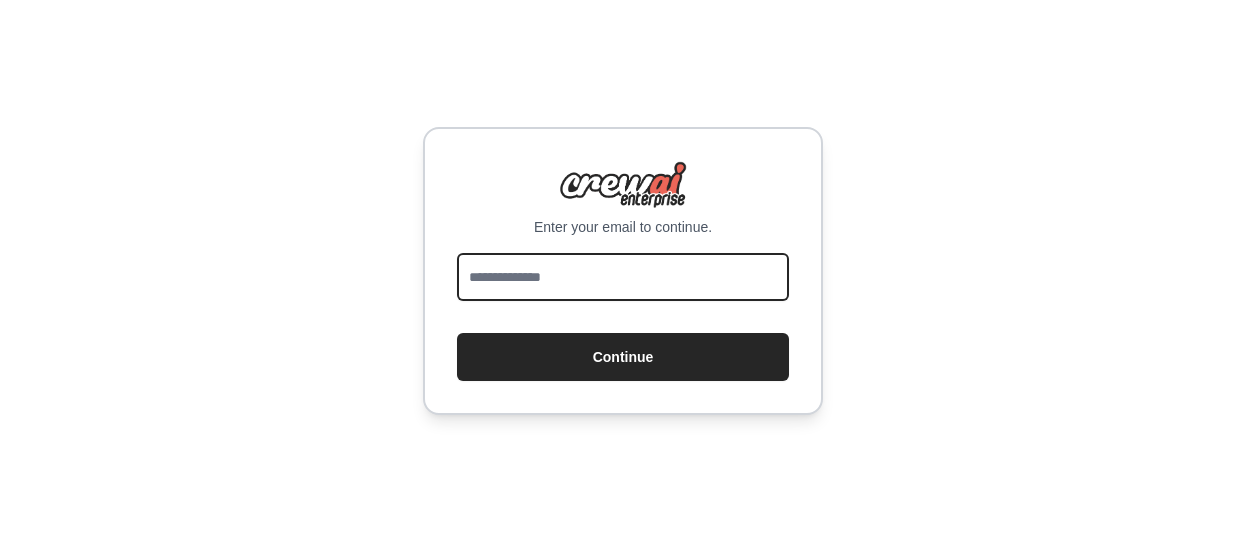 click at bounding box center (623, 277) 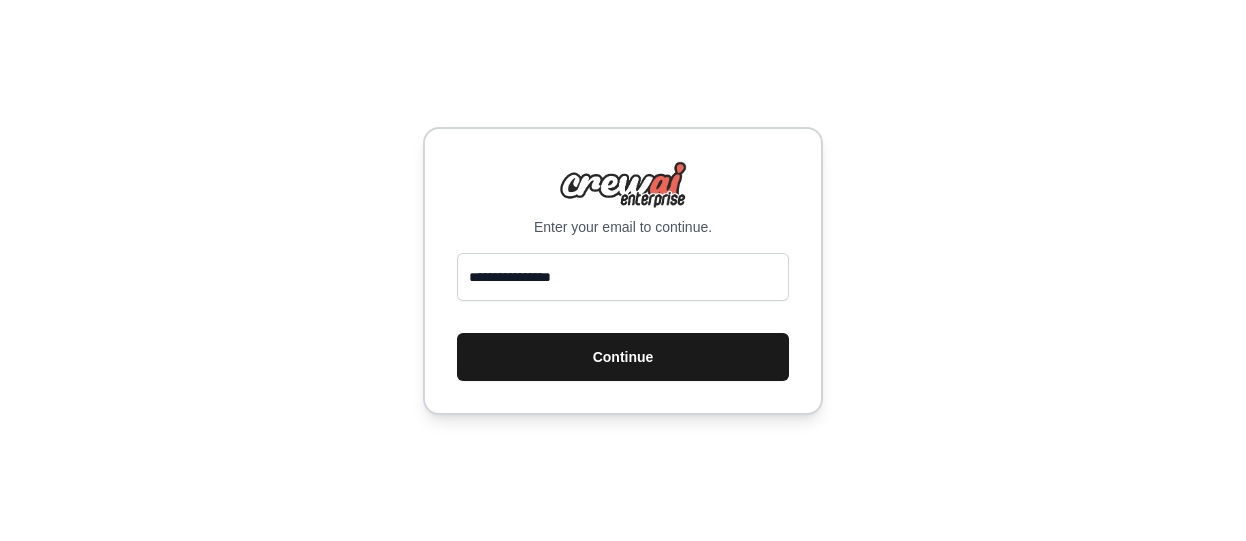scroll, scrollTop: 0, scrollLeft: 0, axis: both 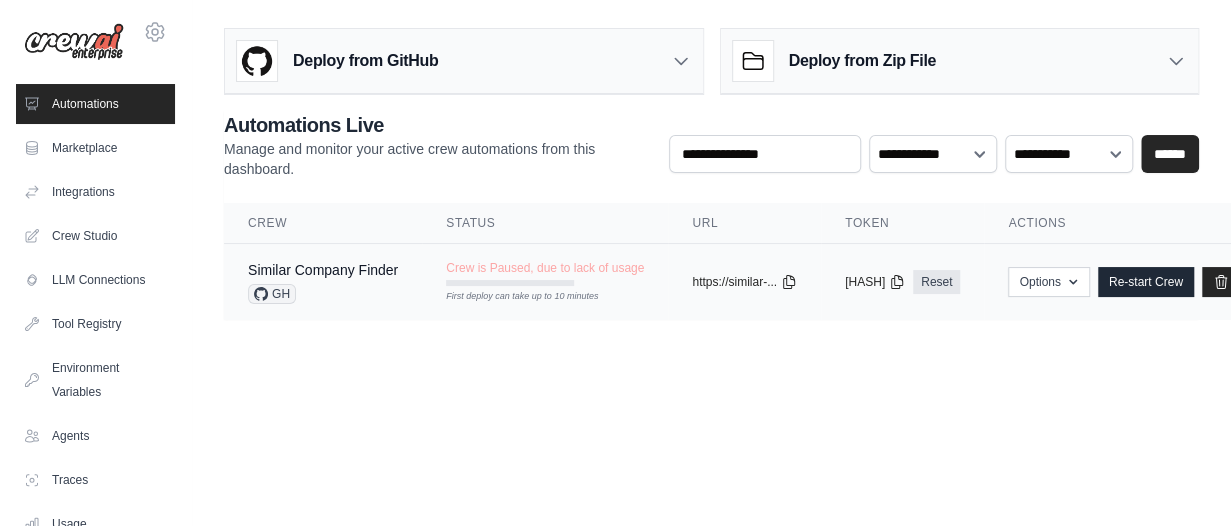click on "Similar Company Finder" at bounding box center [323, 270] 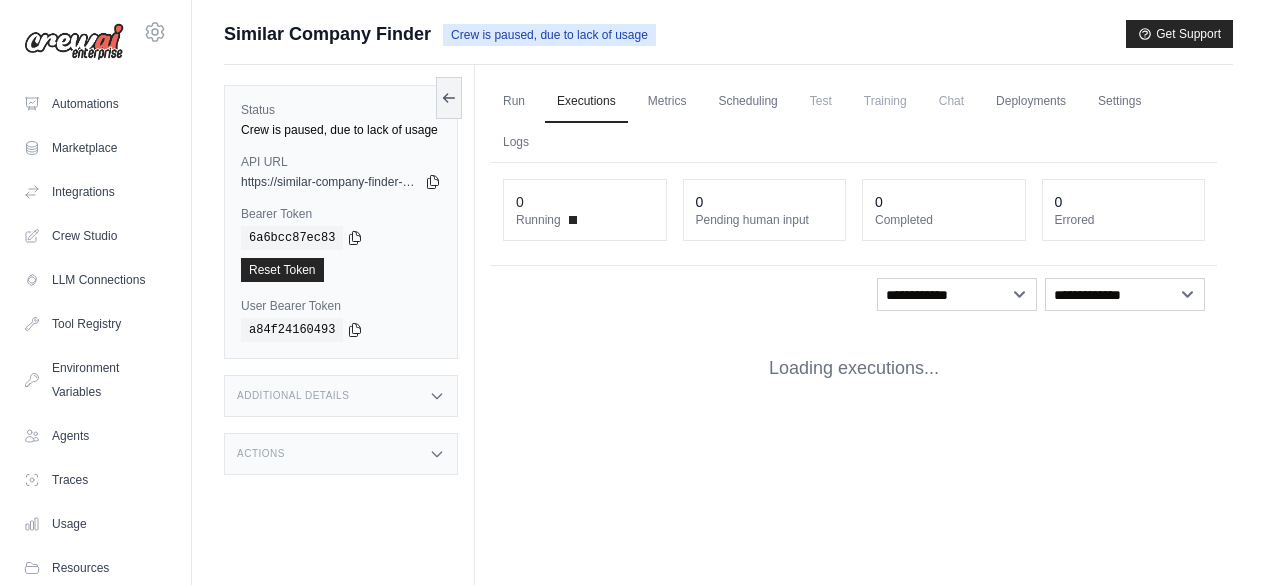 scroll, scrollTop: 0, scrollLeft: 0, axis: both 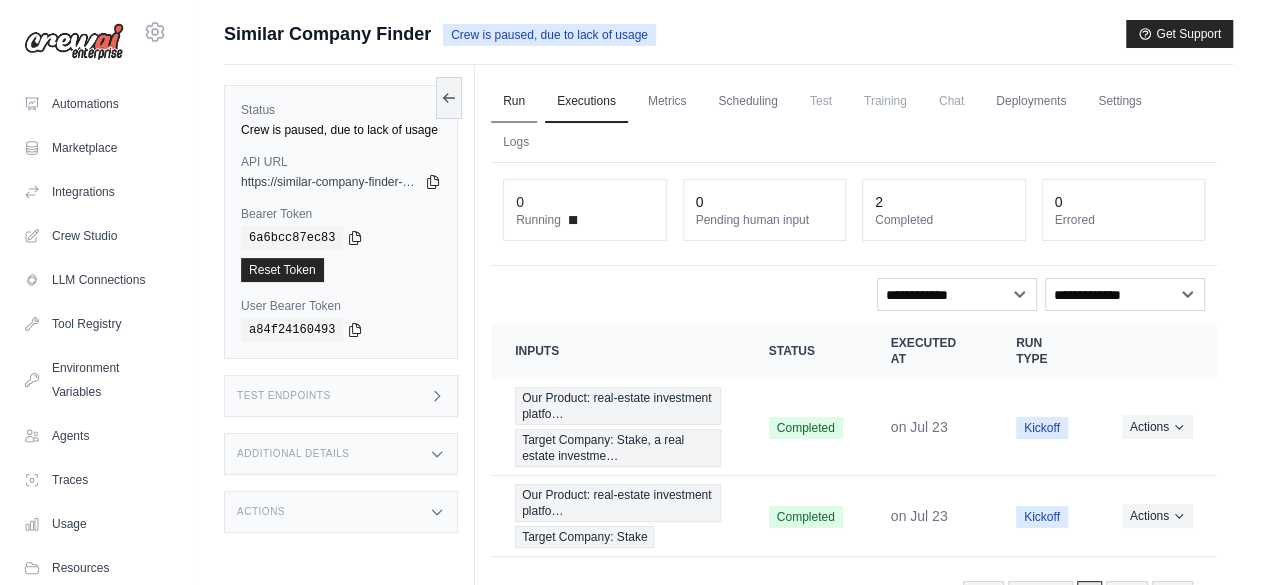 click on "Run" at bounding box center (514, 102) 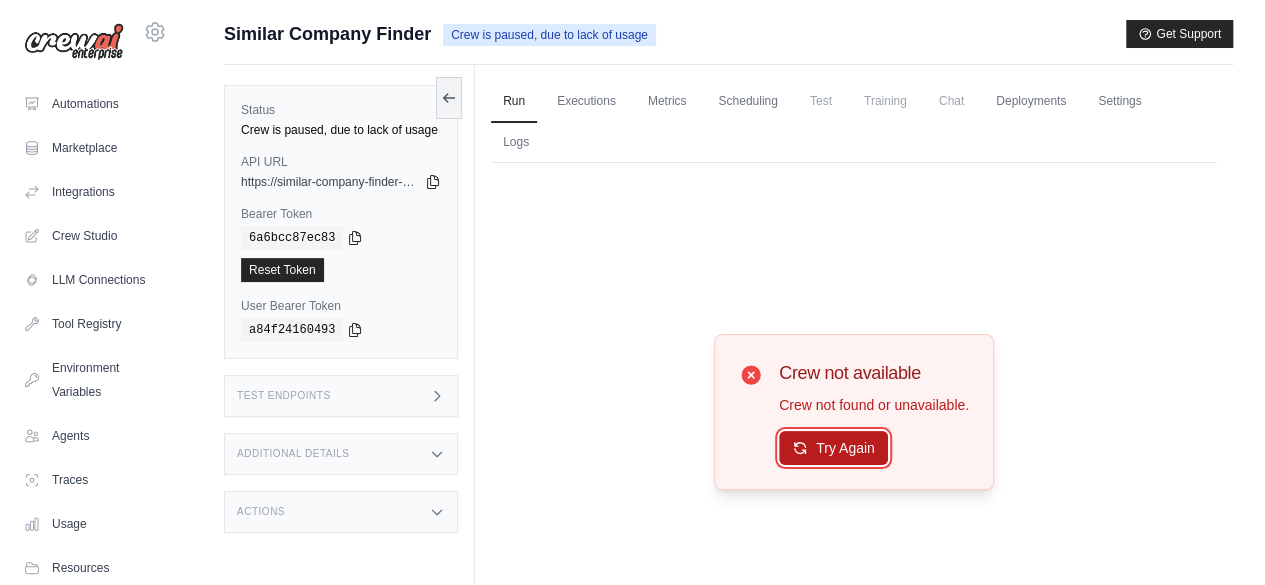 click on "Try Again" at bounding box center [833, 448] 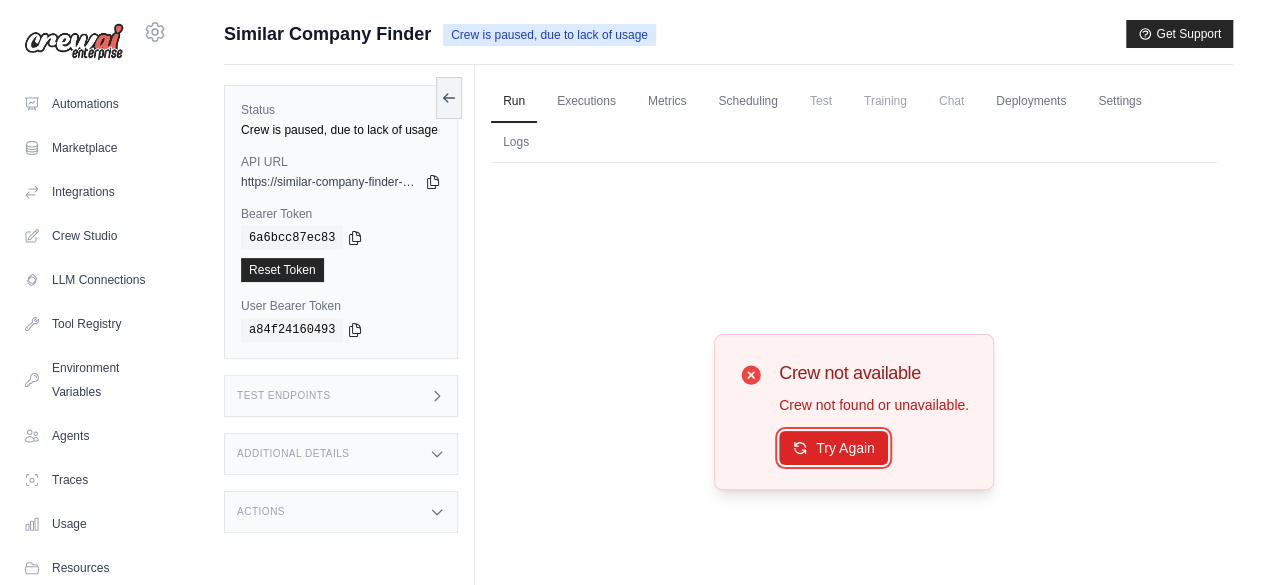 click on "Try Again" at bounding box center (833, 448) 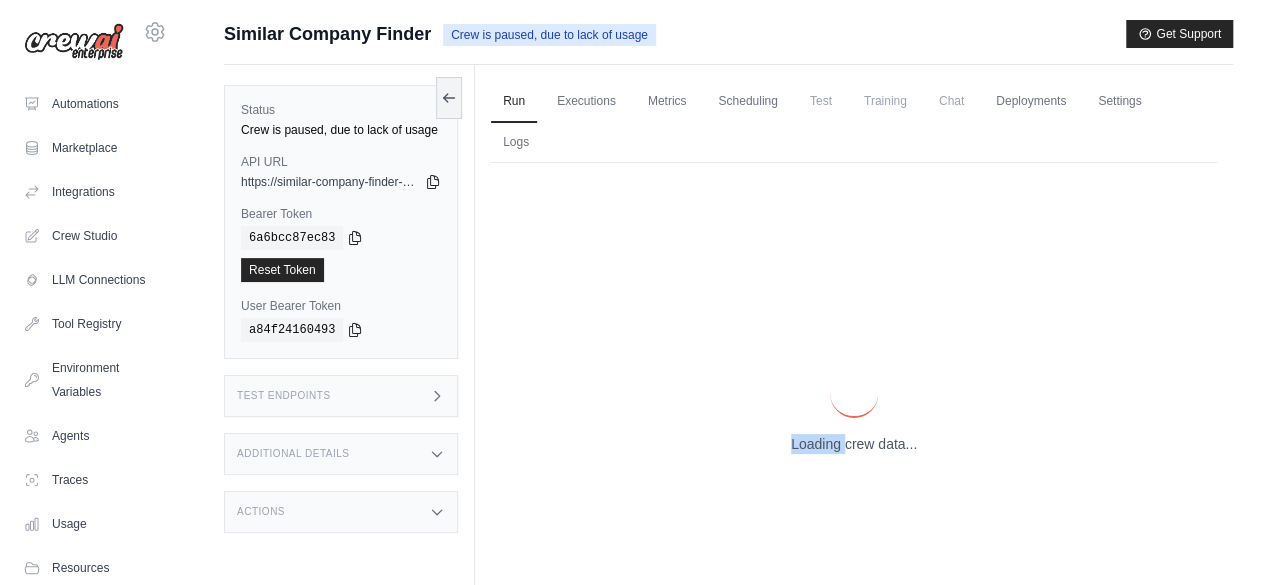click on "Loading crew data..." at bounding box center [854, 411] 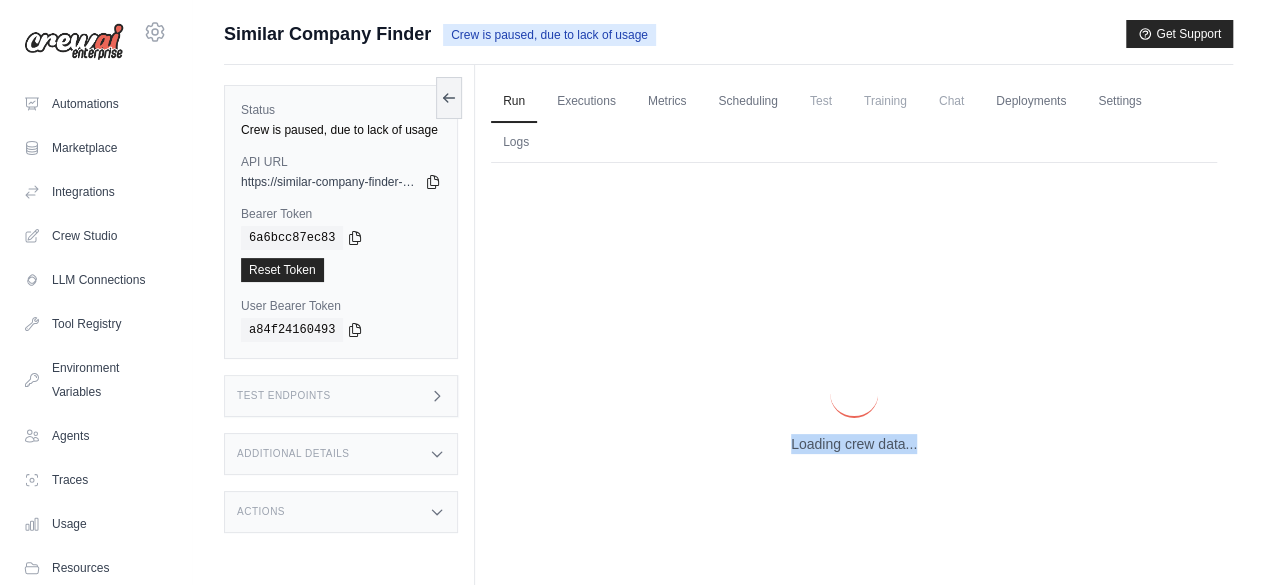 click on "Loading crew data..." at bounding box center [854, 411] 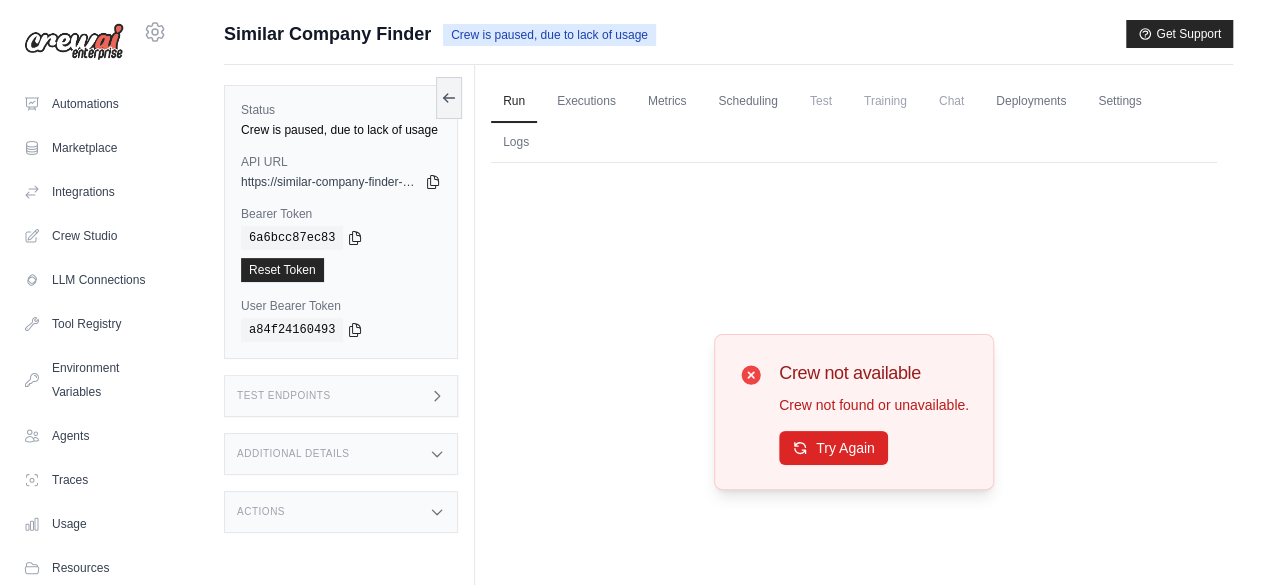 click 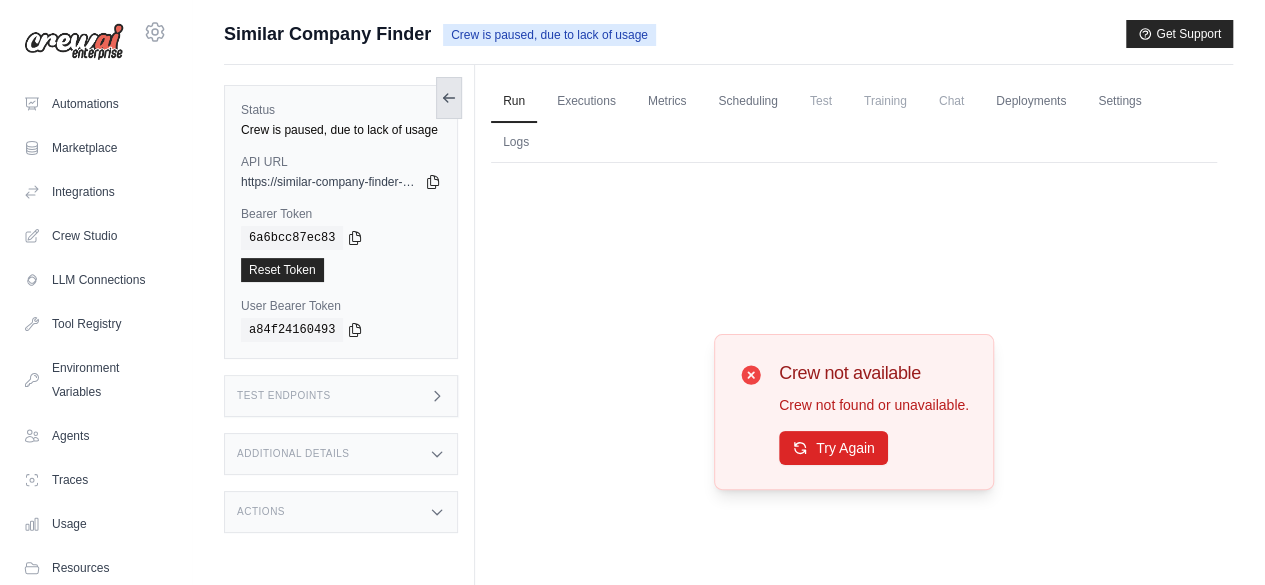 click at bounding box center [449, 98] 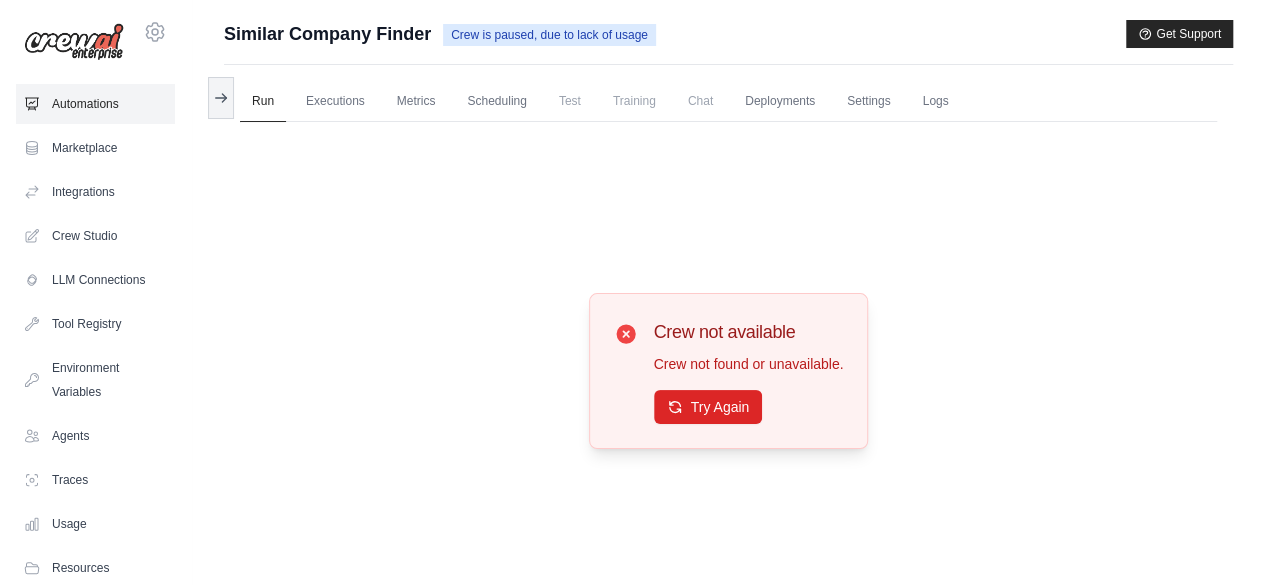 click on "Automations" at bounding box center [95, 104] 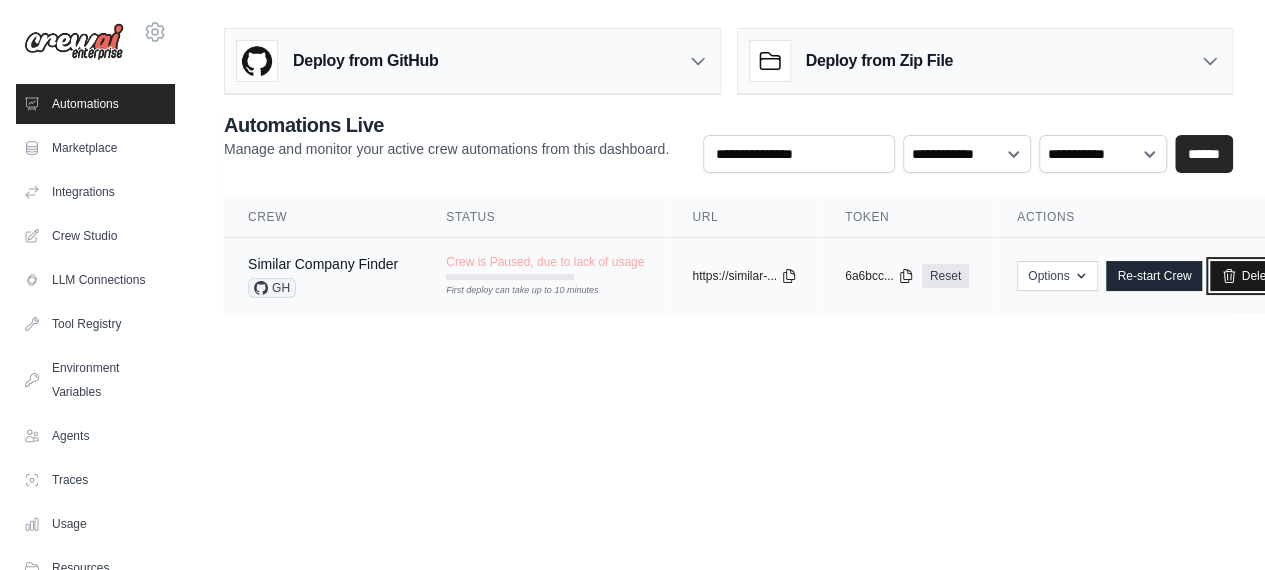 click on "Delete" at bounding box center [1248, 276] 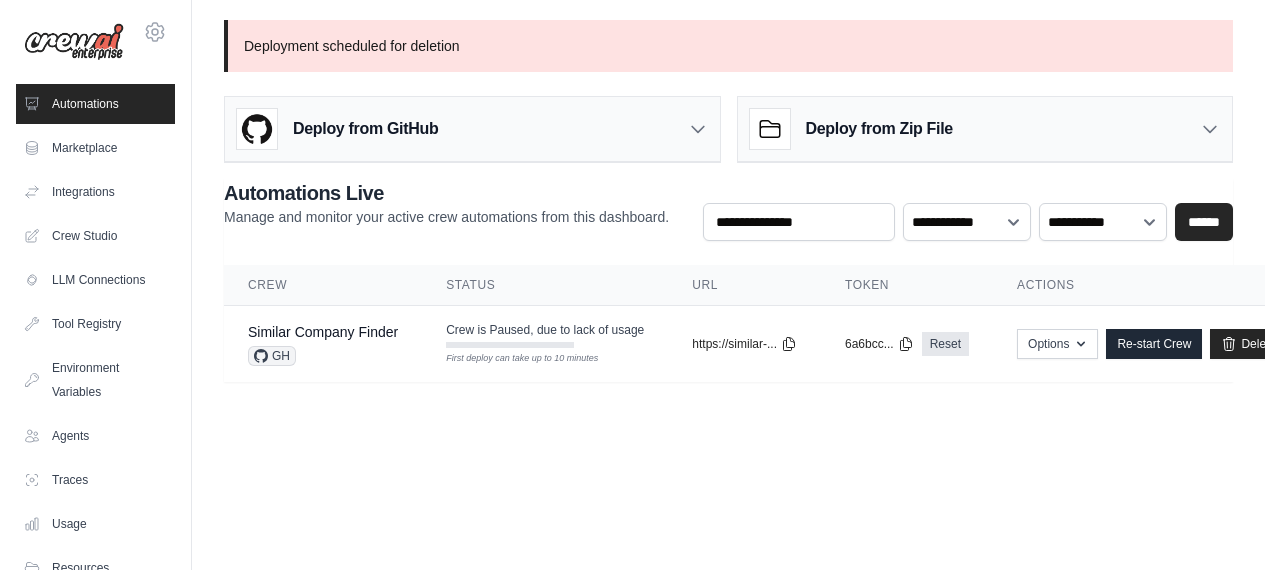 scroll, scrollTop: 0, scrollLeft: 0, axis: both 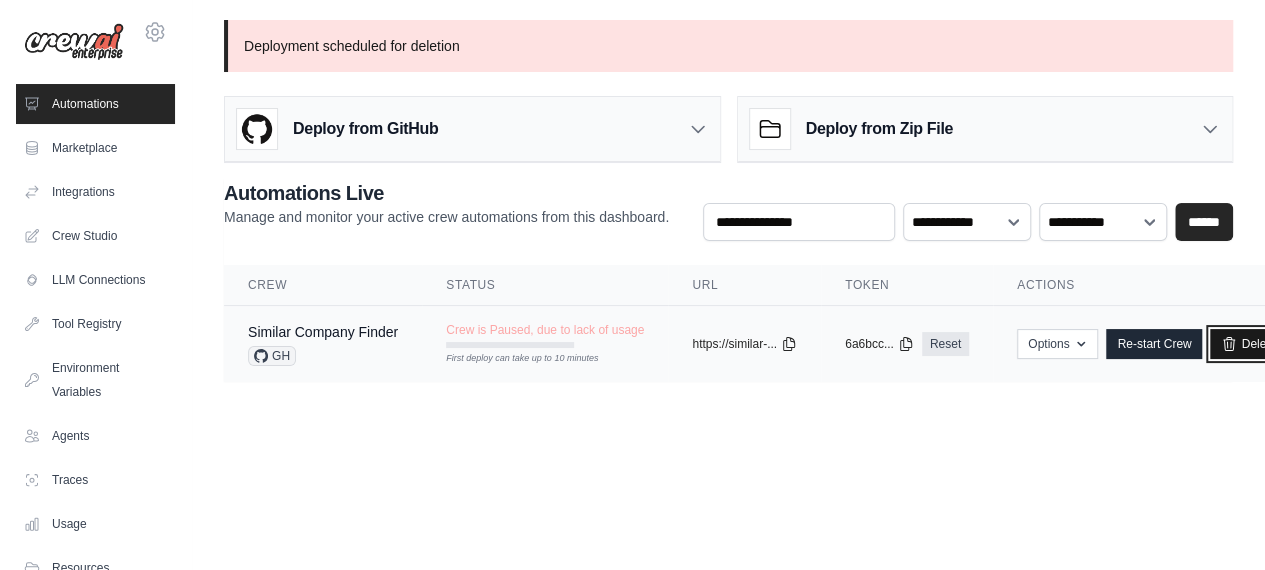 click 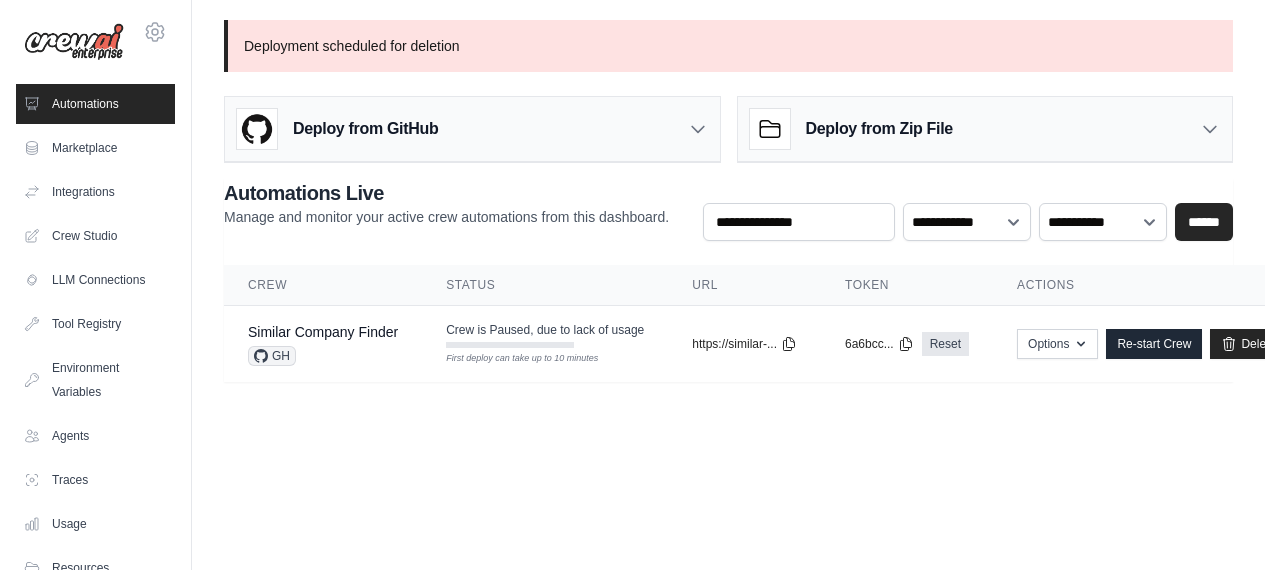 scroll, scrollTop: 0, scrollLeft: 44, axis: horizontal 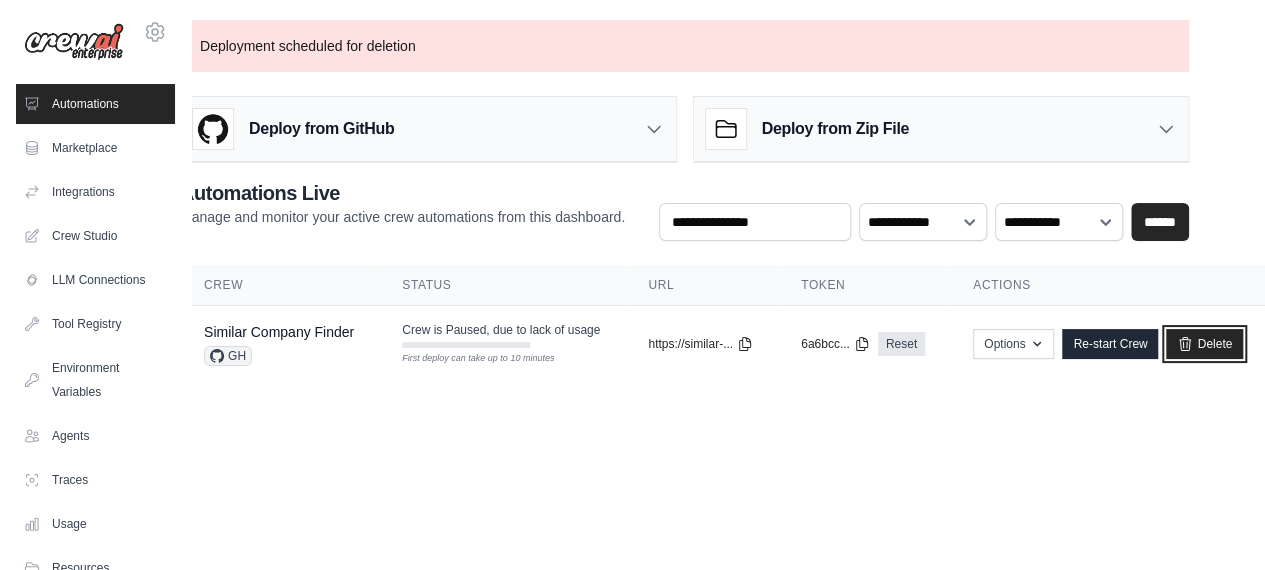 drag, startPoint x: 1203, startPoint y: 337, endPoint x: 704, endPoint y: 87, distance: 558.12274 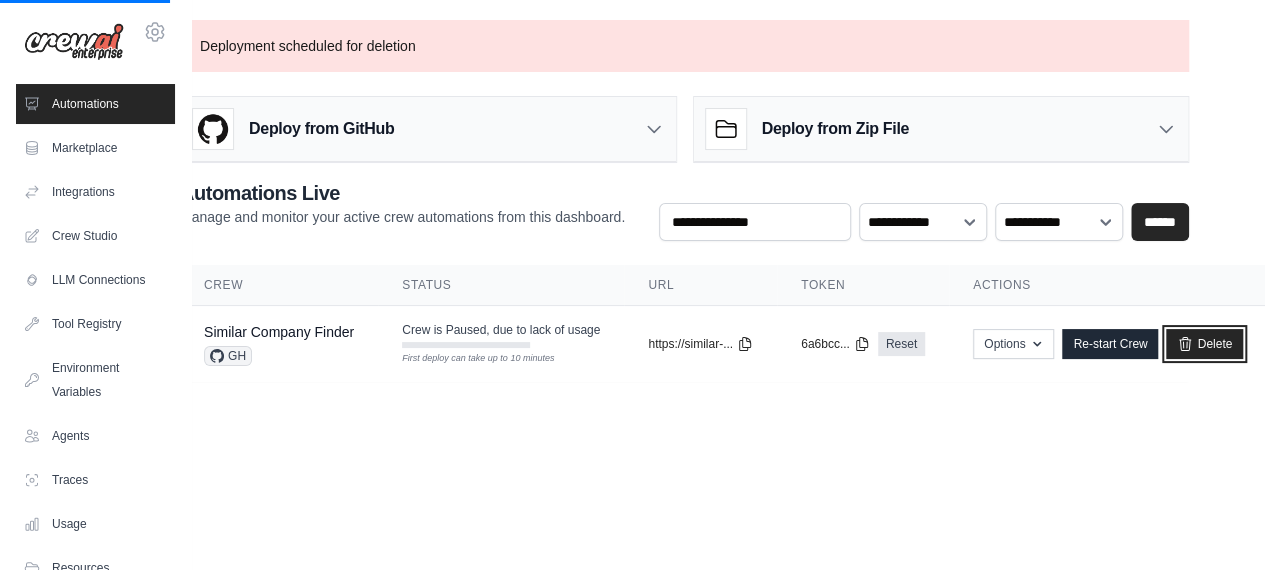 scroll, scrollTop: 0, scrollLeft: 0, axis: both 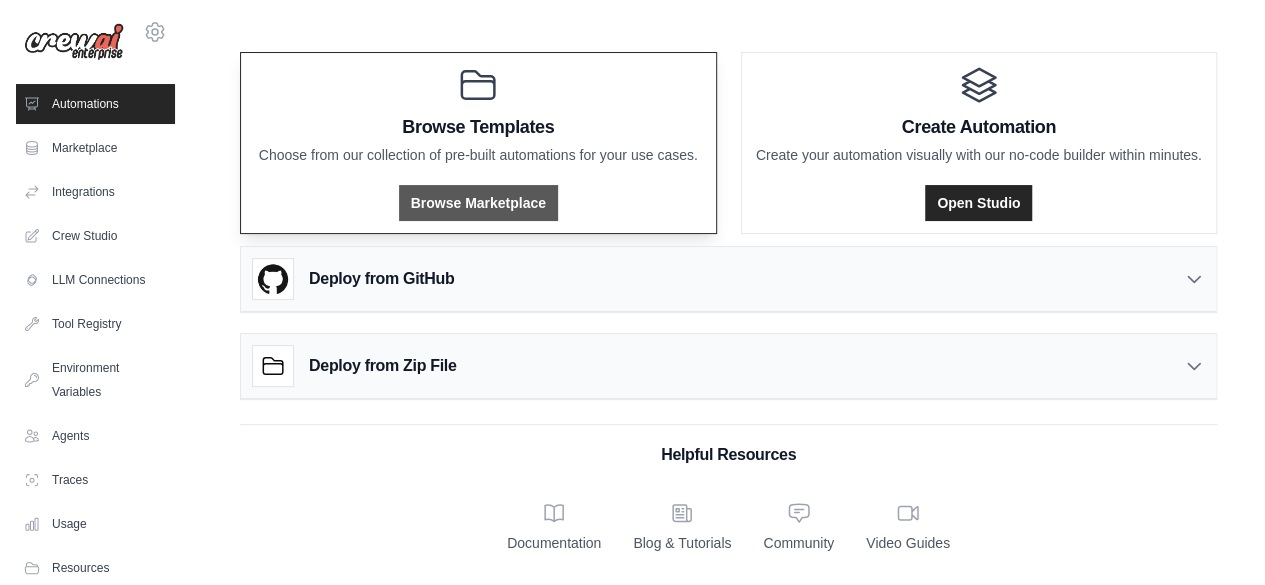 click on "Browse Marketplace" at bounding box center (478, 203) 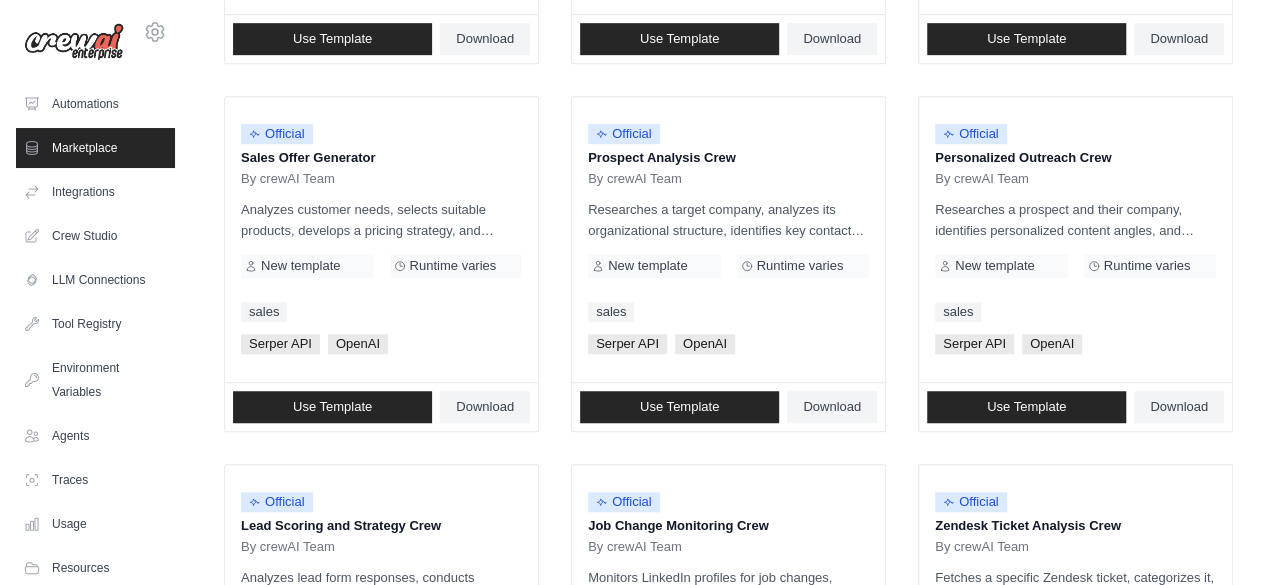 scroll, scrollTop: 1319, scrollLeft: 0, axis: vertical 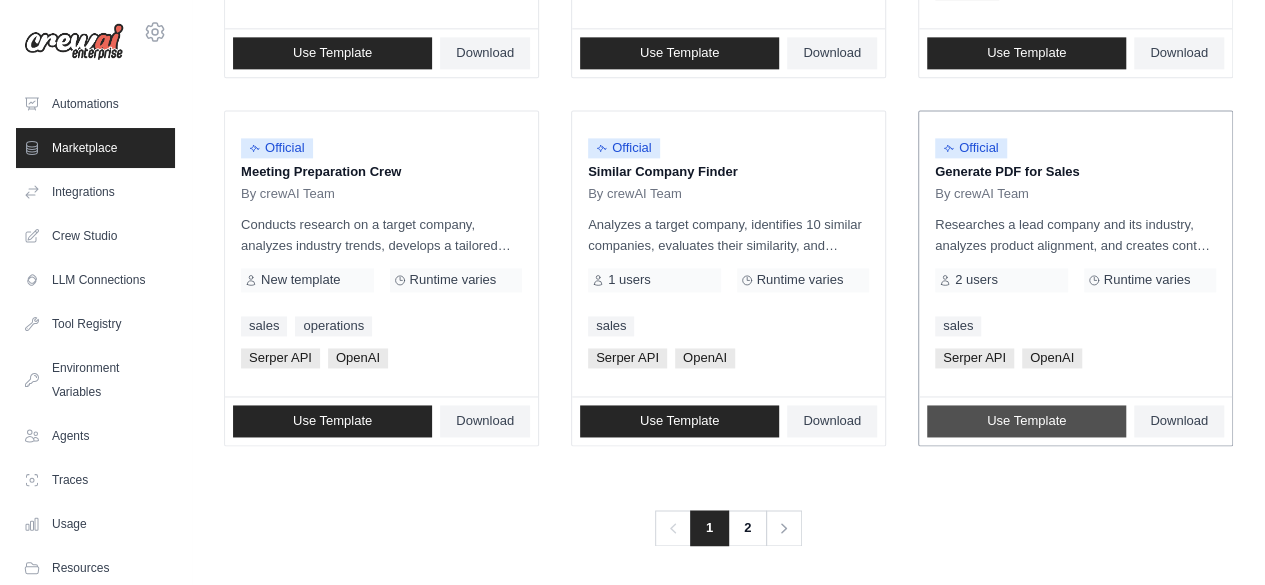 click on "Use Template" at bounding box center (1026, 421) 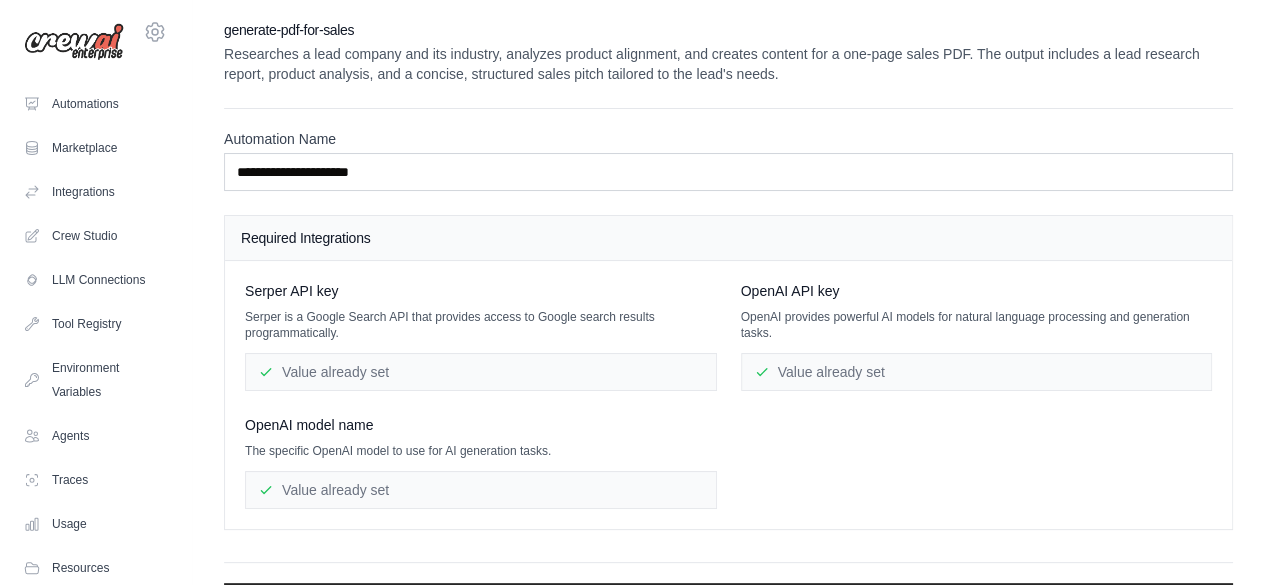 scroll, scrollTop: 59, scrollLeft: 0, axis: vertical 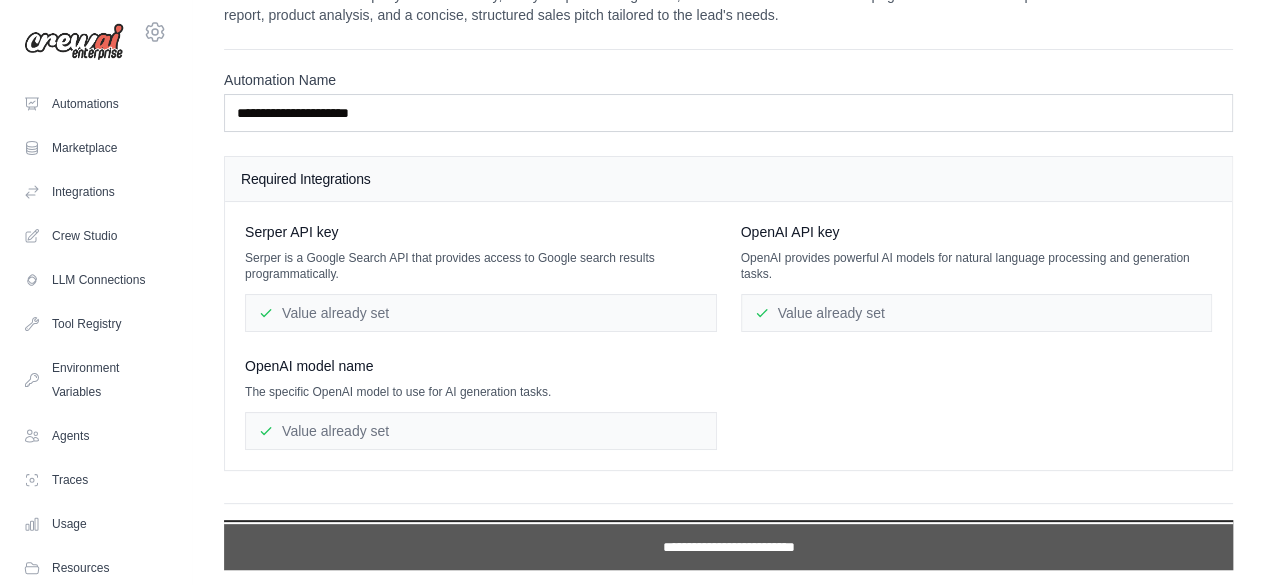 click on "**********" at bounding box center (728, 547) 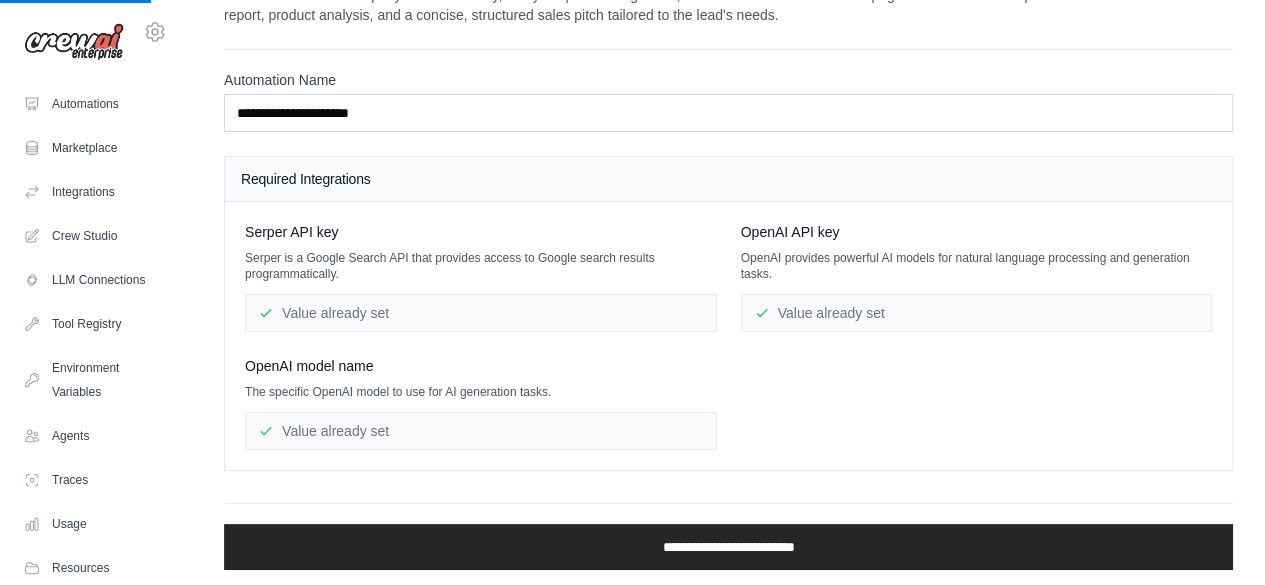 scroll, scrollTop: 0, scrollLeft: 0, axis: both 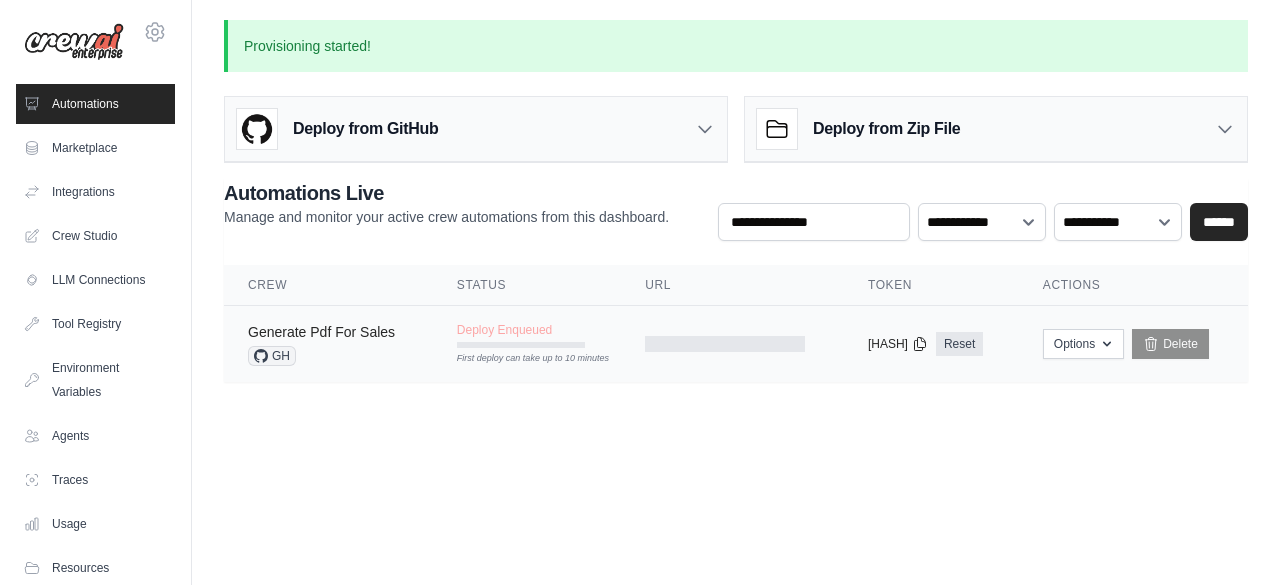 click on "Generate Pdf For Sales" at bounding box center [321, 332] 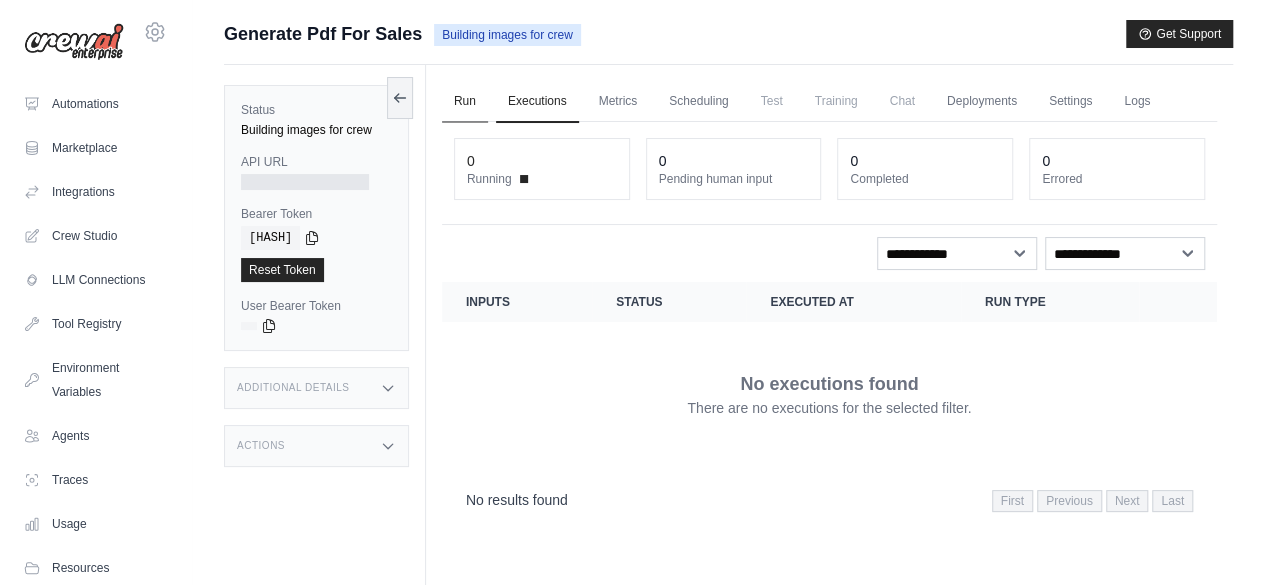 click on "Run" at bounding box center (465, 102) 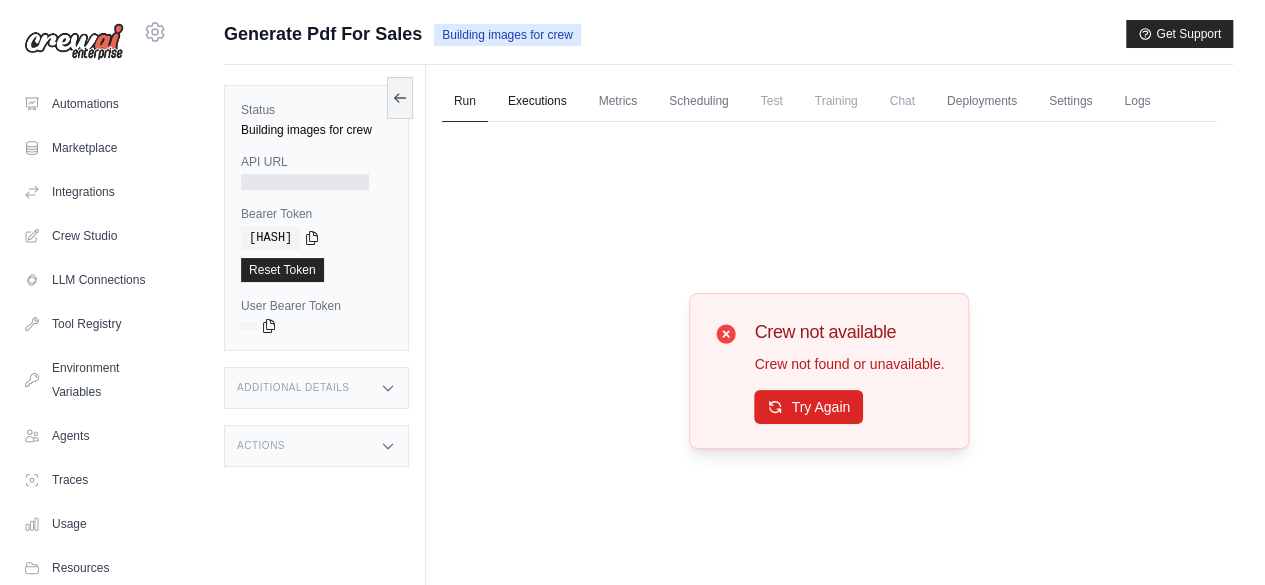 click on "Executions" at bounding box center (537, 102) 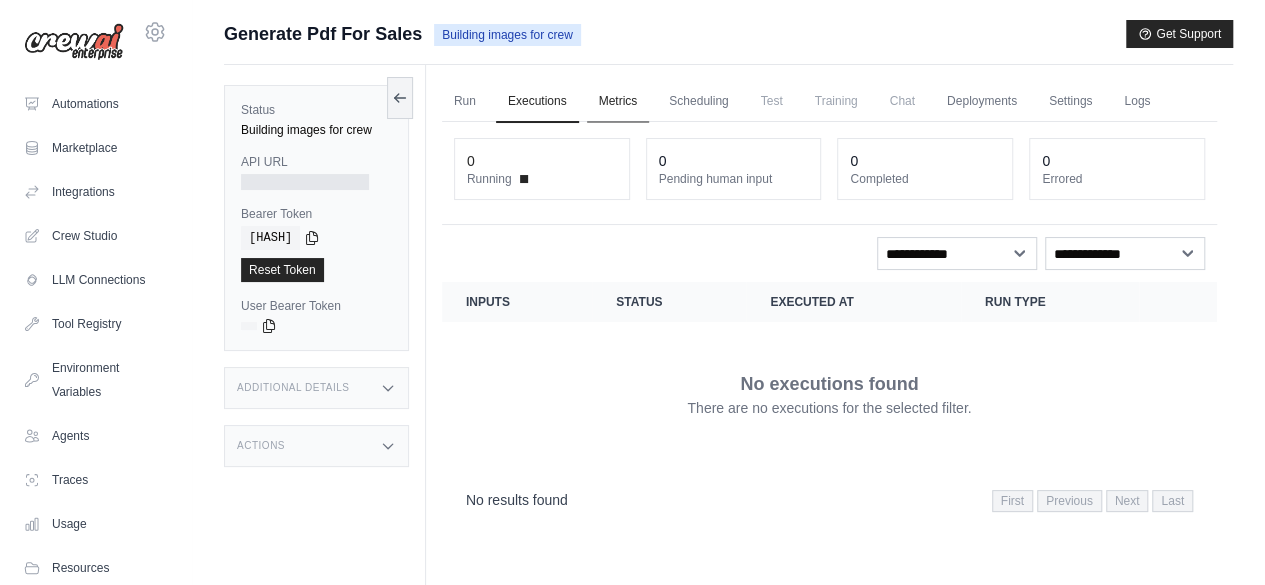 click on "Metrics" at bounding box center [618, 102] 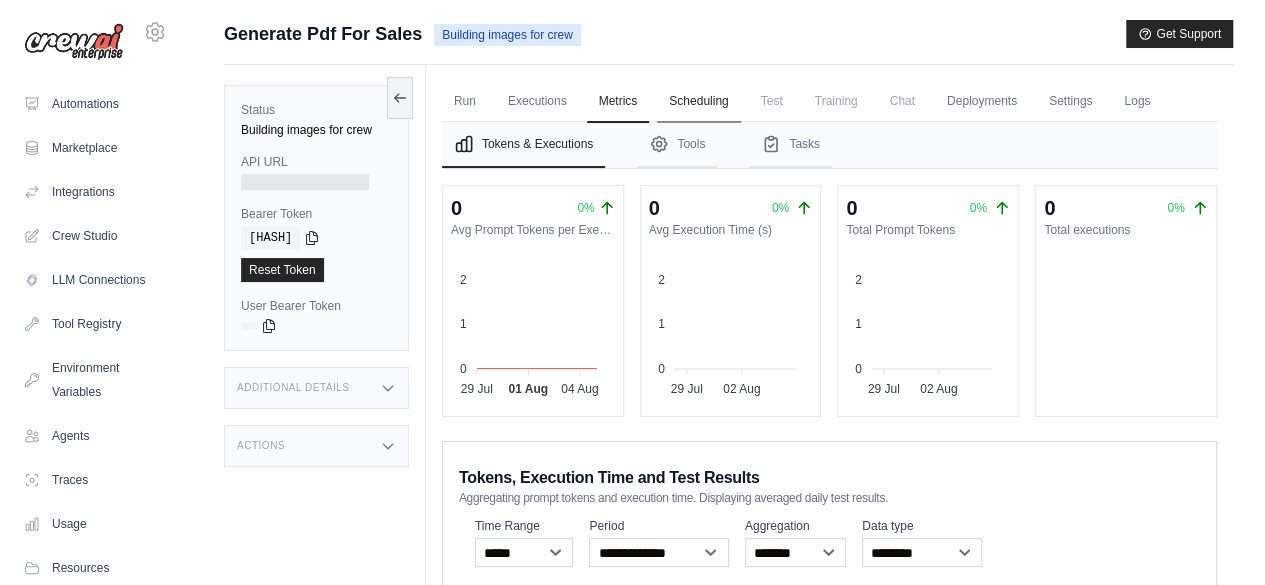 click on "Scheduling" at bounding box center (698, 102) 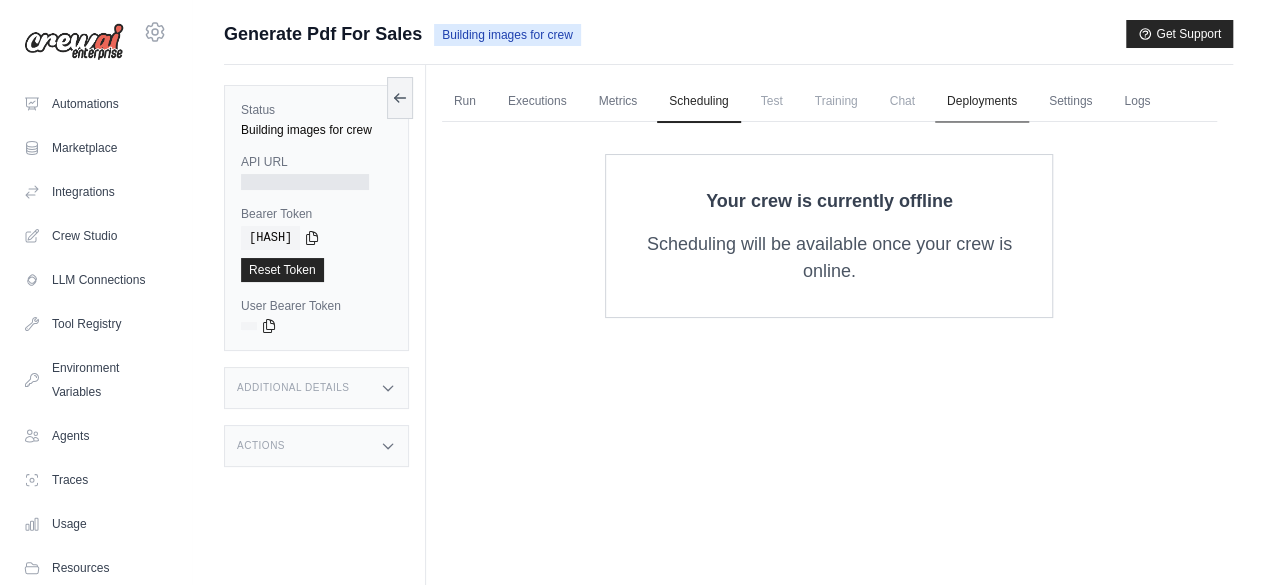 click on "Deployments" at bounding box center (982, 102) 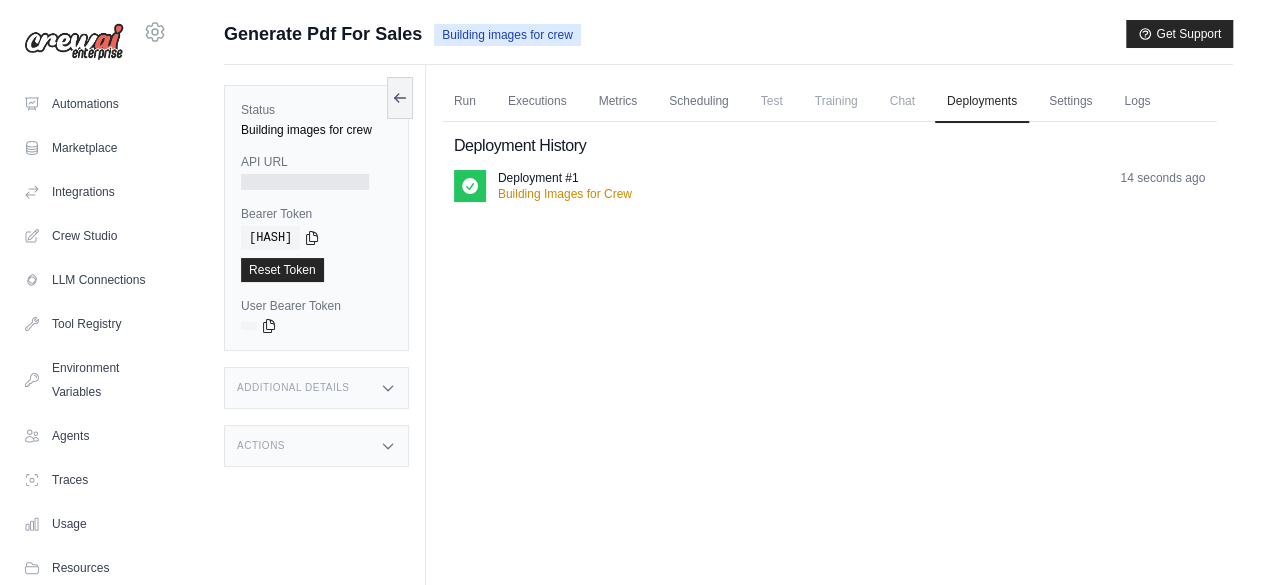 click on "Deployment #1" at bounding box center (538, 178) 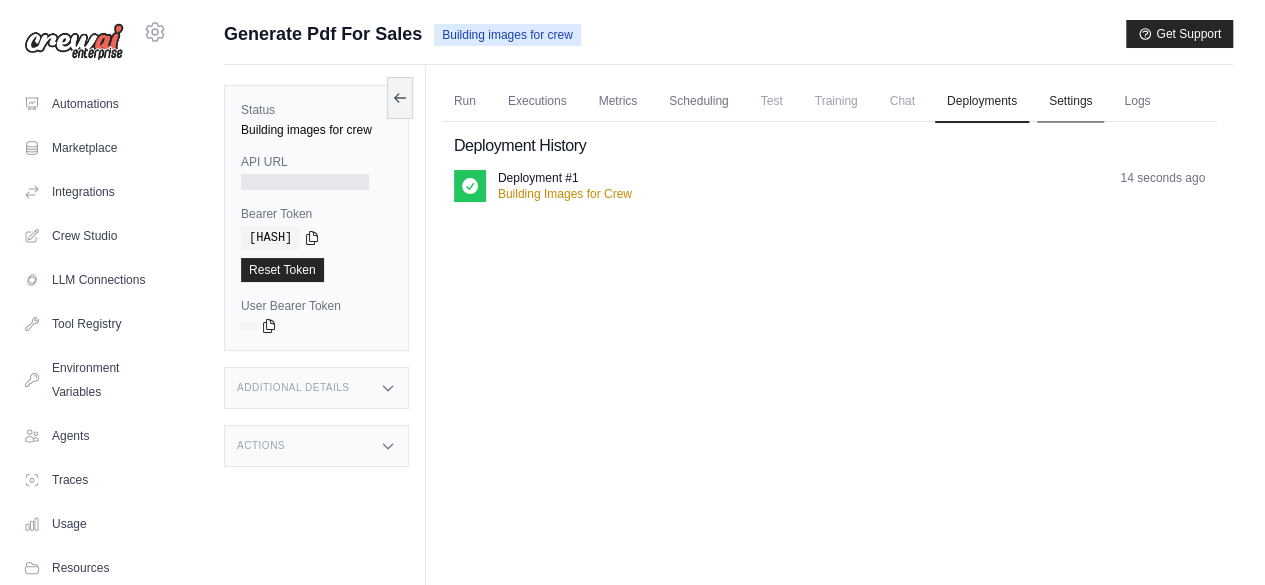 click on "Settings" at bounding box center (1070, 102) 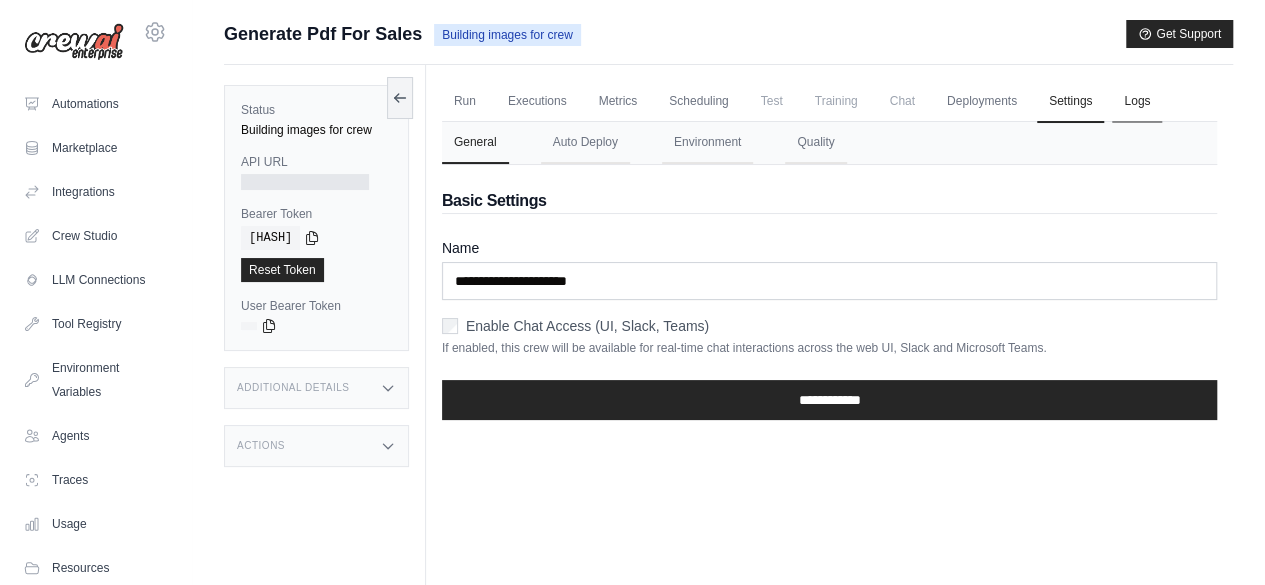 click on "Logs" at bounding box center [1137, 102] 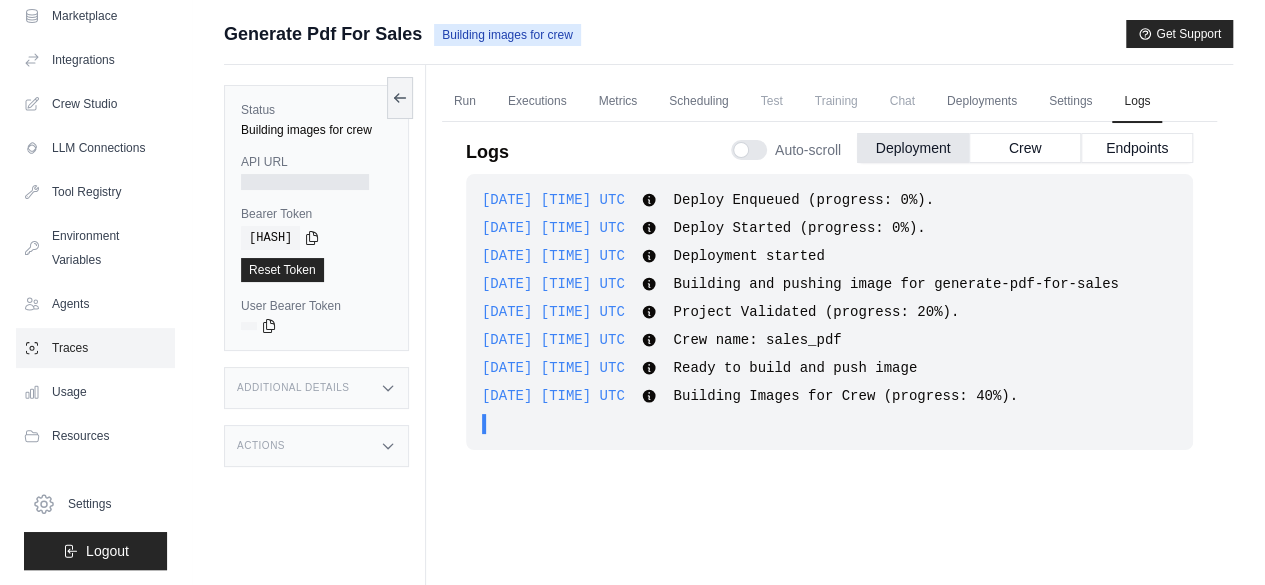 scroll, scrollTop: 0, scrollLeft: 0, axis: both 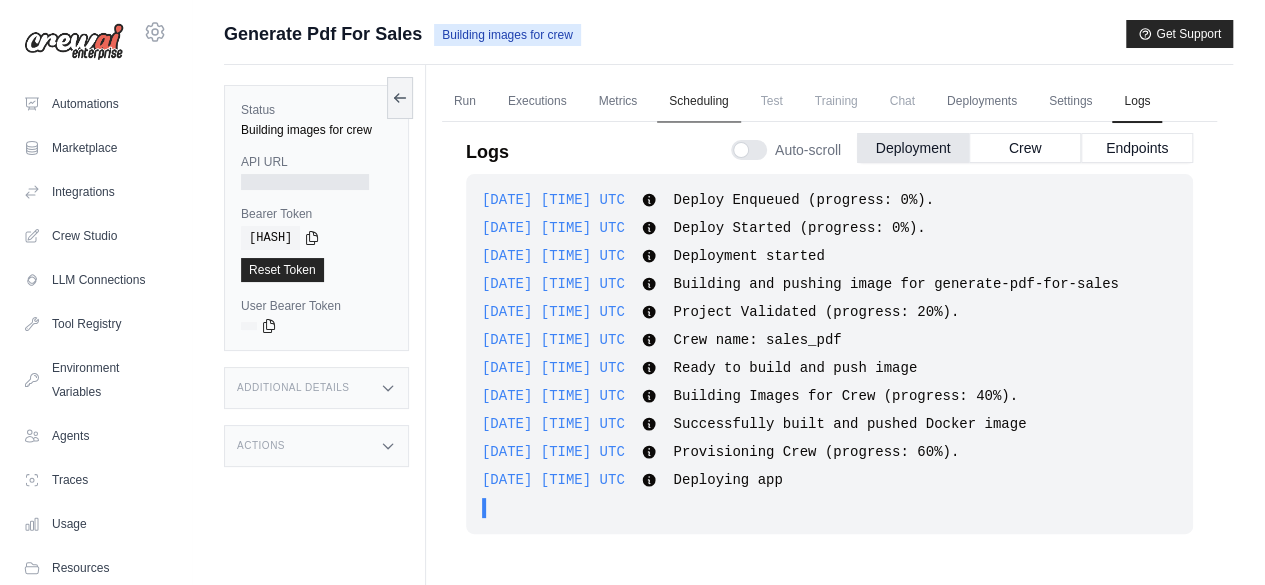click on "Scheduling" at bounding box center [698, 102] 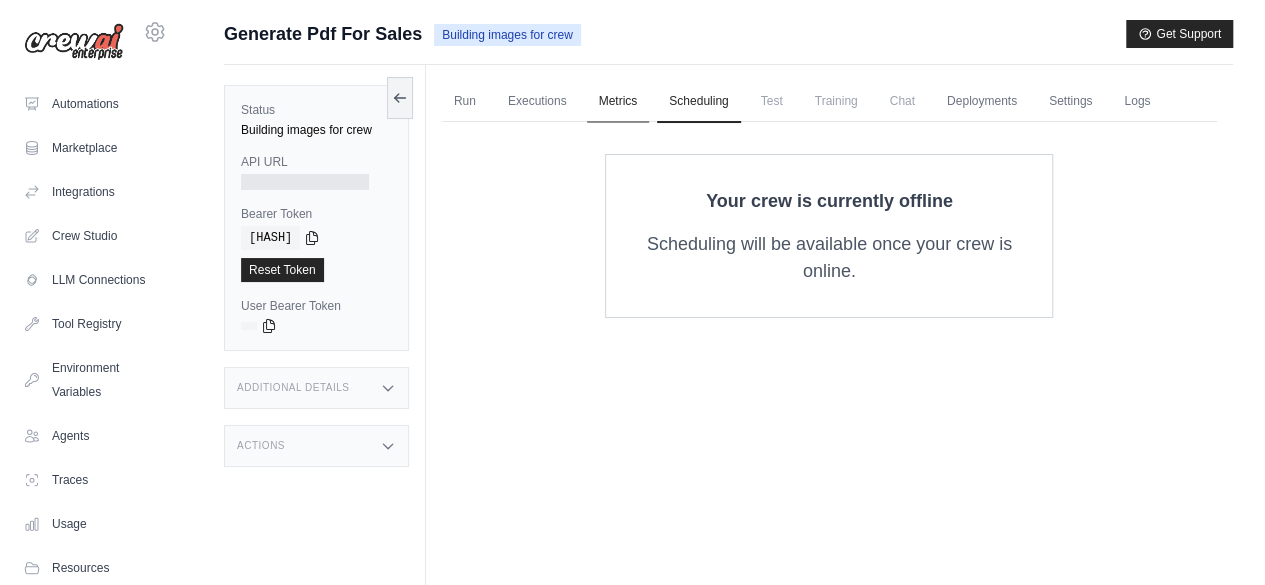 click on "Metrics" at bounding box center [618, 102] 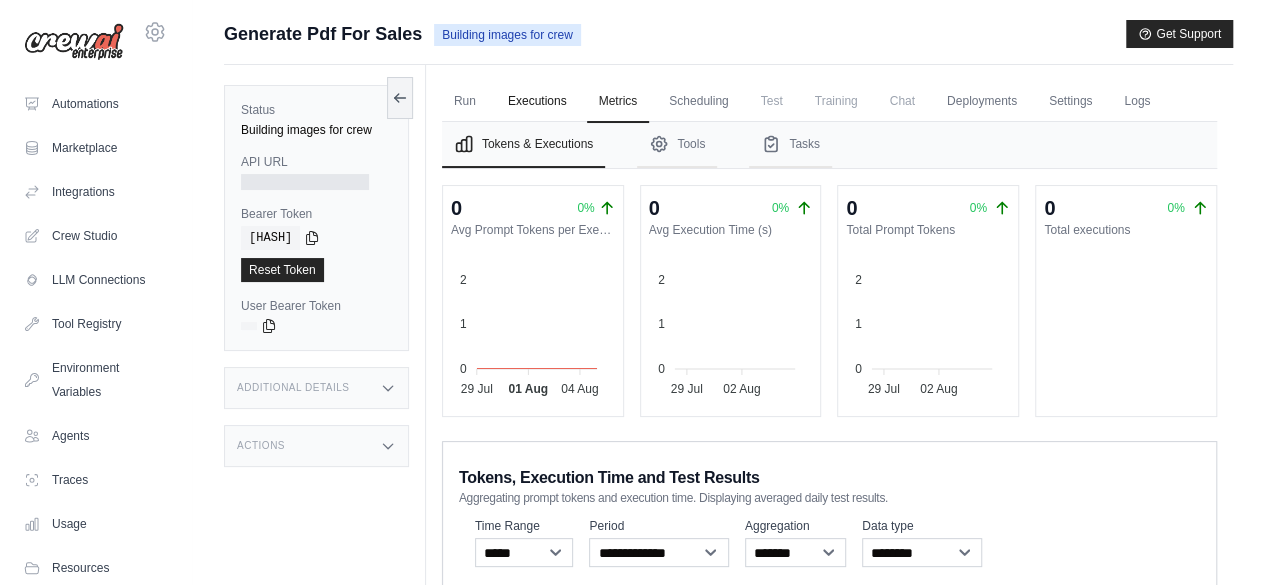 click on "Executions" at bounding box center (537, 102) 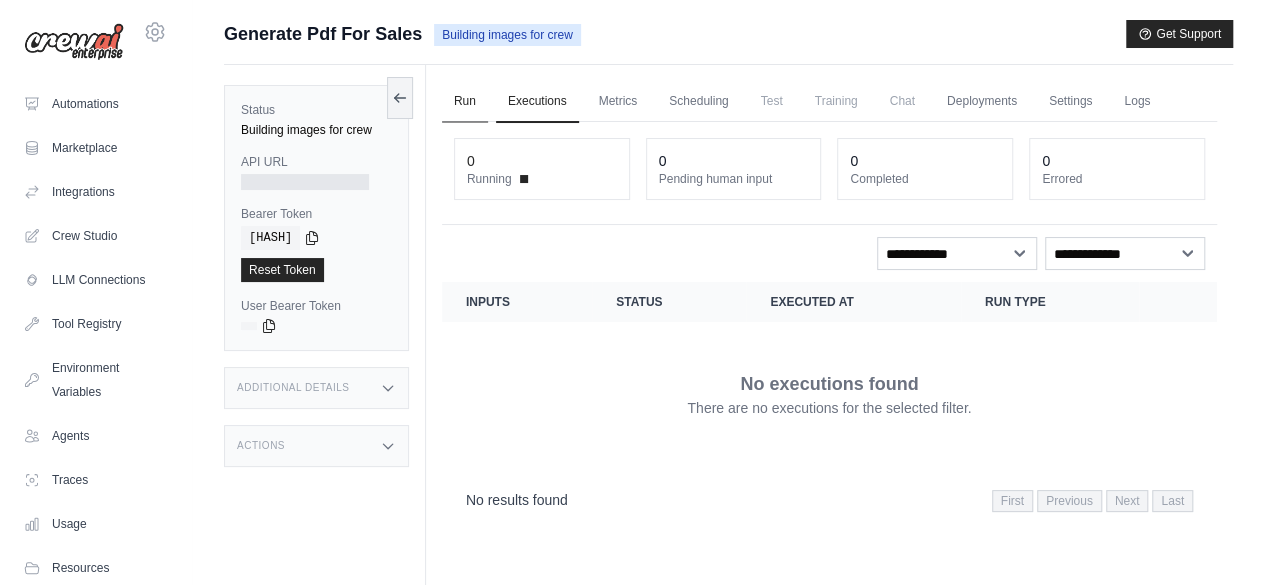 click on "Run" at bounding box center [465, 102] 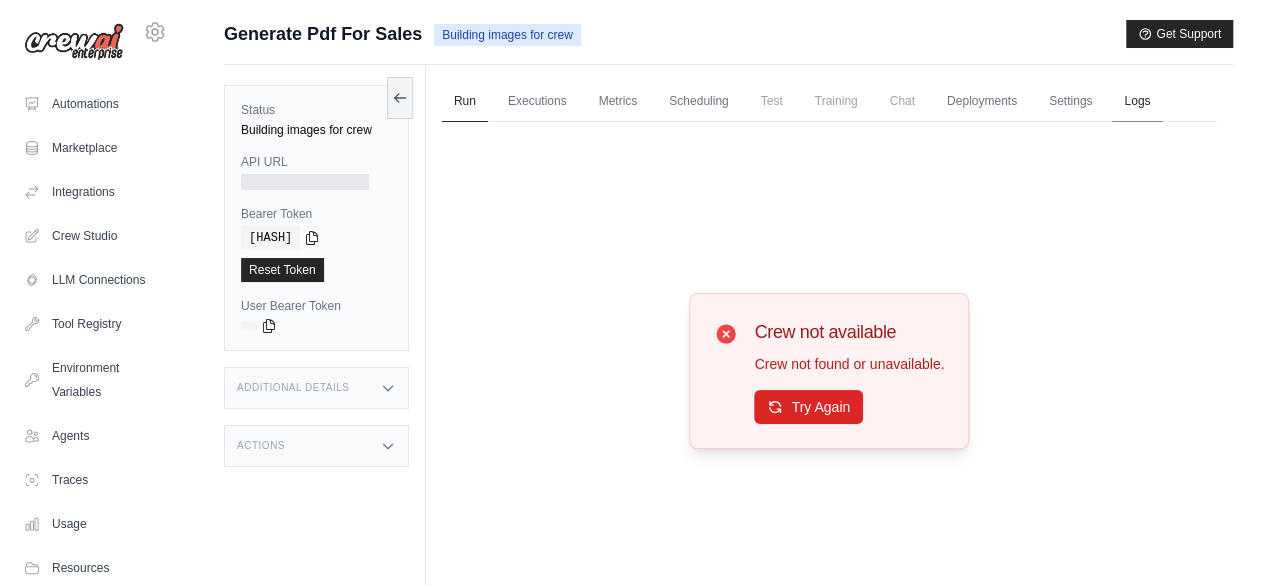 click on "Logs" at bounding box center [1137, 102] 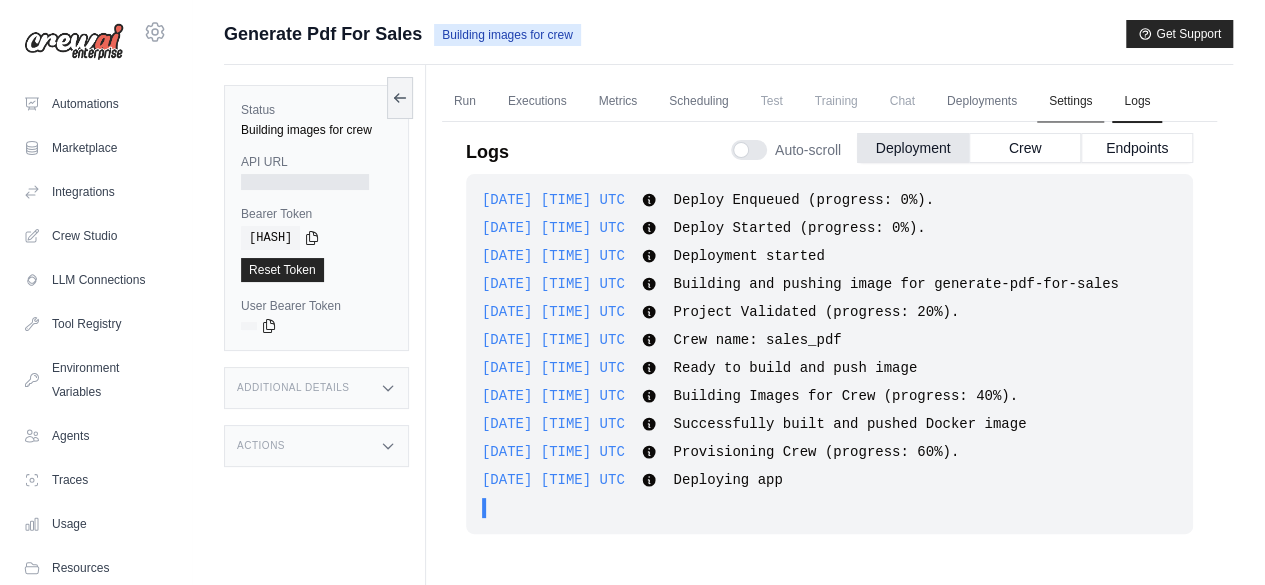 click on "Settings" at bounding box center (1070, 102) 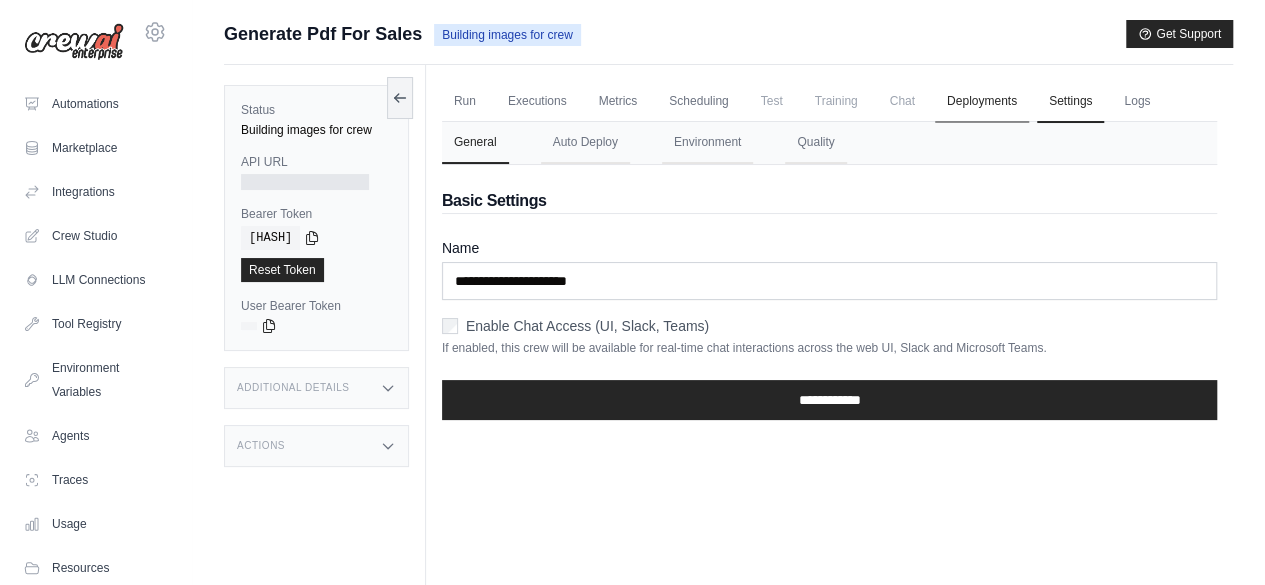 click on "Deployments" at bounding box center (982, 102) 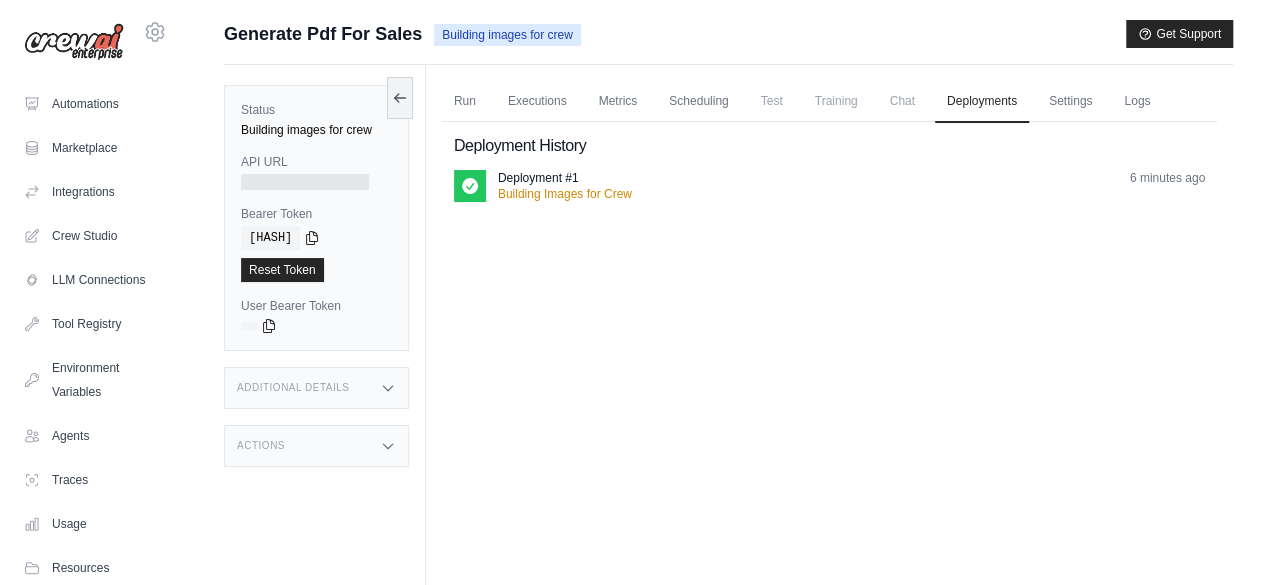 click on "Deployment #1" at bounding box center [538, 178] 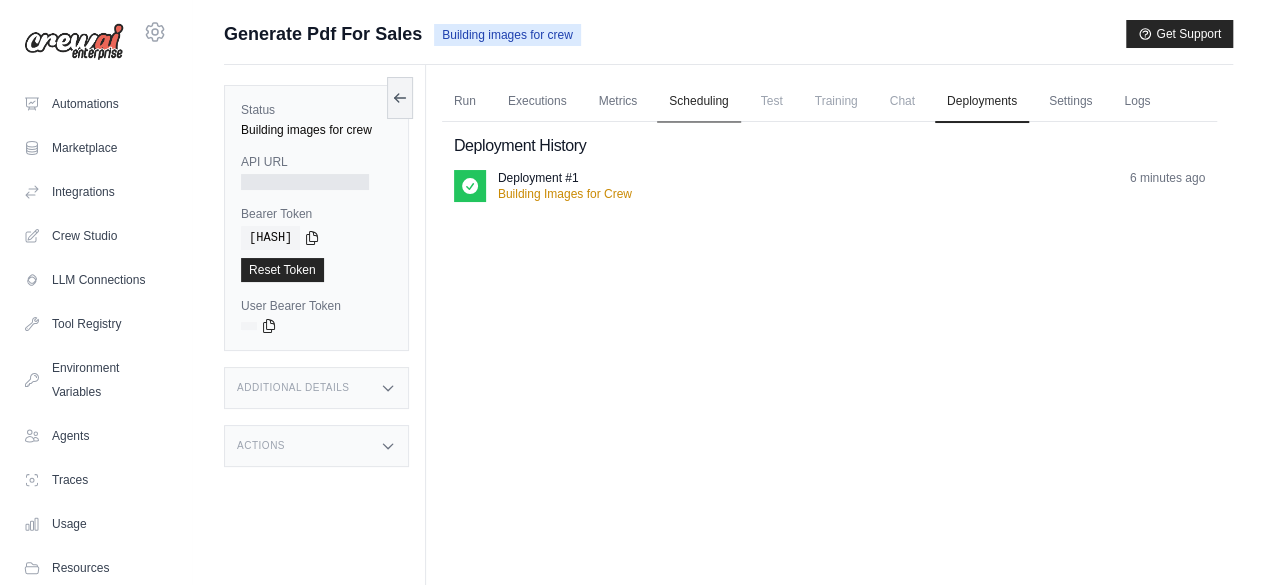 click on "Scheduling" at bounding box center (698, 102) 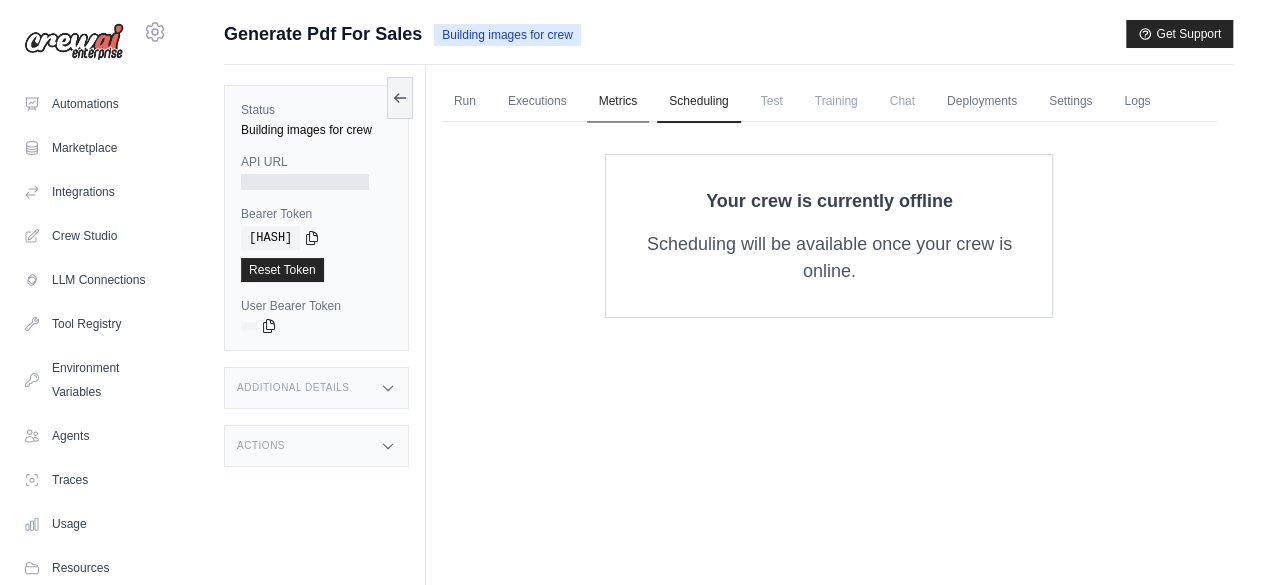 click on "Metrics" at bounding box center (618, 102) 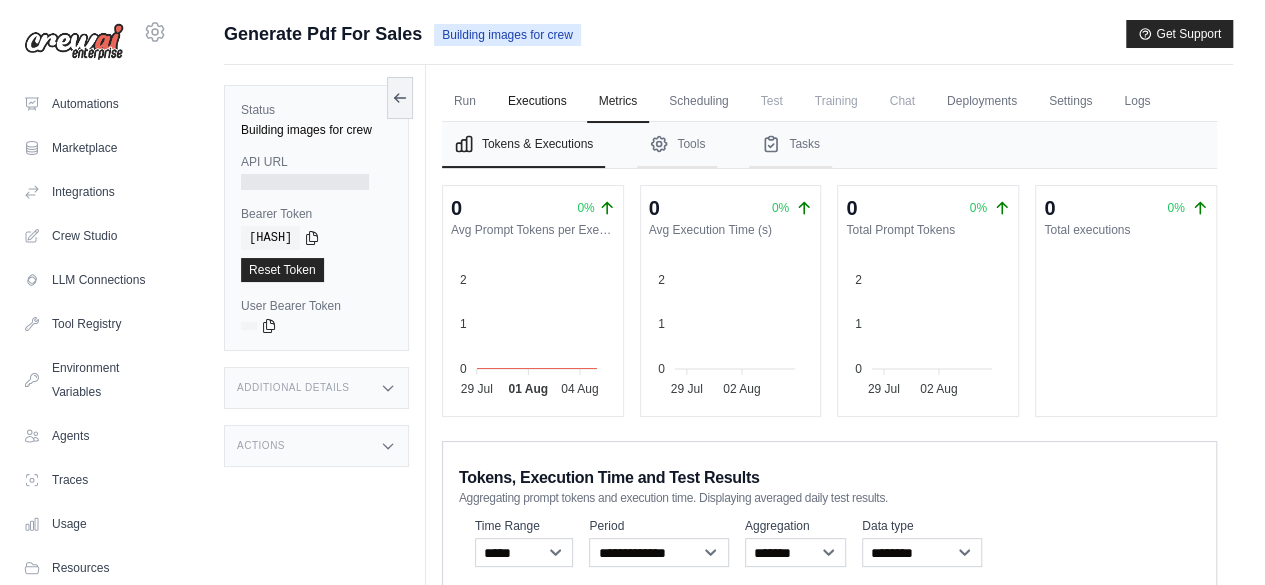 click on "Executions" at bounding box center [537, 102] 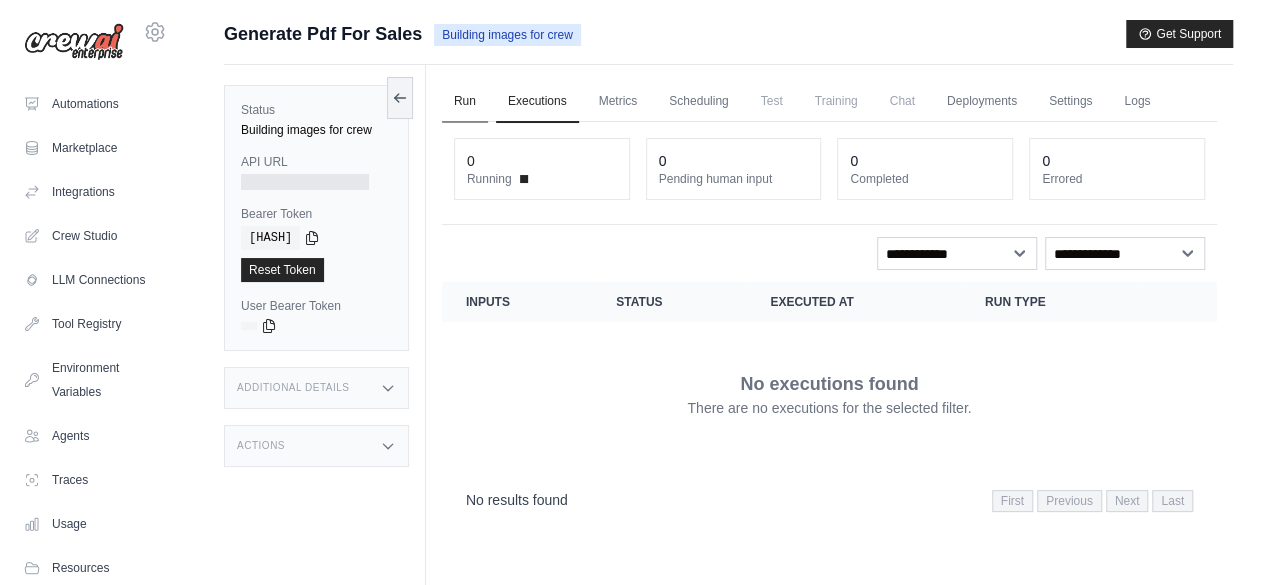 click on "Run" at bounding box center [465, 102] 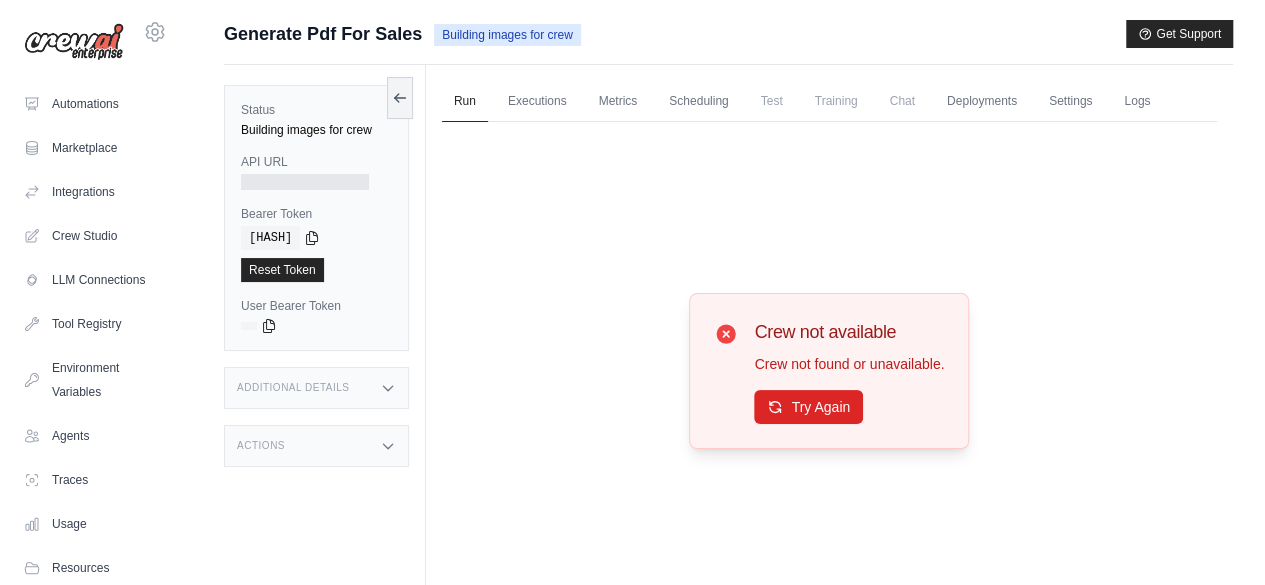 click on "Crew not available Crew not found or unavailable. Try Again" at bounding box center [829, 371] 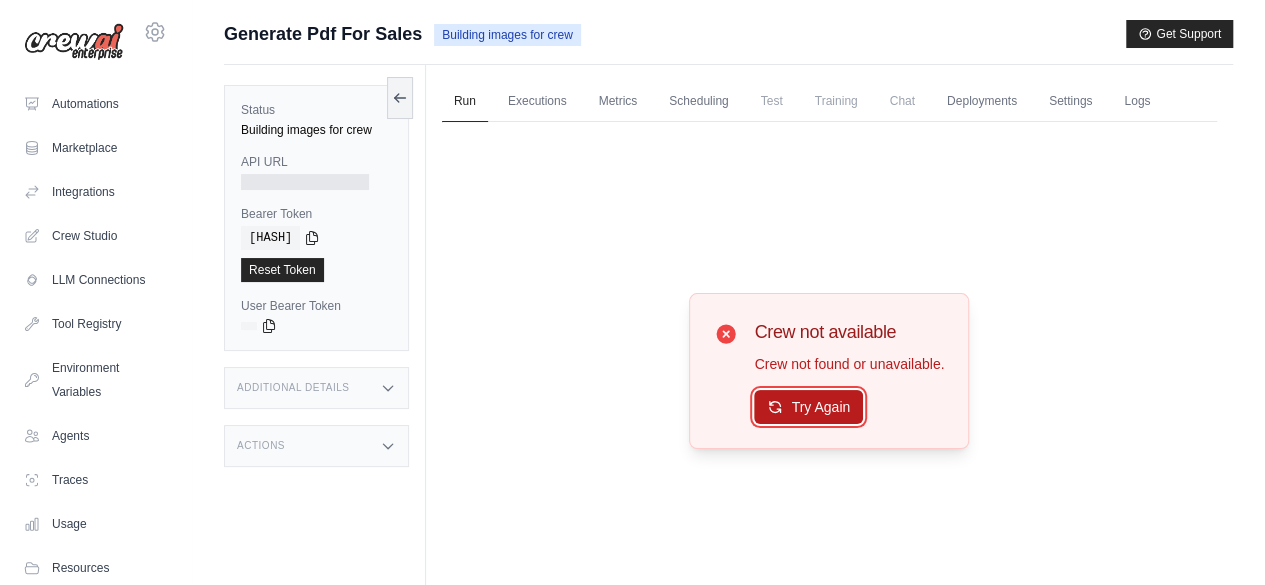 click on "Try Again" at bounding box center (808, 407) 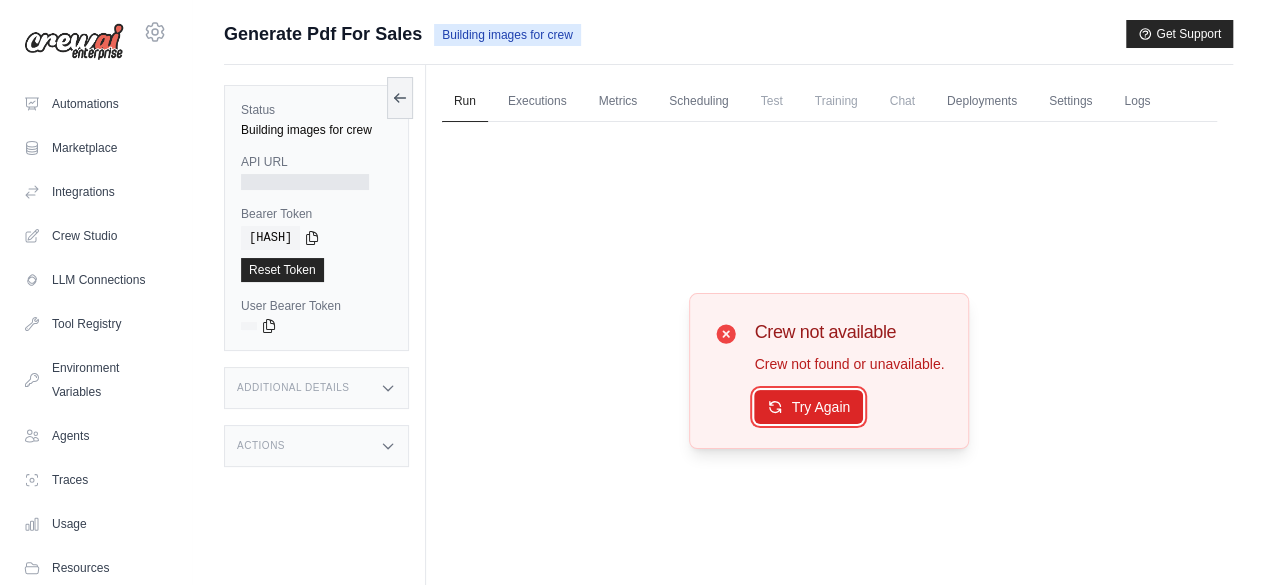click on "Try Again" at bounding box center (808, 407) 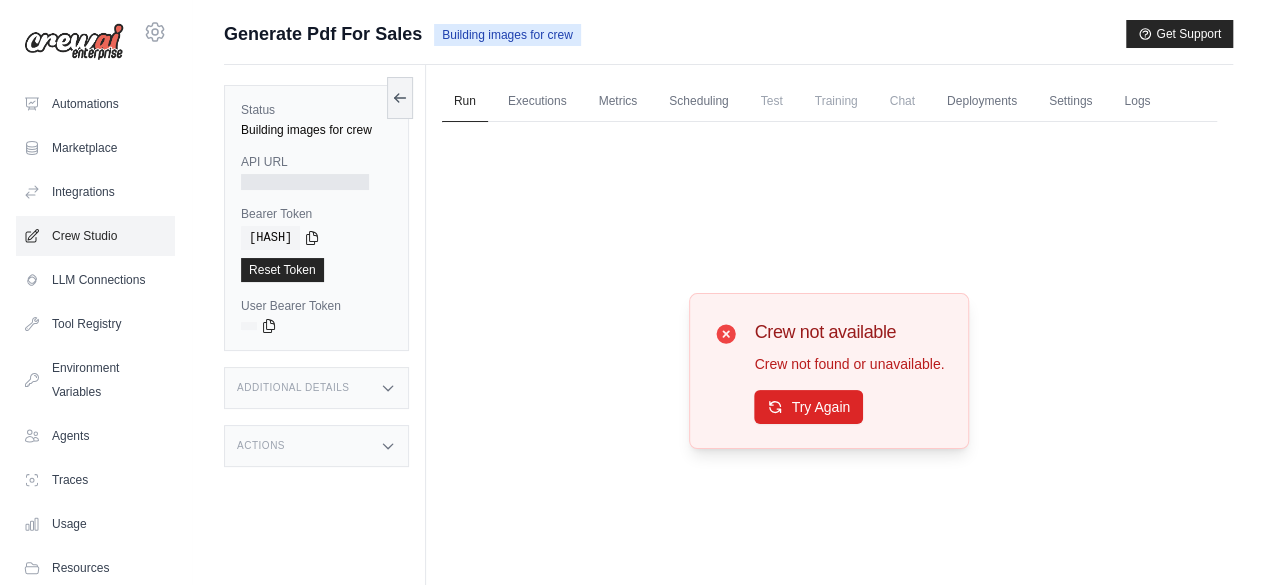 click on "Crew Studio" at bounding box center [95, 236] 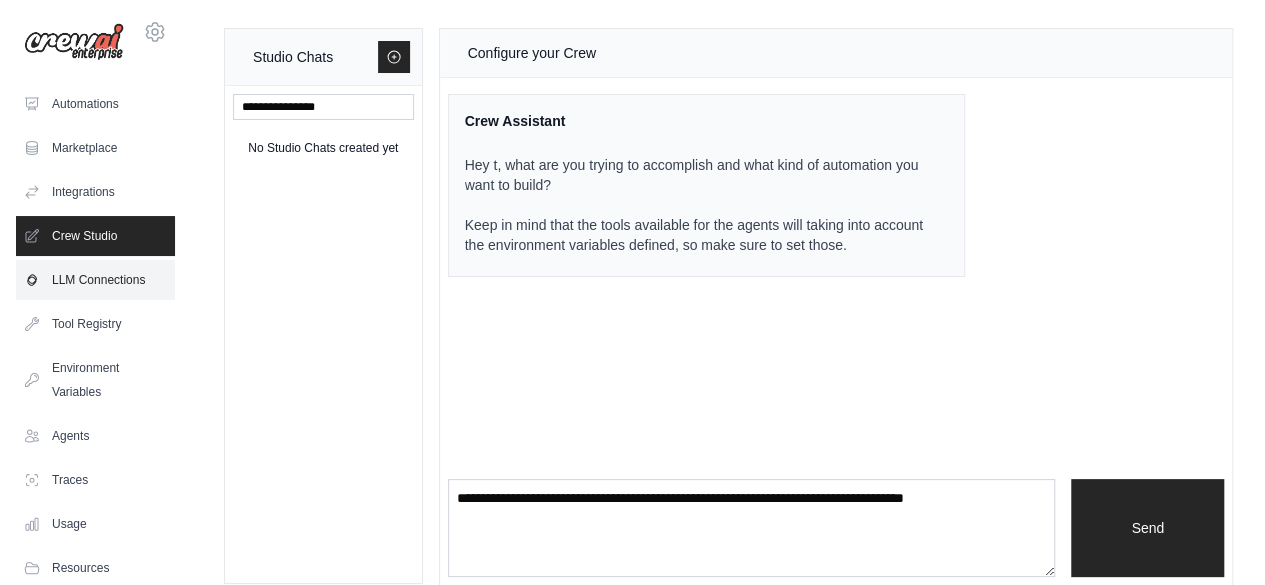 click on "LLM Connections" at bounding box center [95, 280] 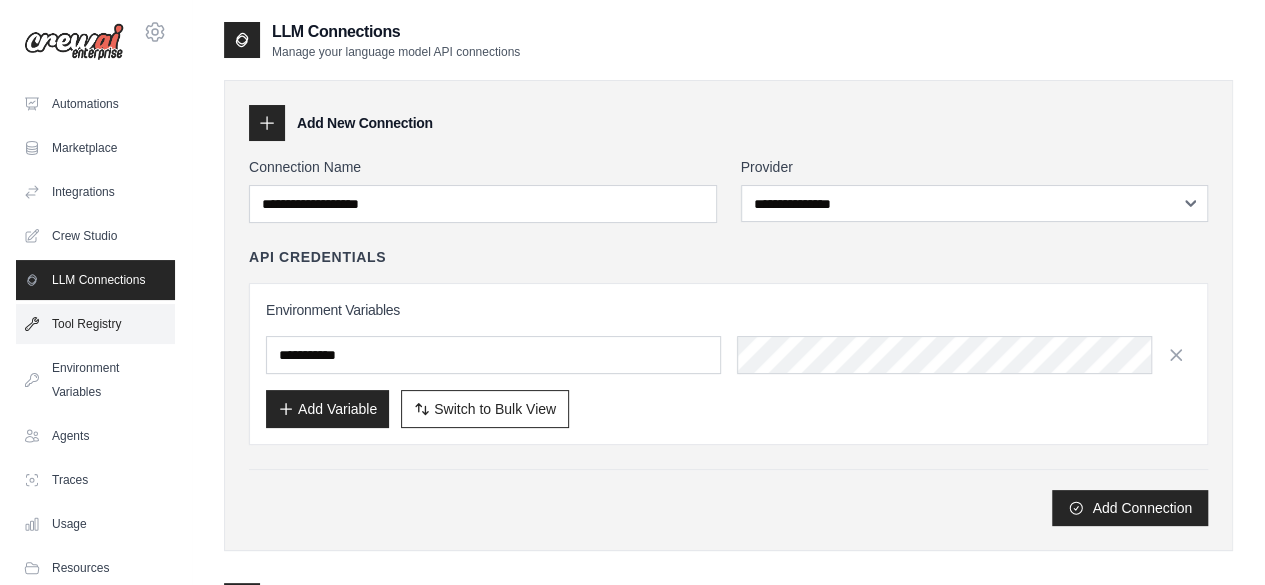 click on "Tool Registry" at bounding box center [95, 324] 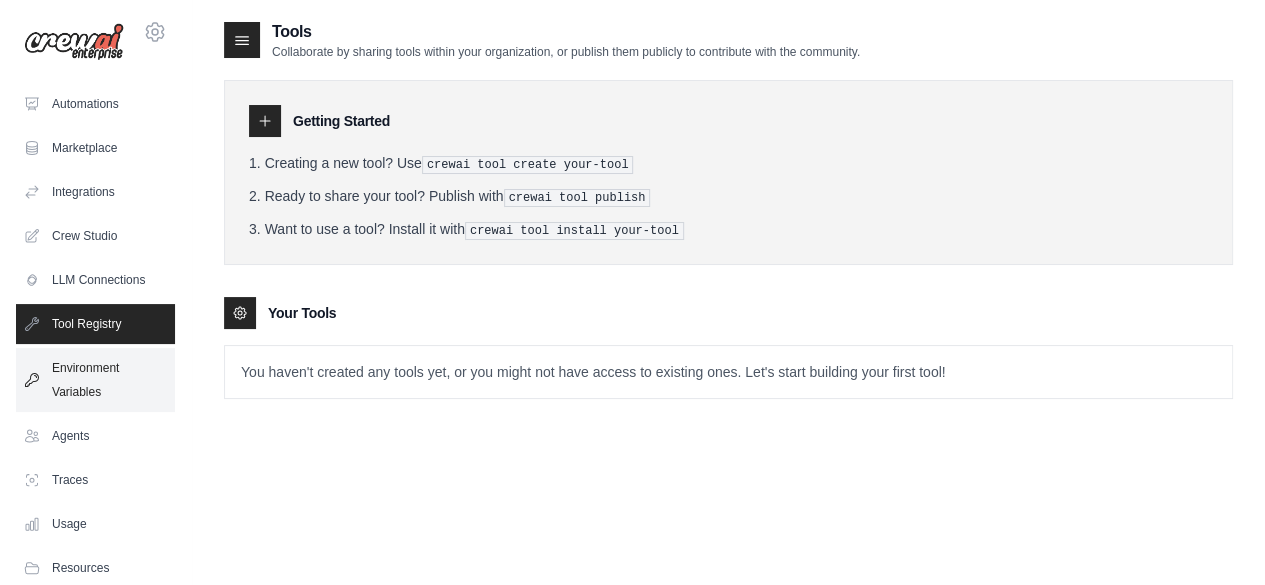 drag, startPoint x: 111, startPoint y: 365, endPoint x: 108, endPoint y: 378, distance: 13.341664 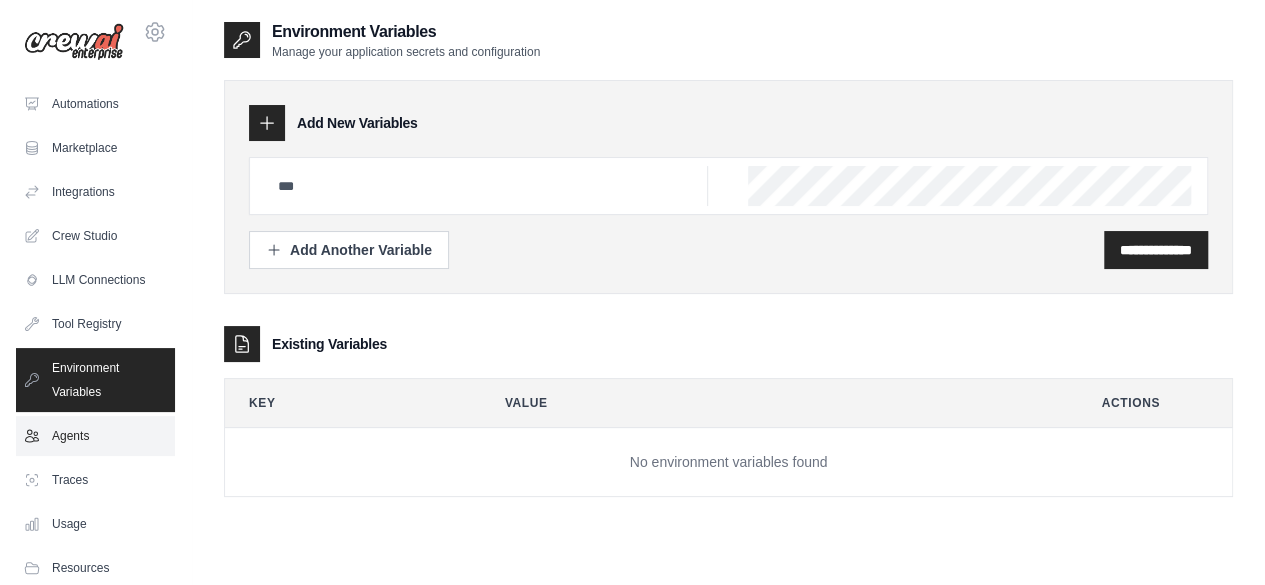 click on "Agents" at bounding box center [95, 436] 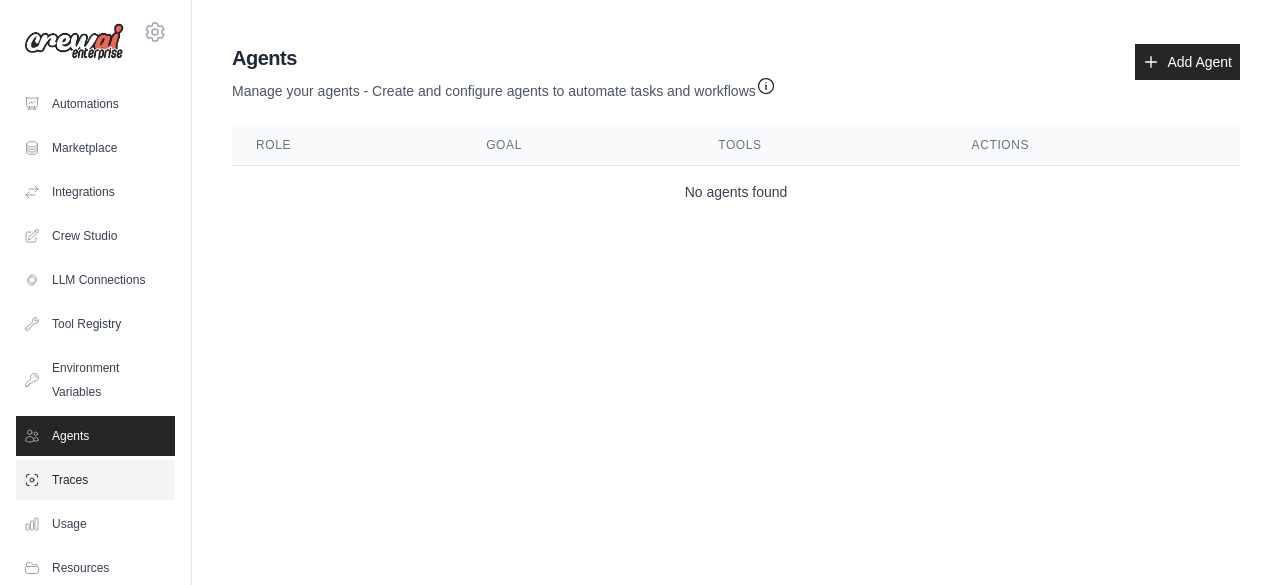 click on "Traces" at bounding box center [95, 480] 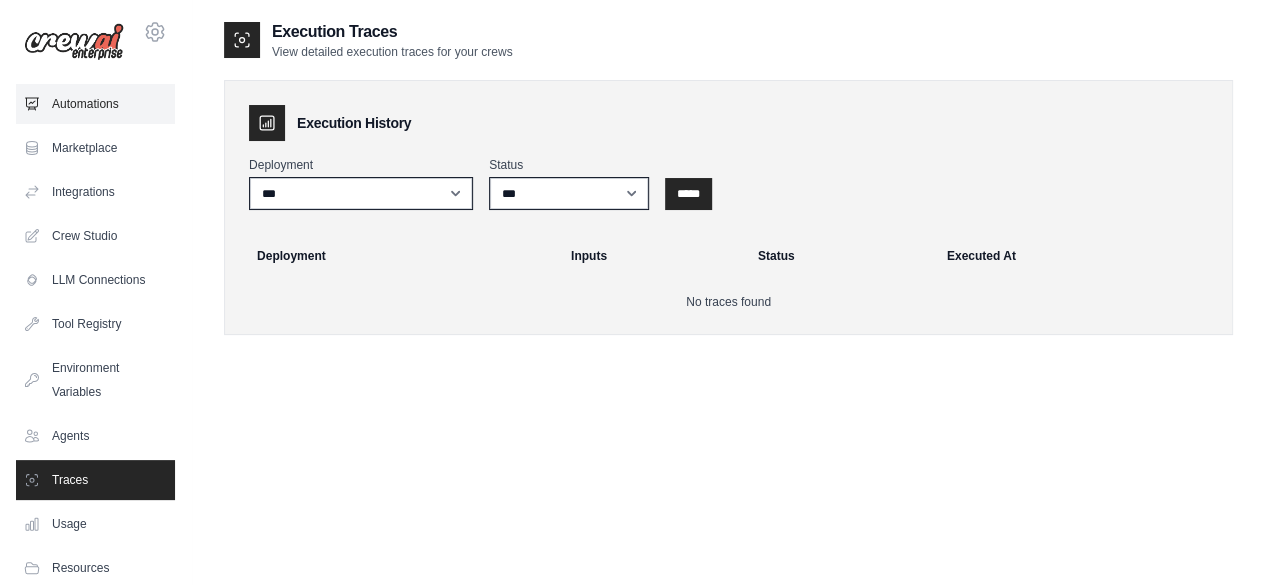 click on "Automations" at bounding box center [95, 104] 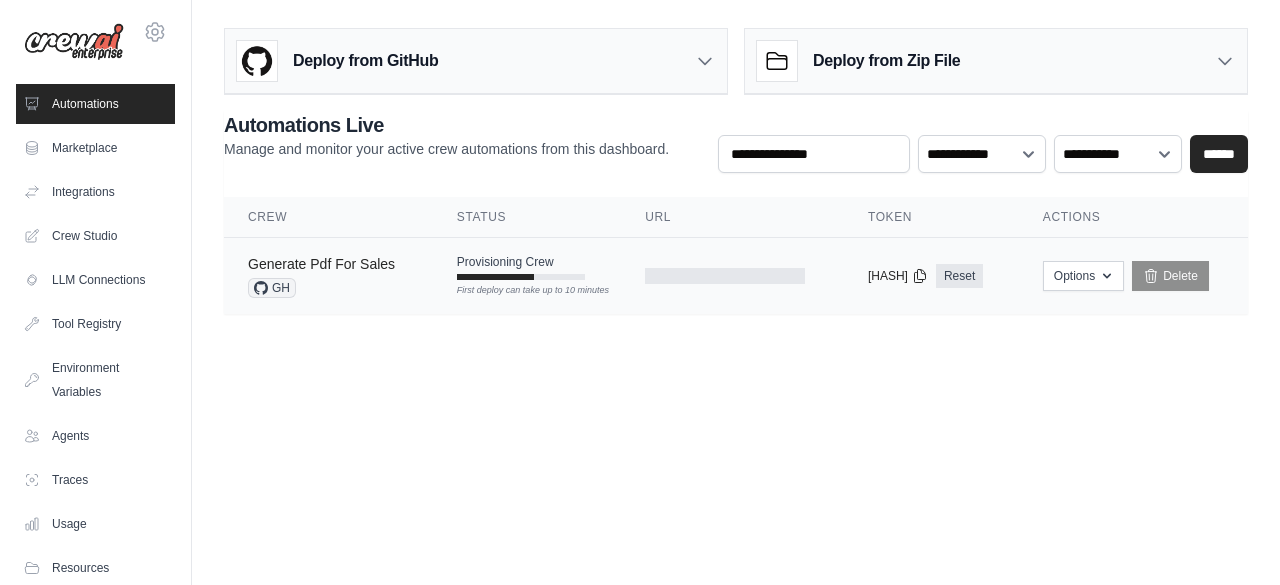 click on "Generate Pdf For Sales" at bounding box center [321, 264] 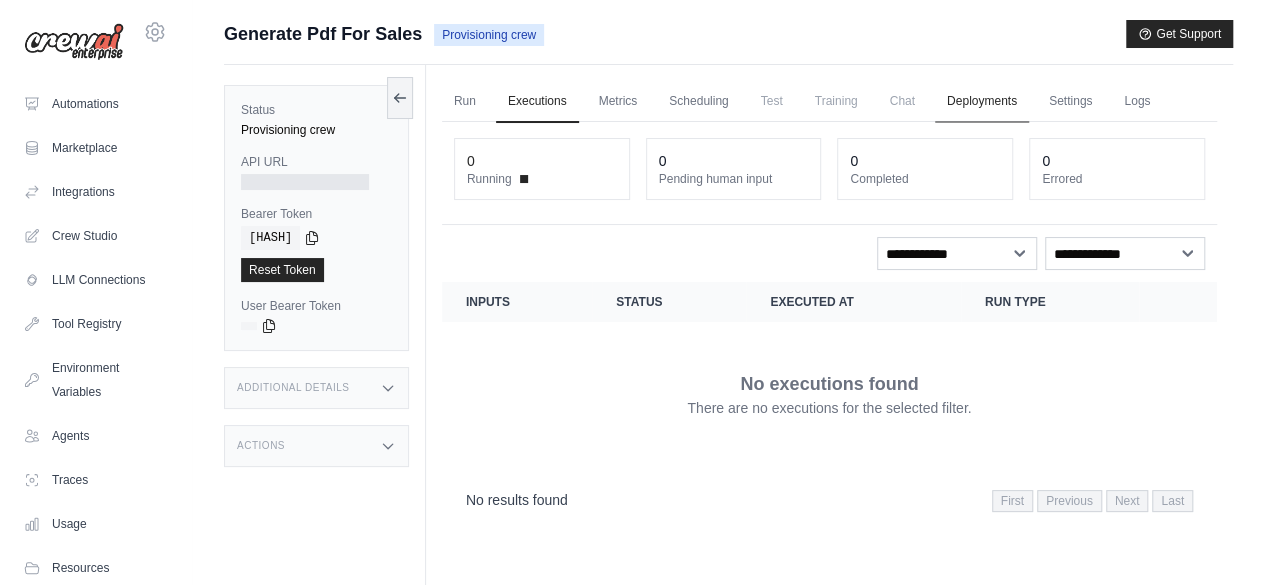 click on "Deployments" at bounding box center [982, 102] 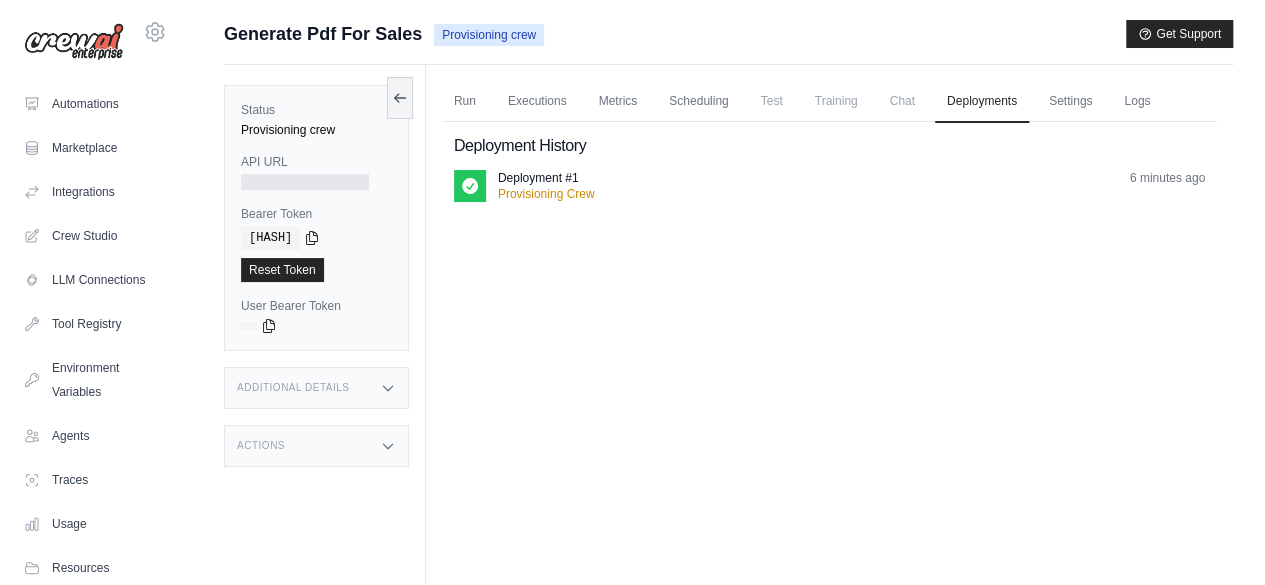 click on "Deployment #1
Provisioning Crew
6 minutes ago" at bounding box center [851, 186] 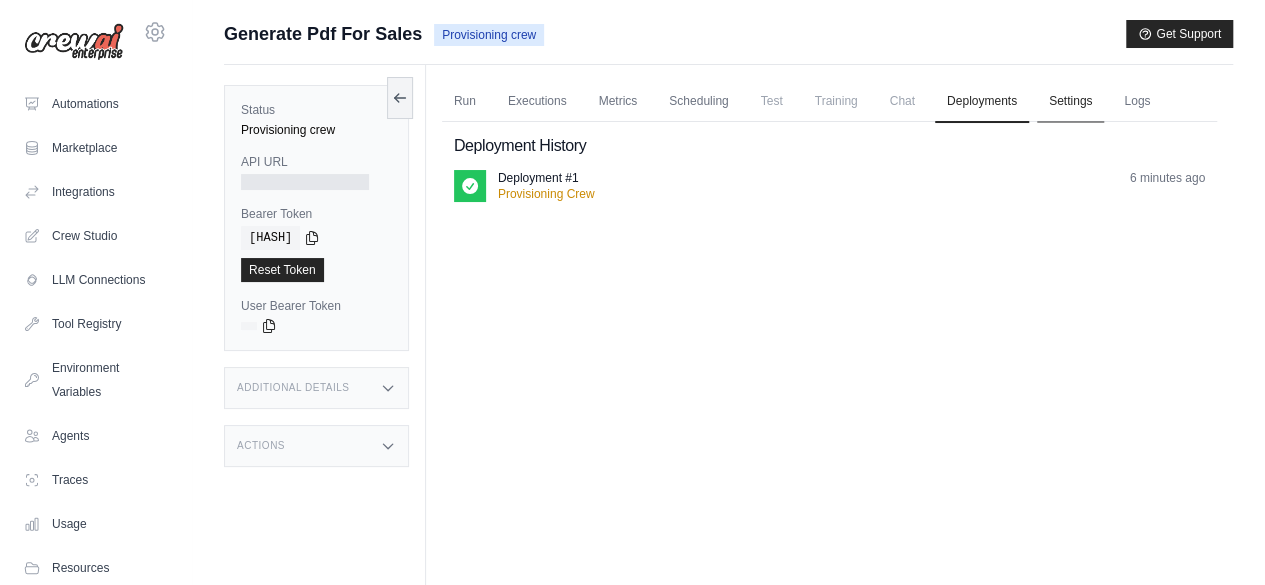 click on "Settings" at bounding box center (1070, 102) 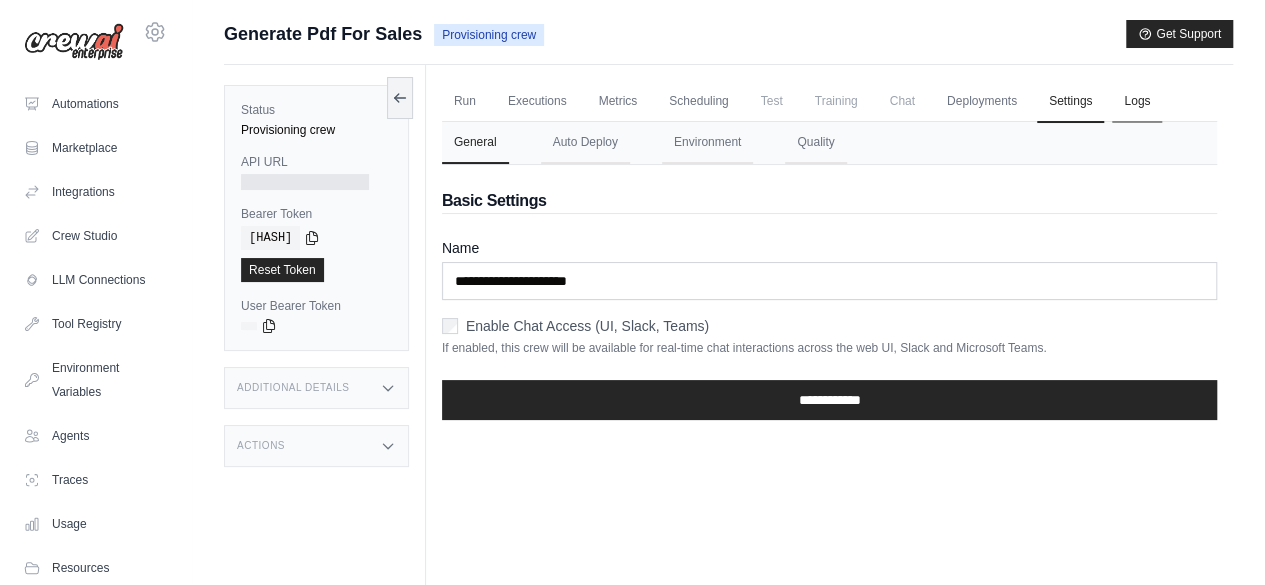 click on "Logs" at bounding box center [1137, 102] 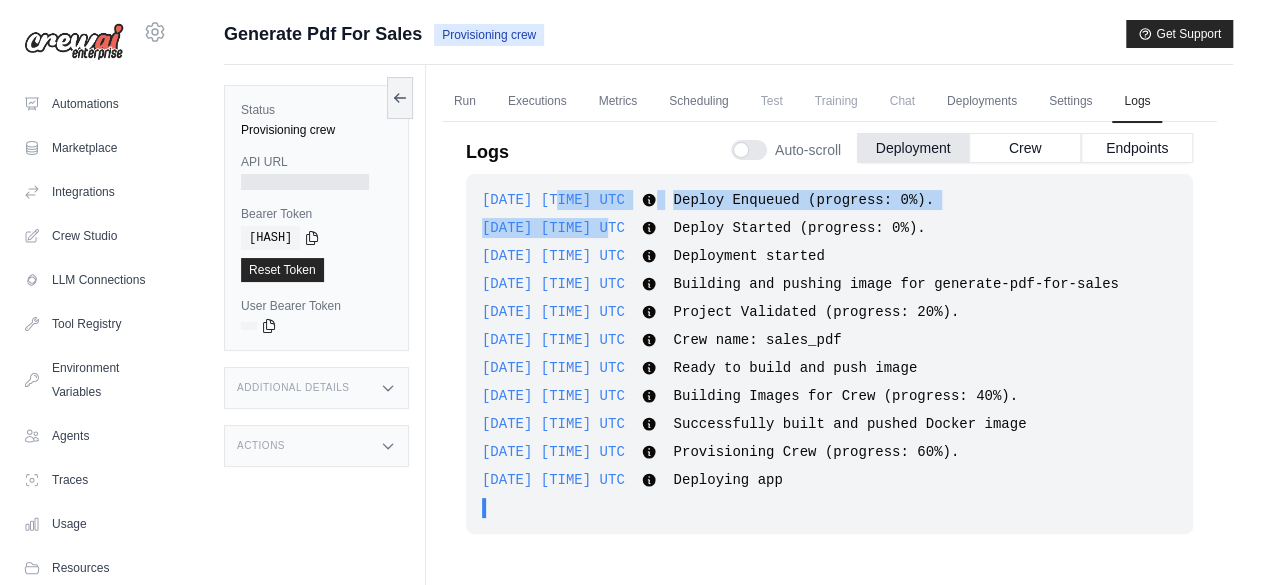 drag, startPoint x: 598, startPoint y: 212, endPoint x: 551, endPoint y: 185, distance: 54.20332 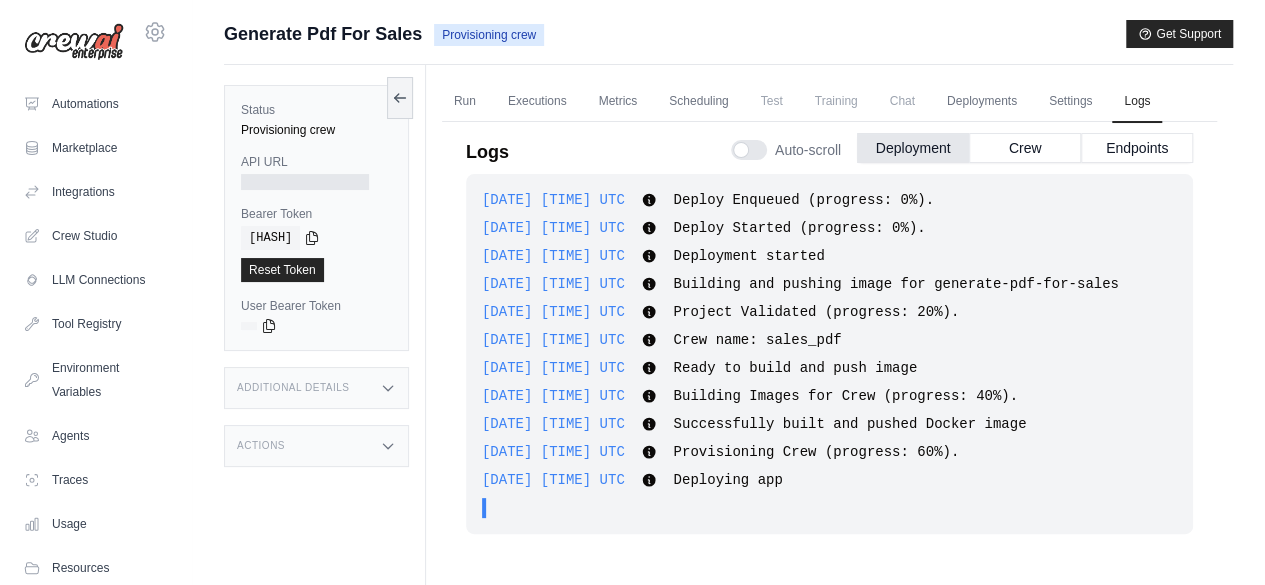 click on "2025-08-05 08:57:35 UTC
Deploy Started (progress: 0%).
Show more
Show less" at bounding box center (829, 228) 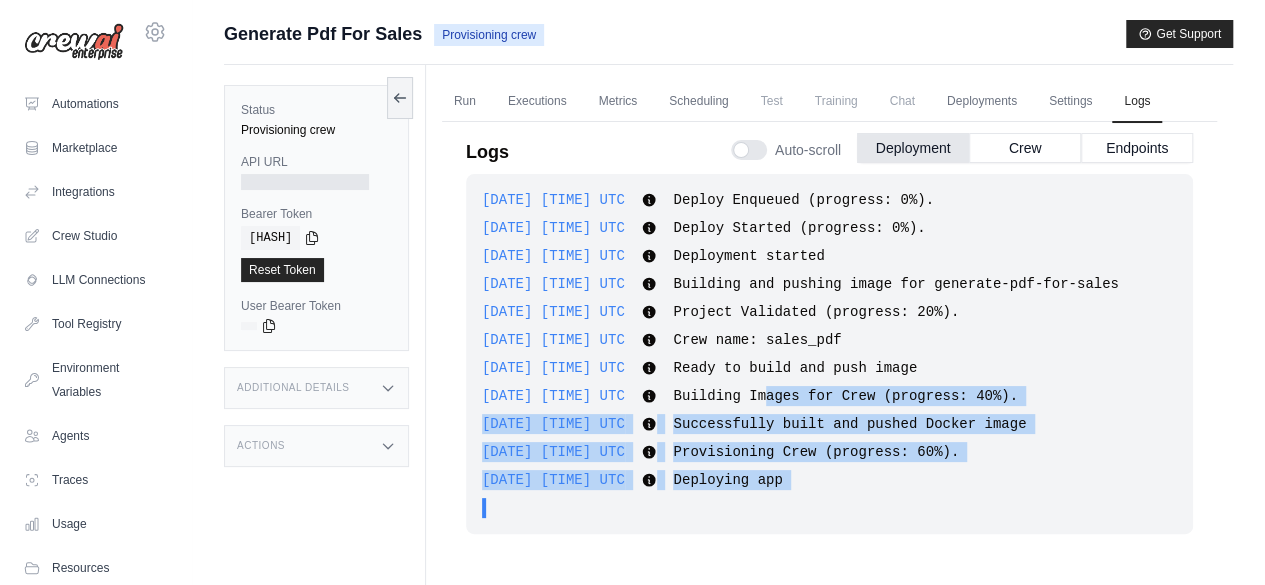 drag, startPoint x: 870, startPoint y: 527, endPoint x: 787, endPoint y: 379, distance: 169.685 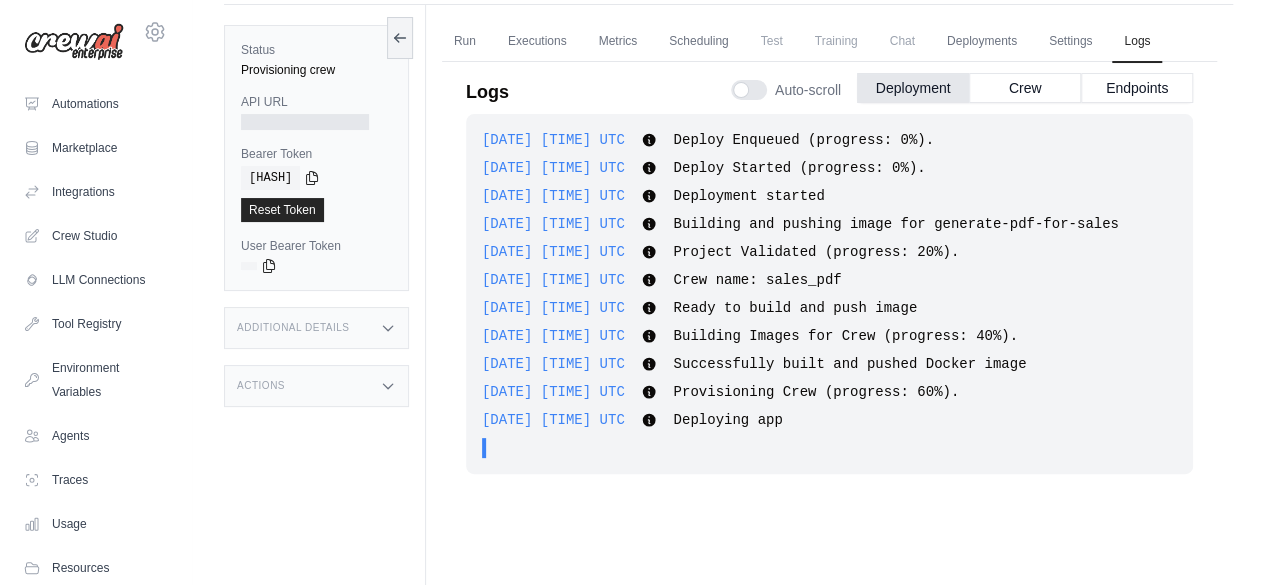 scroll, scrollTop: 58, scrollLeft: 0, axis: vertical 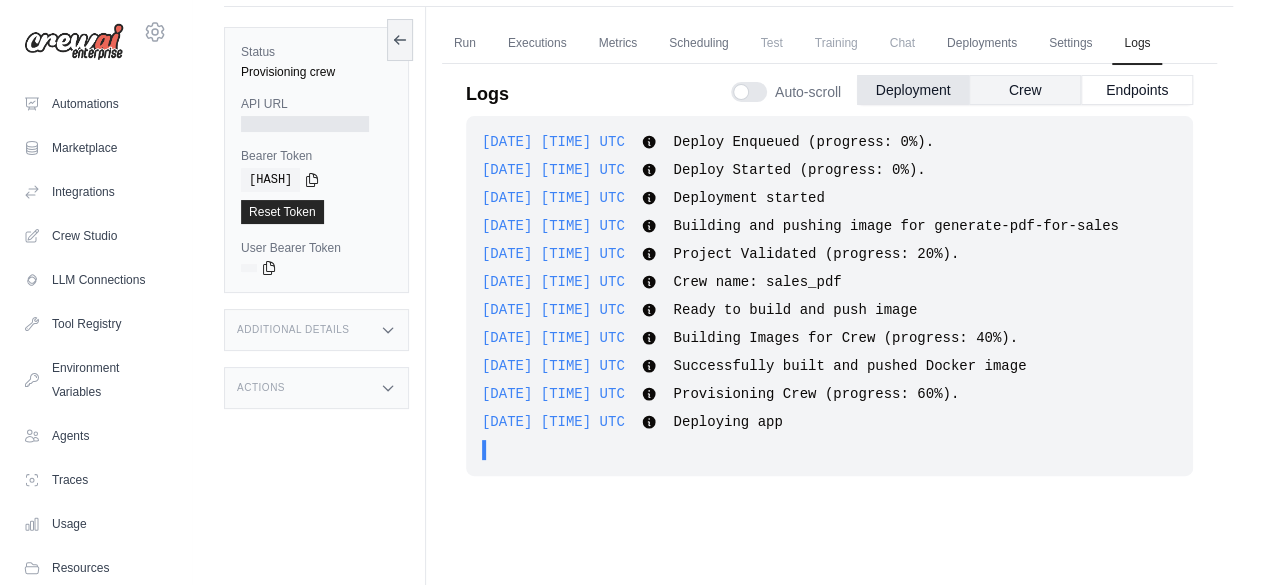 click on "Crew" at bounding box center (1025, 90) 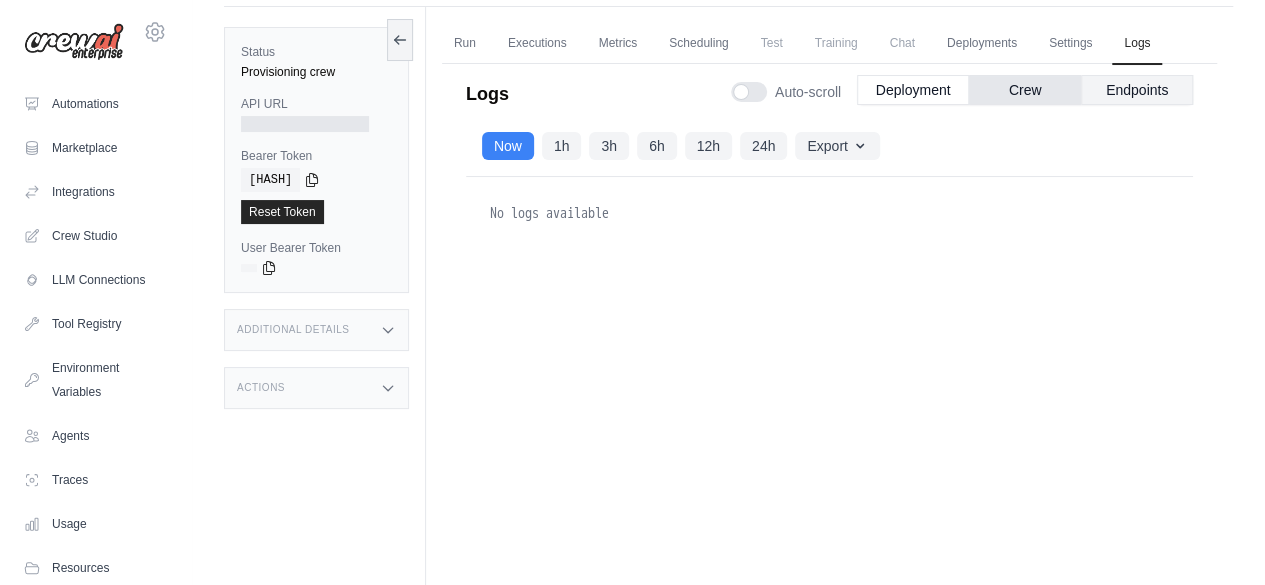 click on "Endpoints" at bounding box center (1137, 90) 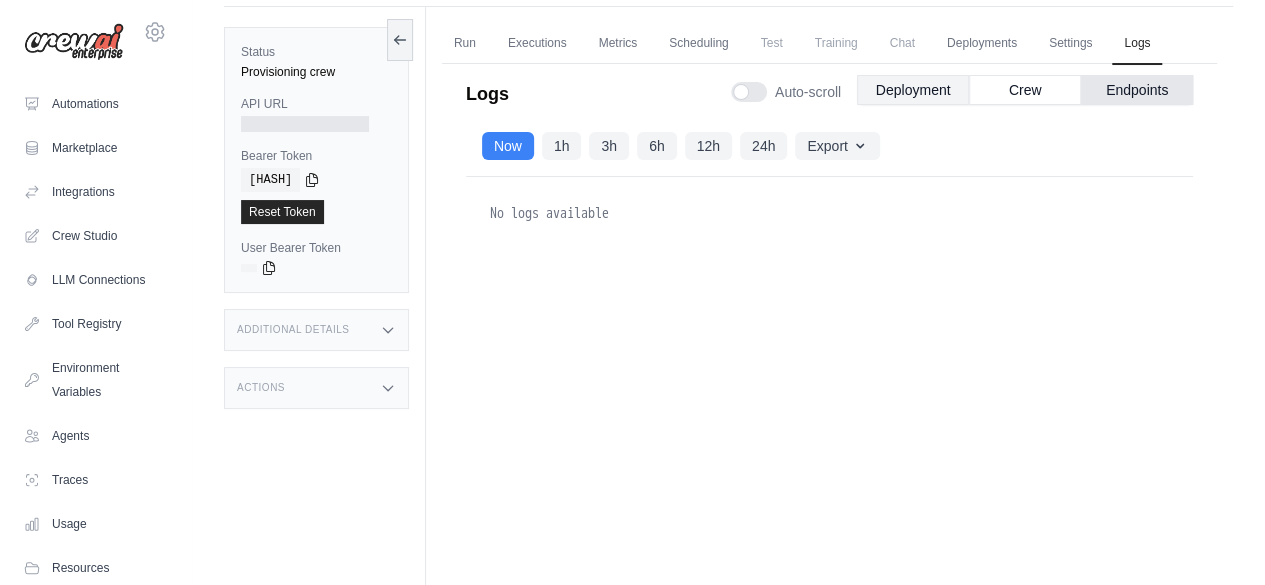 click on "Deployment" at bounding box center [913, 90] 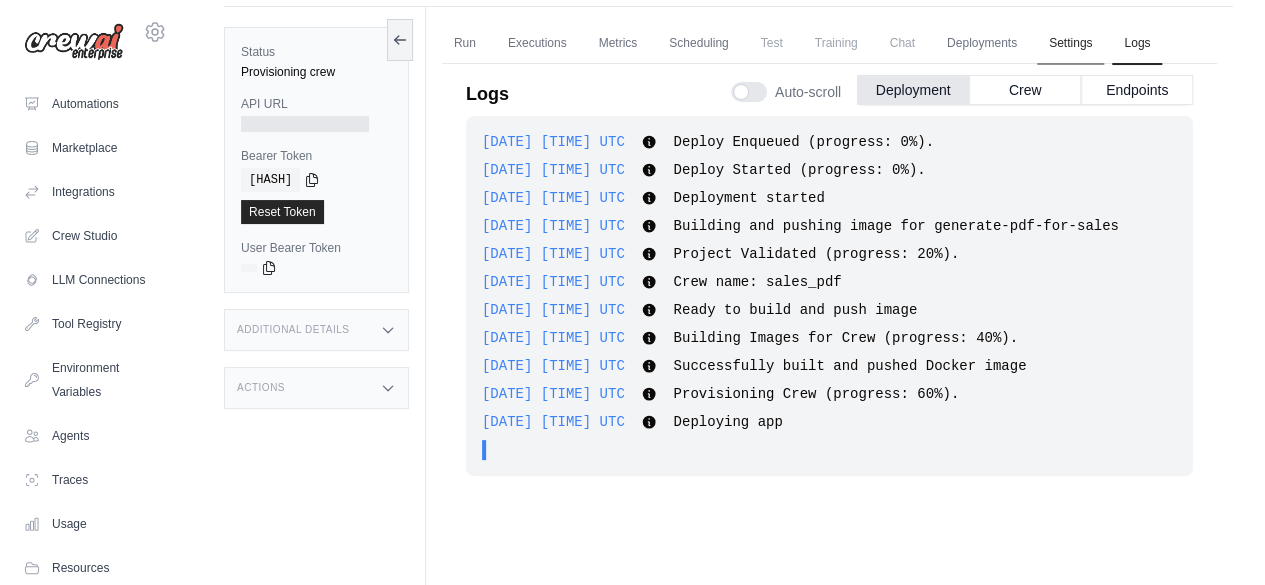 click on "Settings" at bounding box center (1070, 44) 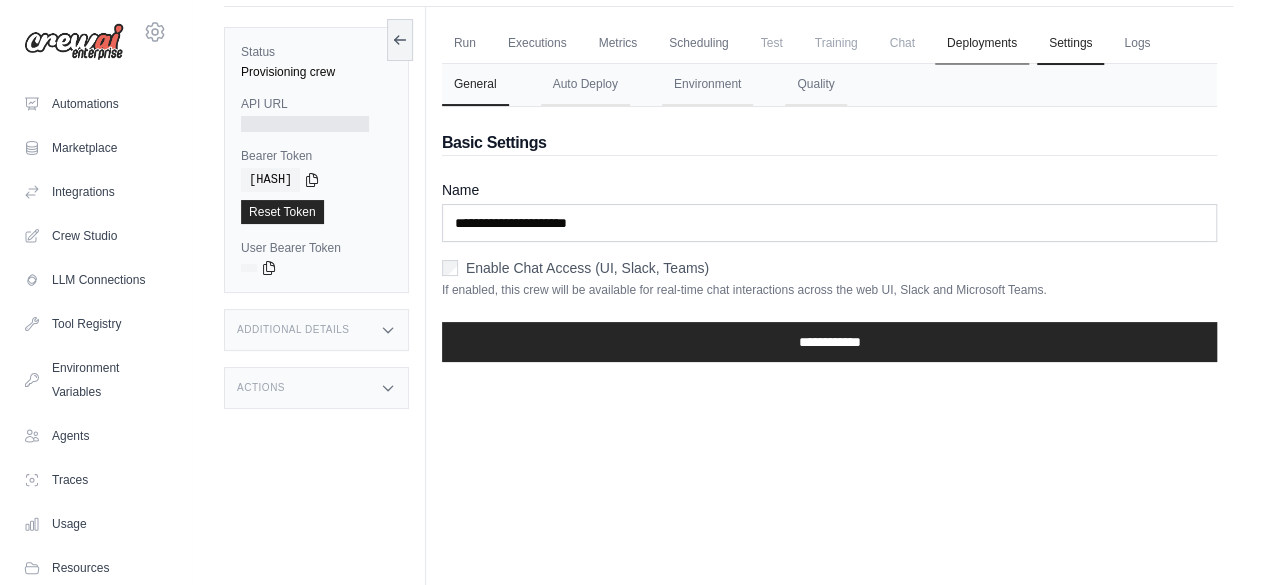 click on "Deployments" at bounding box center (982, 44) 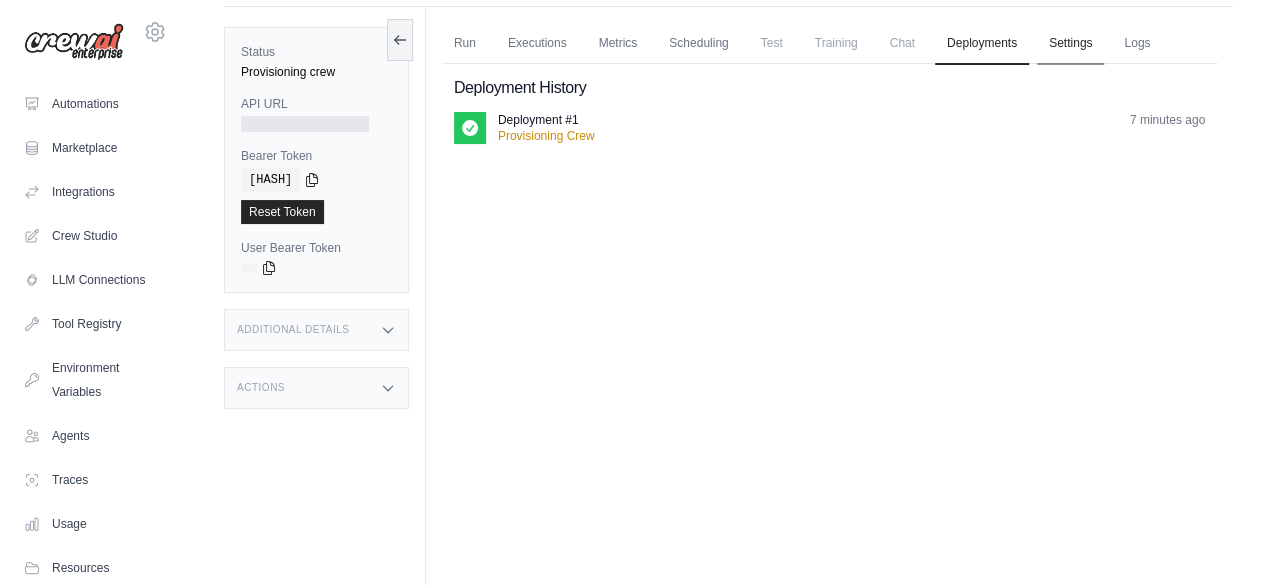 click on "Settings" at bounding box center (1070, 44) 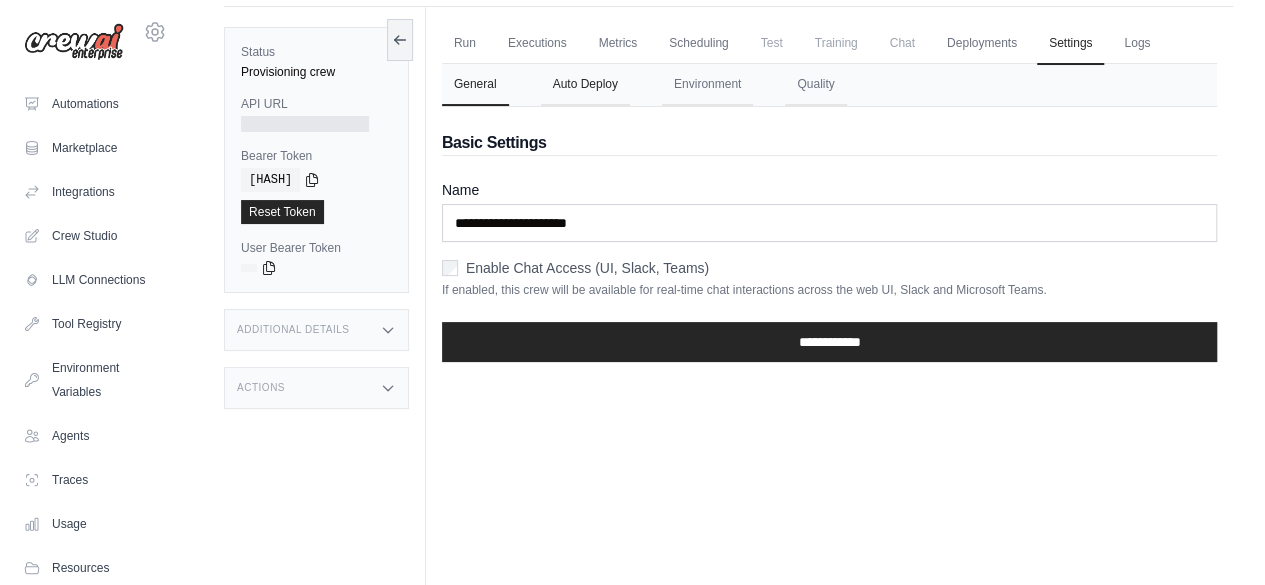 click on "Auto Deploy" at bounding box center (585, 85) 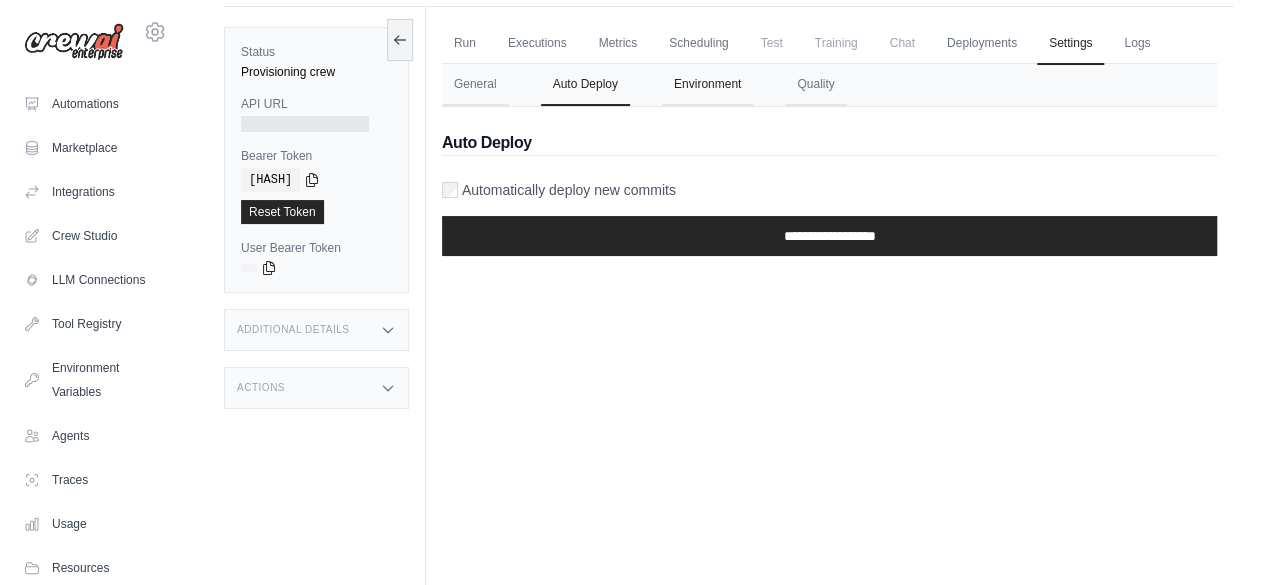 click on "Environment" at bounding box center [707, 85] 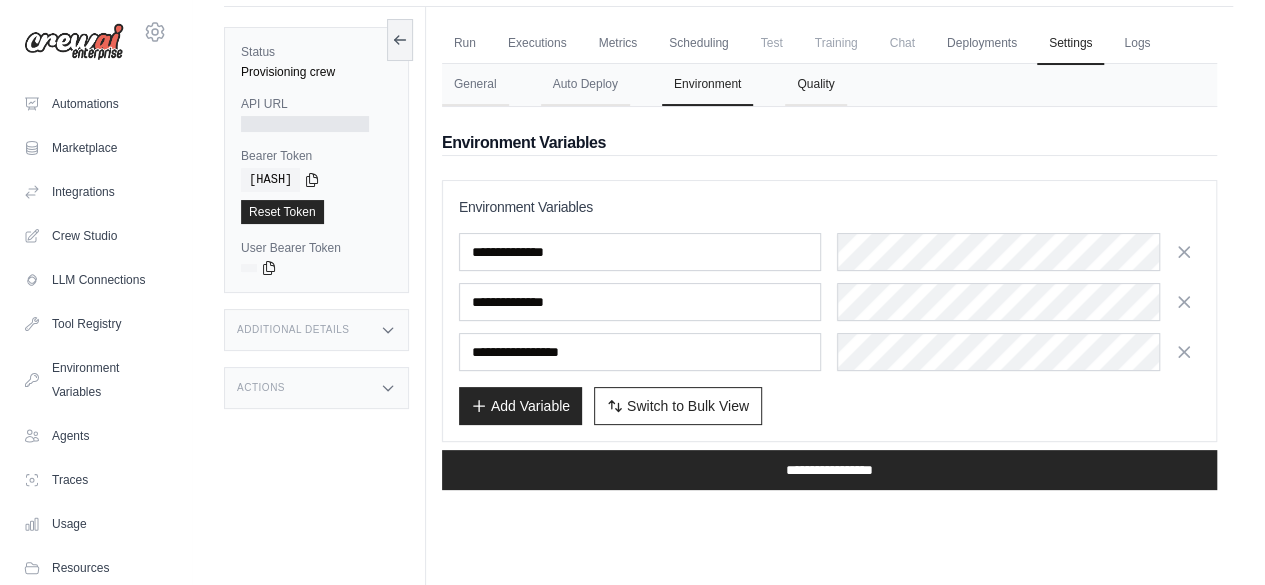 click on "Quality" at bounding box center [815, 85] 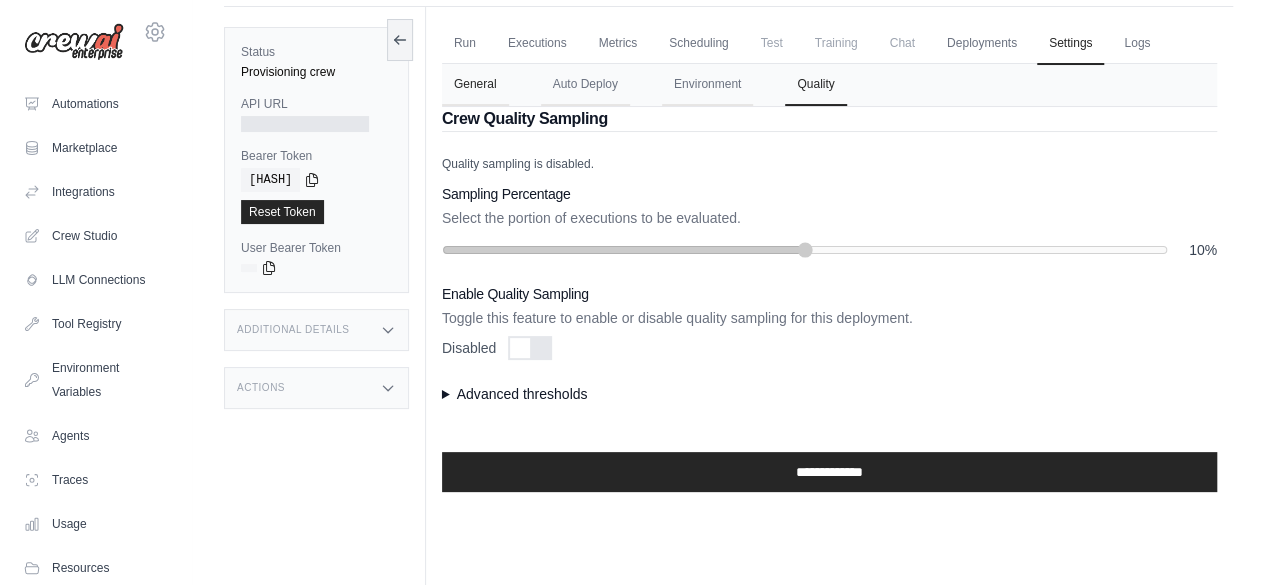 click on "General" at bounding box center (475, 85) 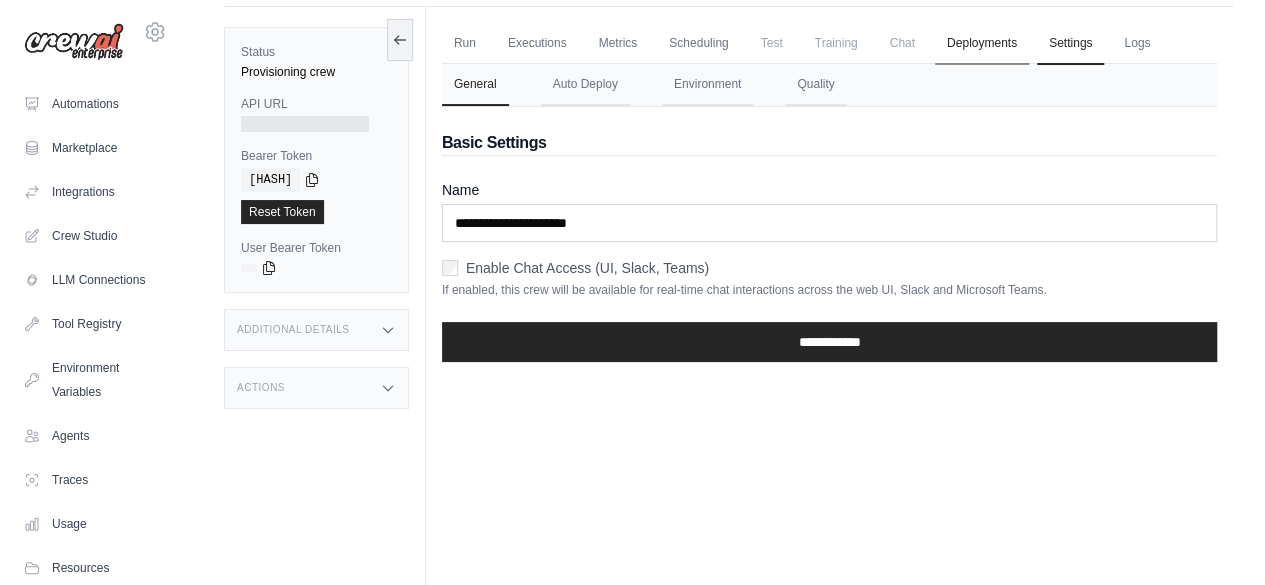 click on "Deployments" at bounding box center [982, 44] 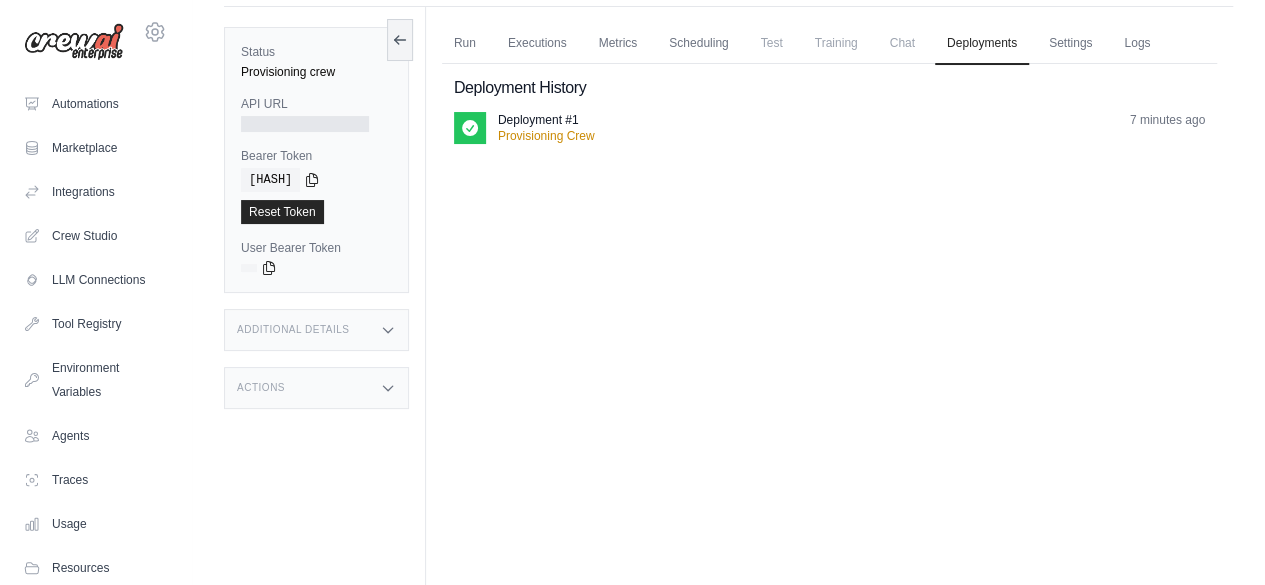 click on "Training" at bounding box center (836, 43) 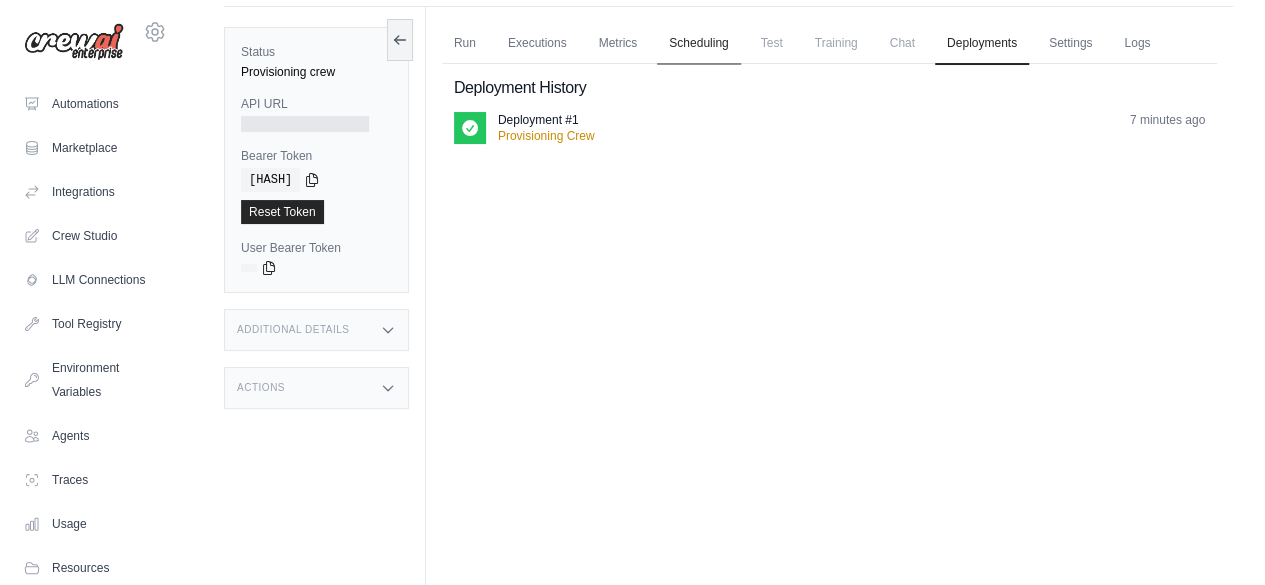click on "Scheduling" at bounding box center (698, 44) 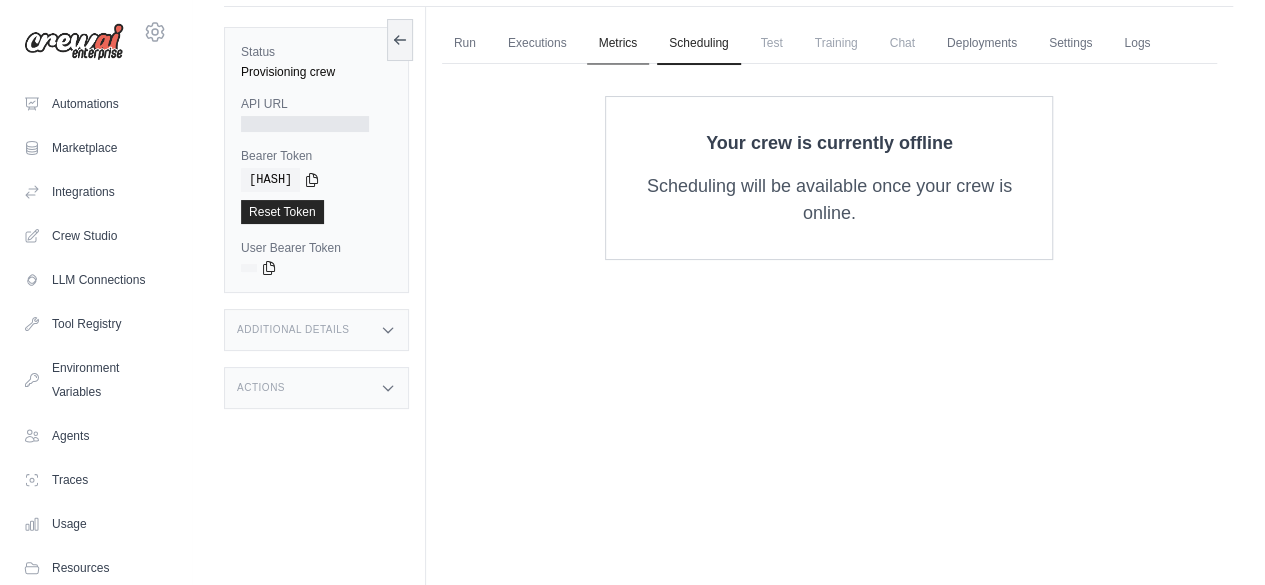 click on "Metrics" at bounding box center (618, 44) 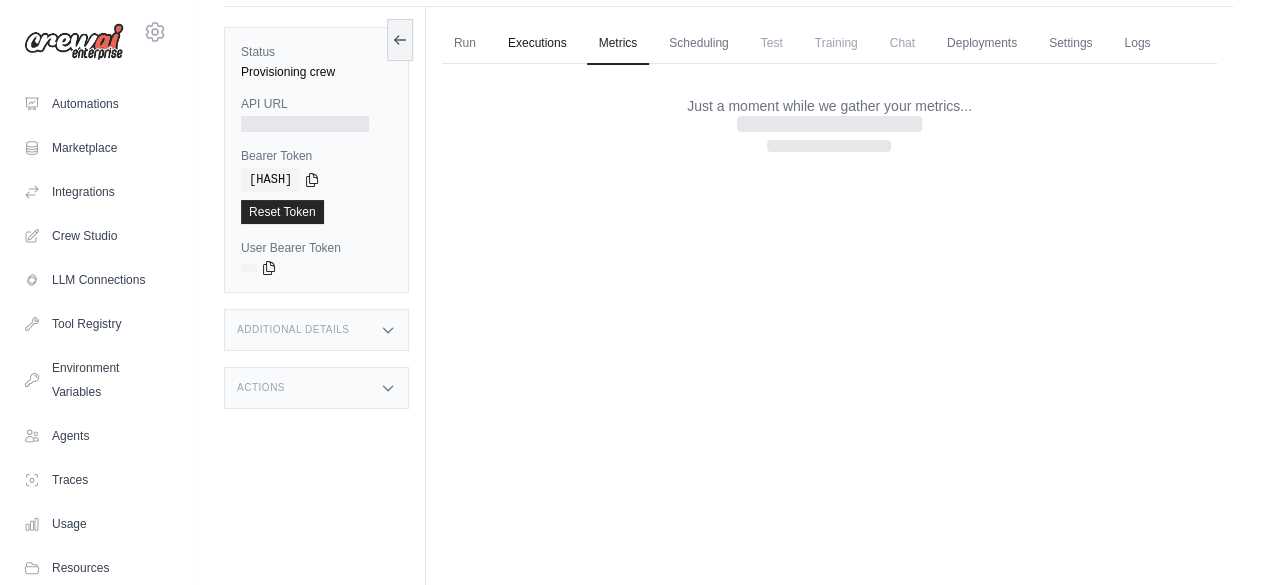 click on "Executions" at bounding box center (537, 44) 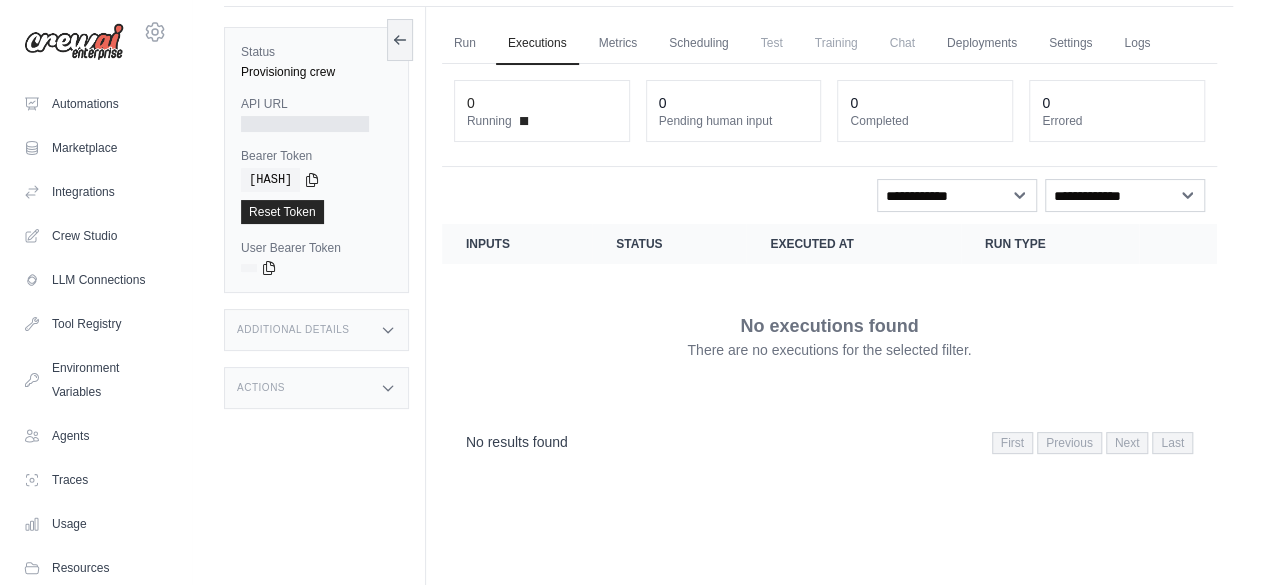 click on "Run
Executions
Metrics
Scheduling
Test
Training
Chat
Deployments
Settings
Logs
0
Running
0
Pending human input
0" at bounding box center (829, 299) 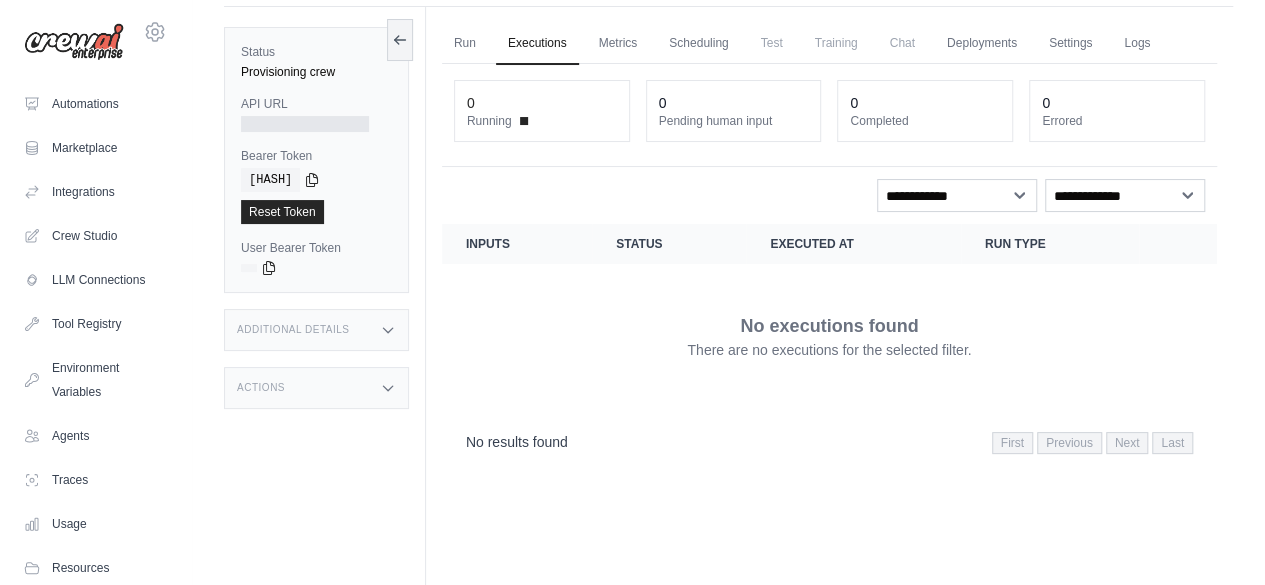 click on "Executions" at bounding box center (537, 44) 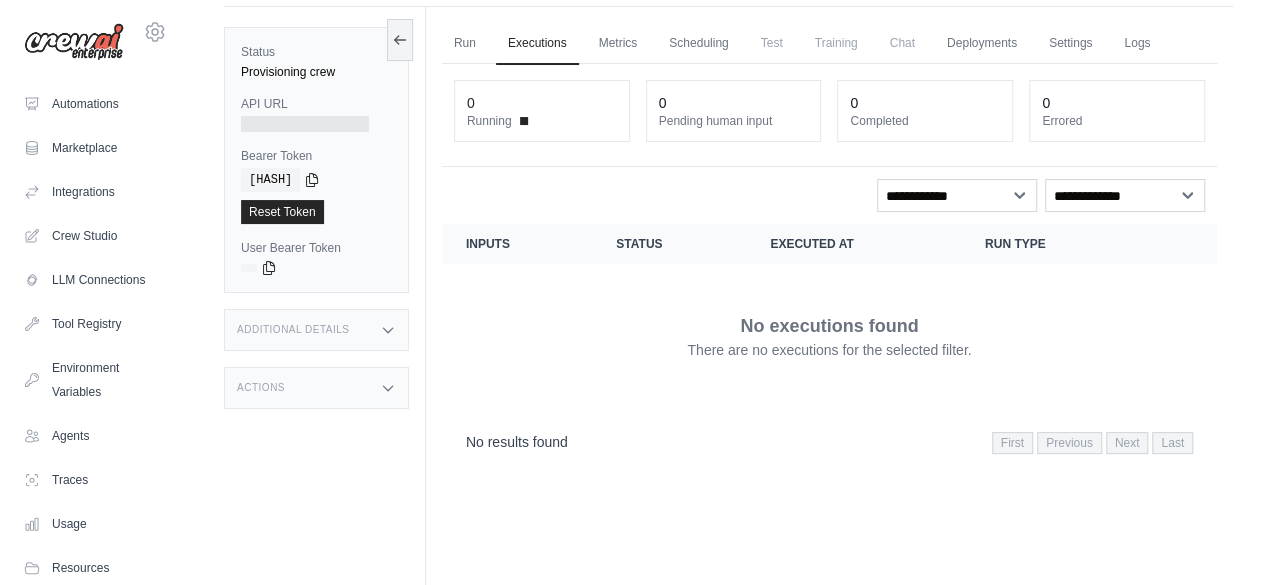 click on "Run
Executions
Metrics
Scheduling
Test
Training
Chat
Deployments
Settings
Logs" at bounding box center (829, 43) 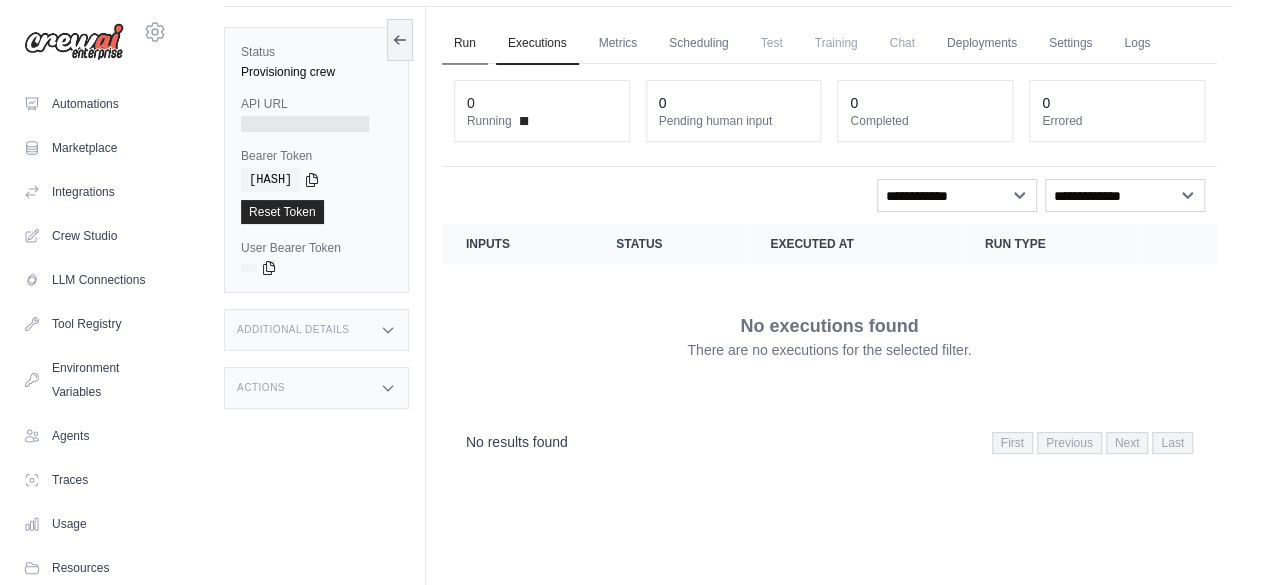 click on "Run" at bounding box center [465, 44] 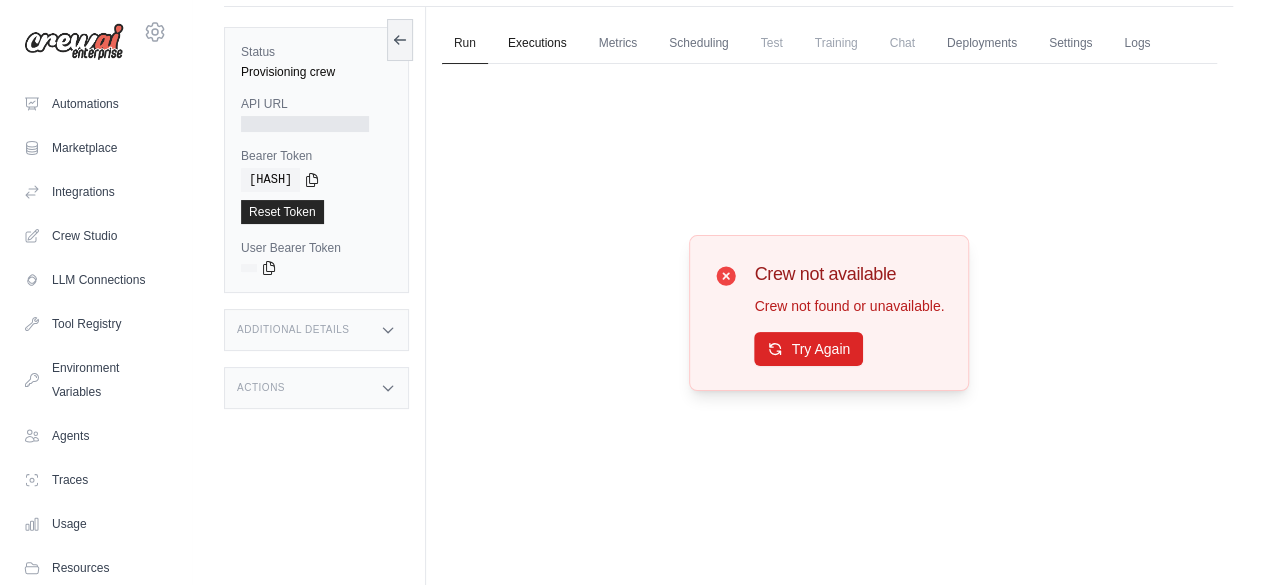 click on "Executions" at bounding box center [537, 44] 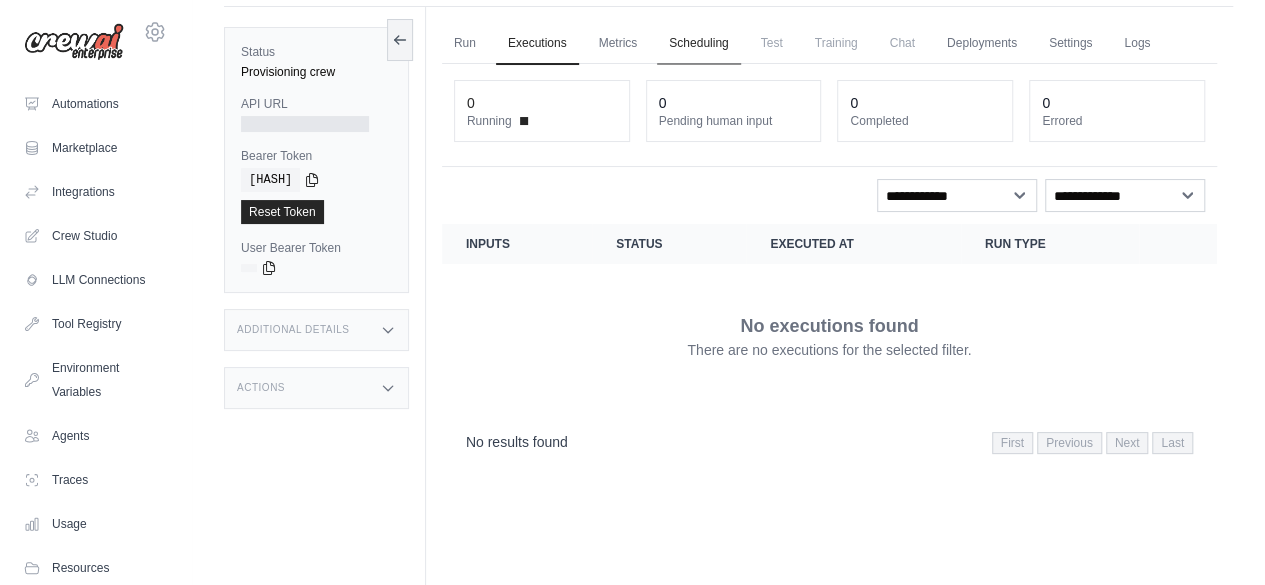 click on "Scheduling" at bounding box center [698, 44] 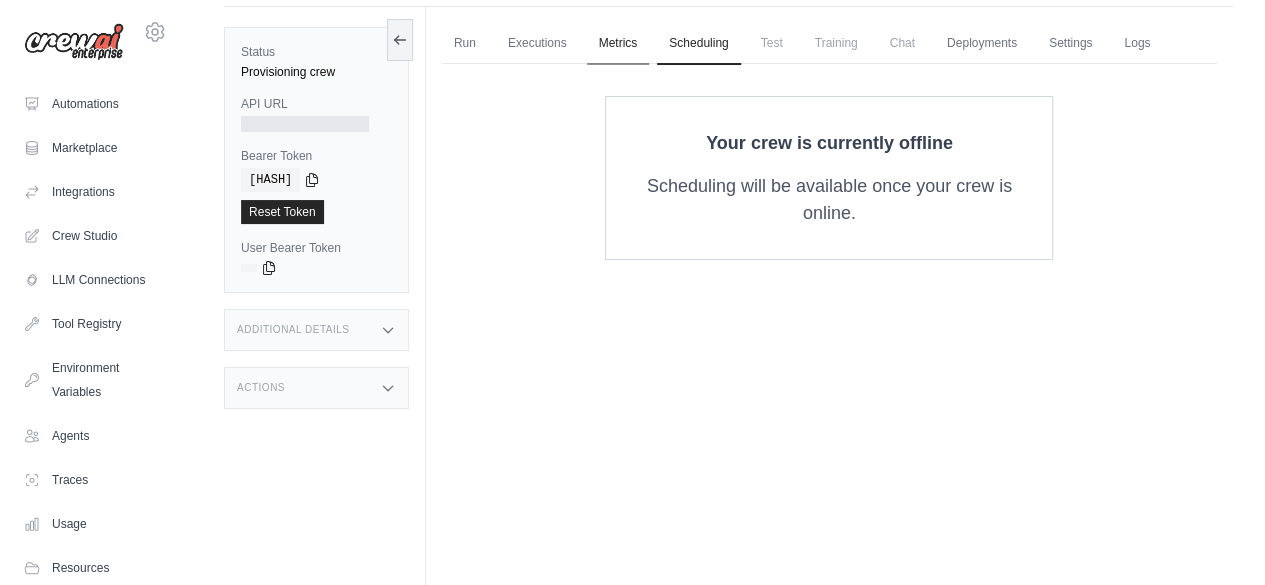 click on "Metrics" at bounding box center (618, 44) 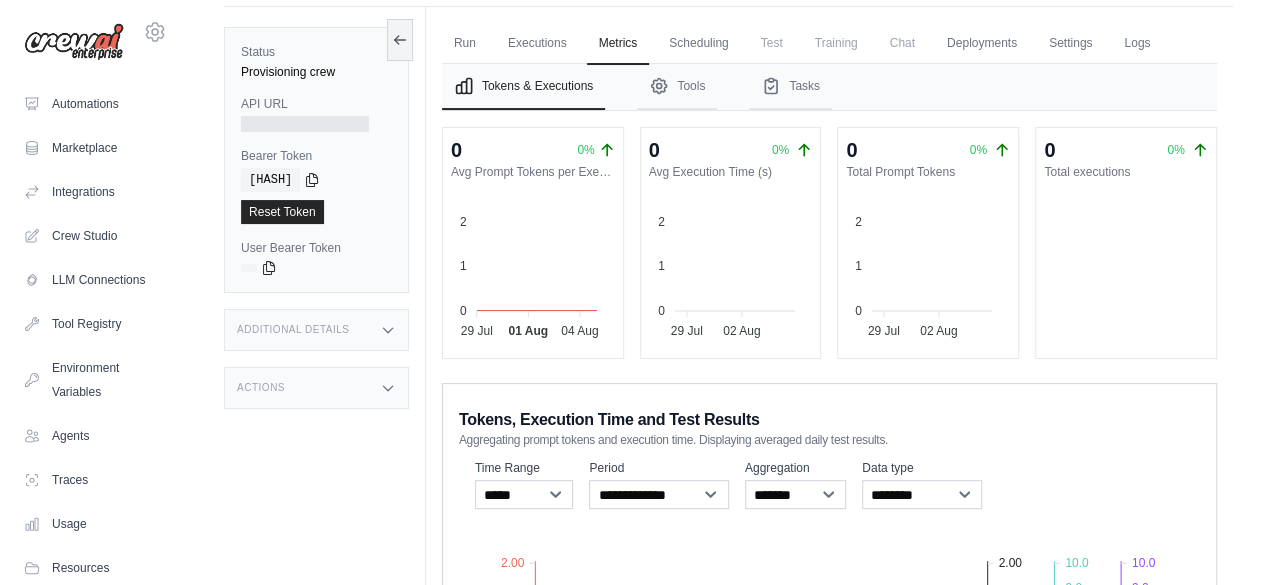 click on "Test" at bounding box center [772, 43] 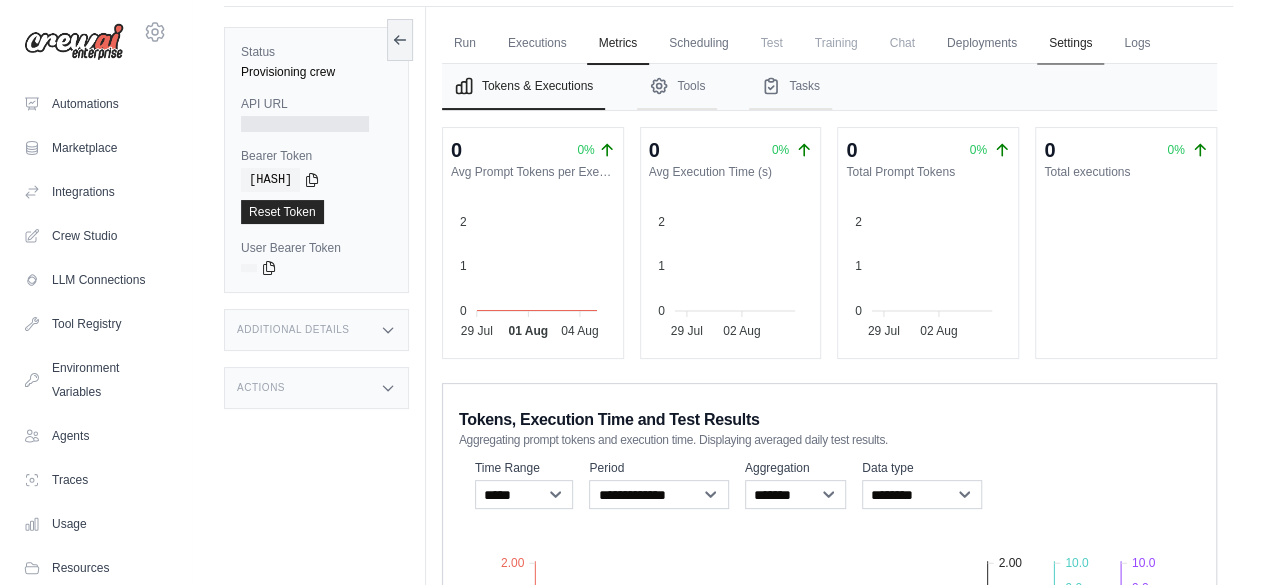 click on "Settings" at bounding box center [1070, 44] 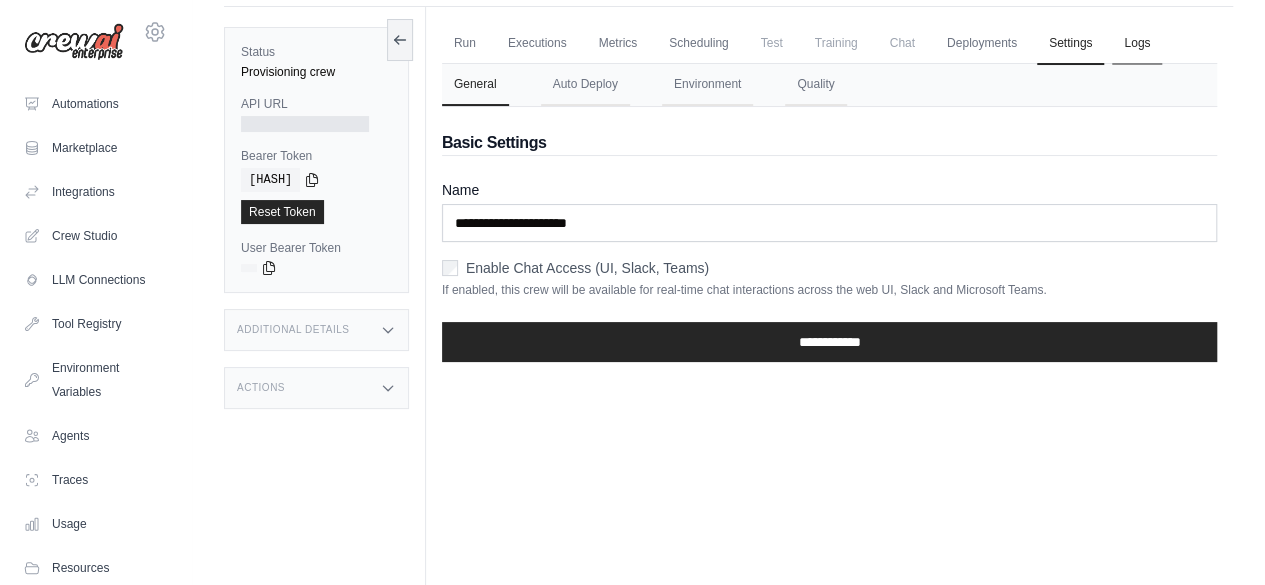 click on "Logs" at bounding box center (1137, 44) 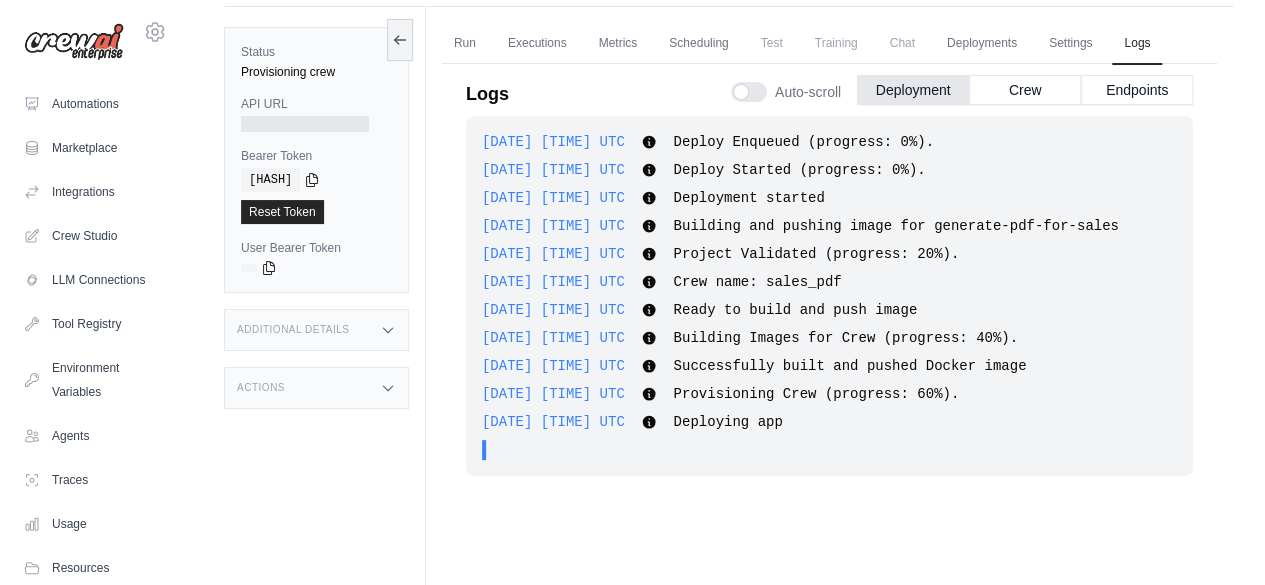 scroll, scrollTop: 84, scrollLeft: 0, axis: vertical 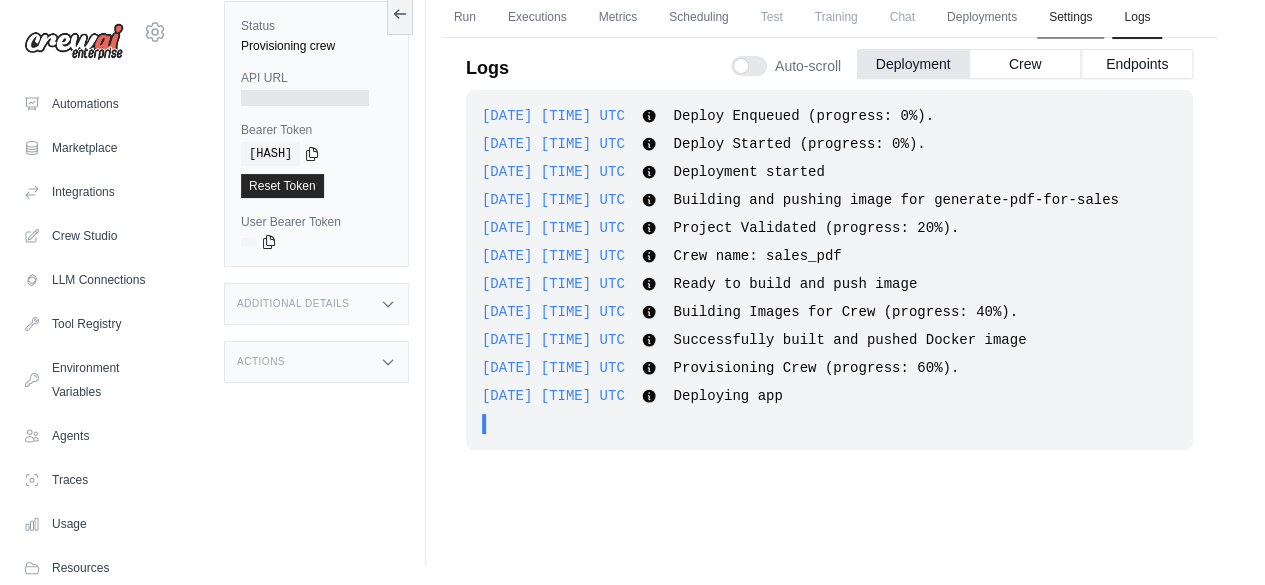 click on "Settings" at bounding box center [1070, 18] 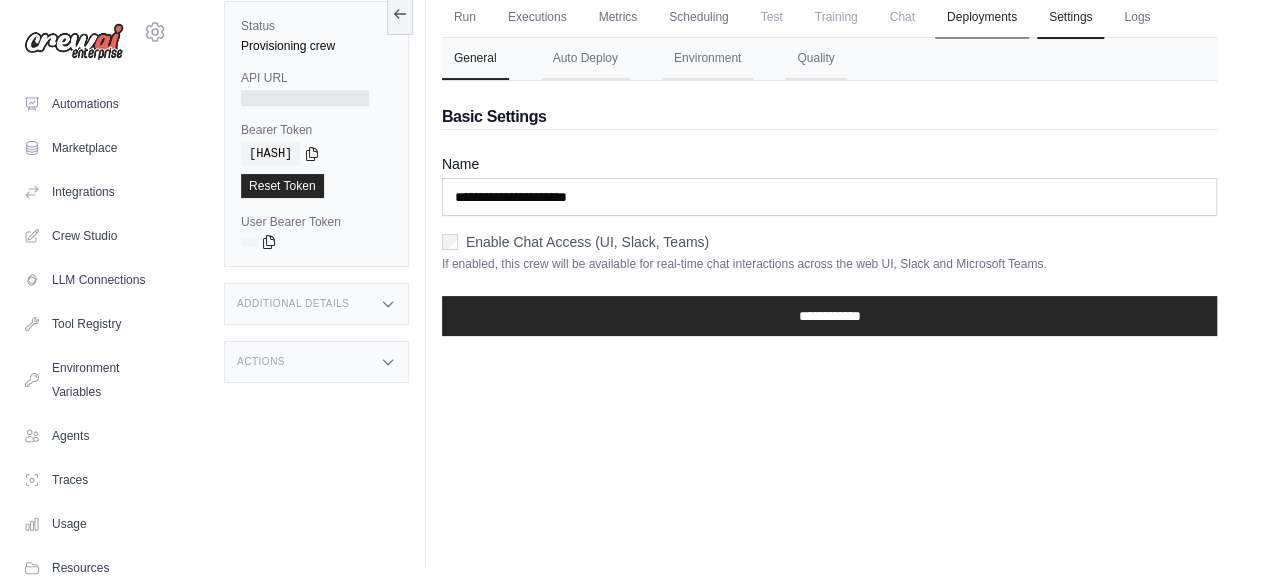 click on "Deployments" at bounding box center [982, 18] 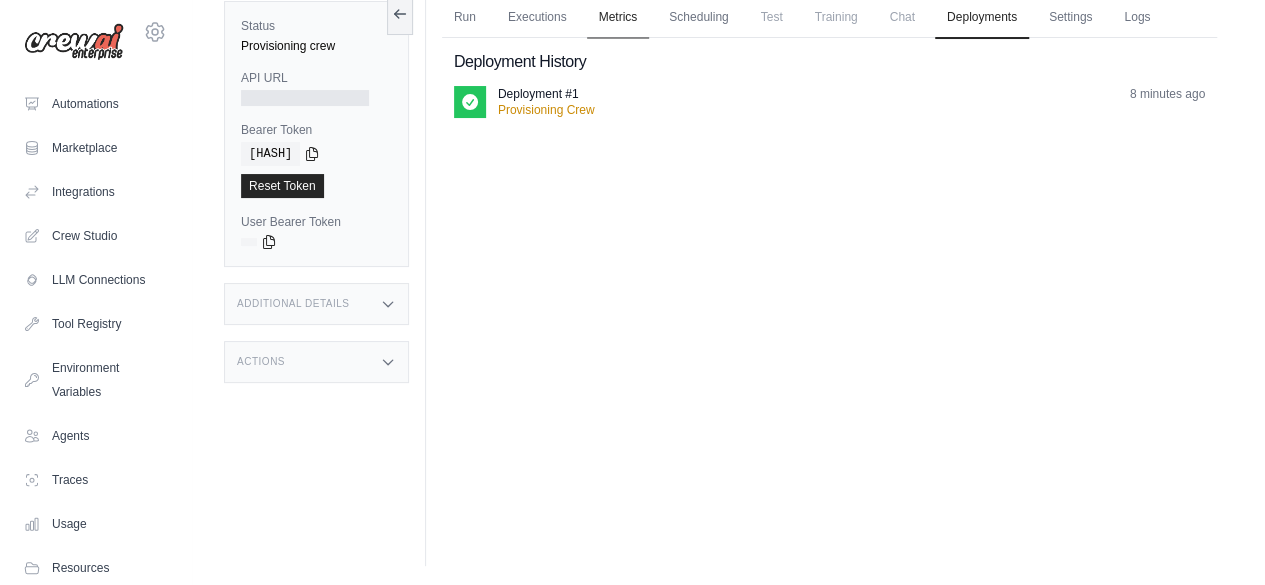 click on "Metrics" at bounding box center [618, 18] 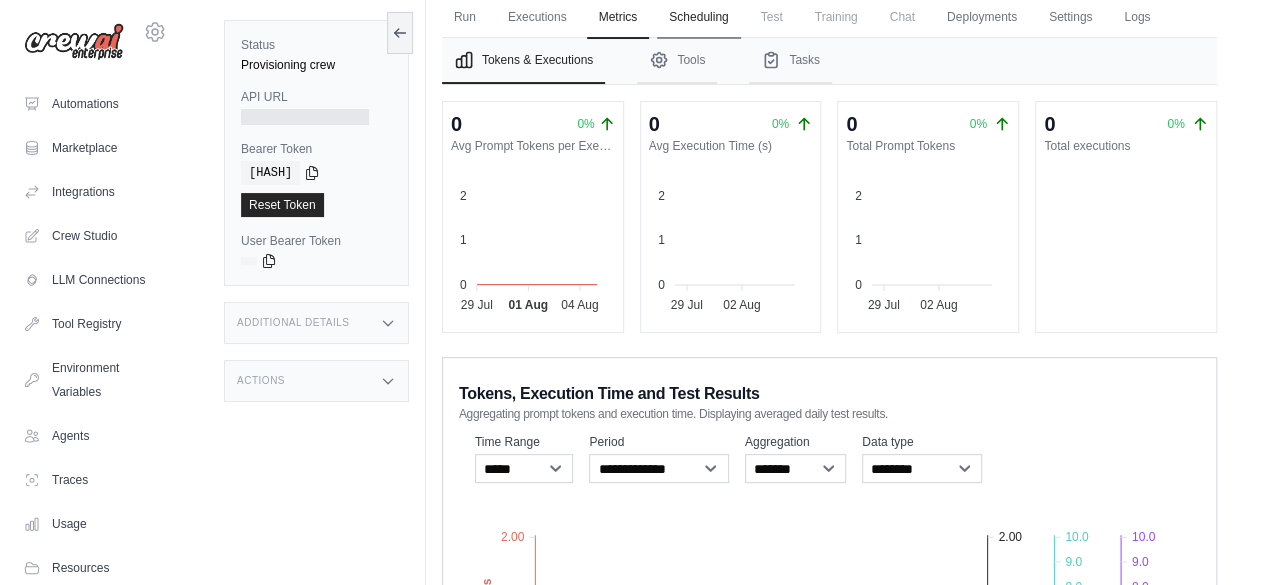 click on "Scheduling" at bounding box center [698, 18] 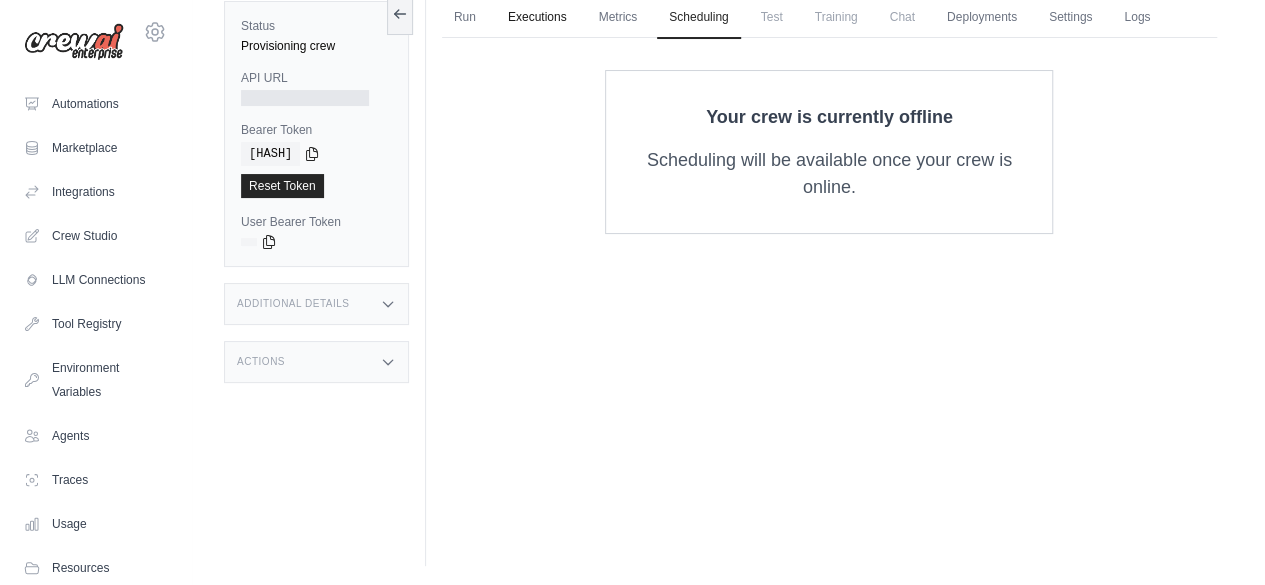 click on "Executions" at bounding box center [537, 18] 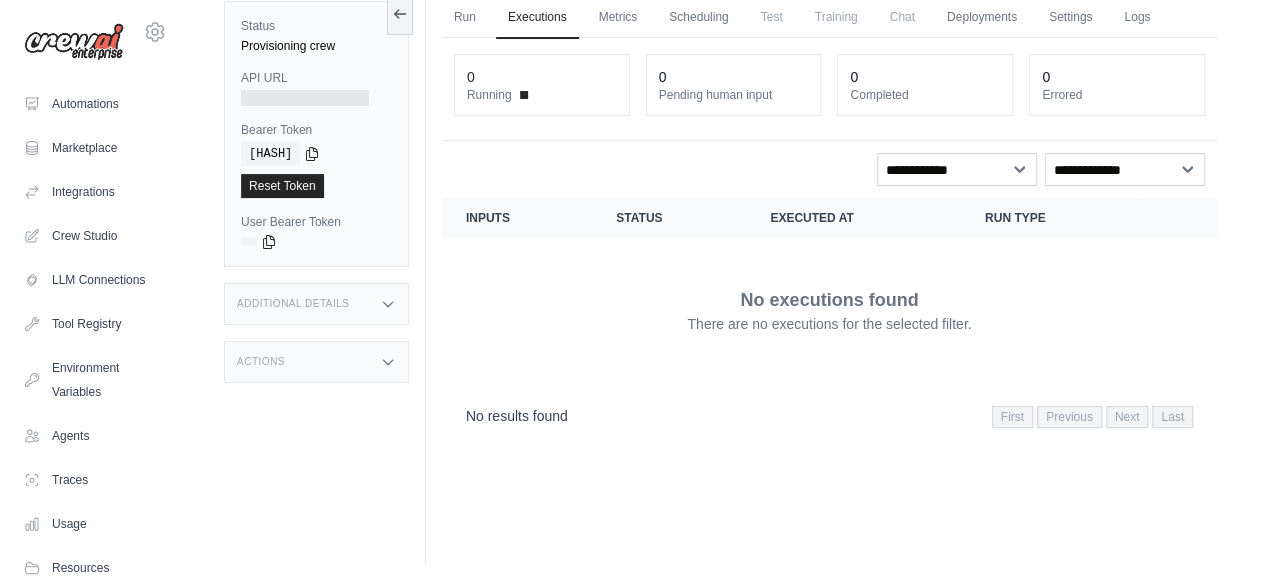 click on "Run
Executions
Metrics
Scheduling
Test
Training
Chat
Deployments
Settings
Logs" at bounding box center (829, 17) 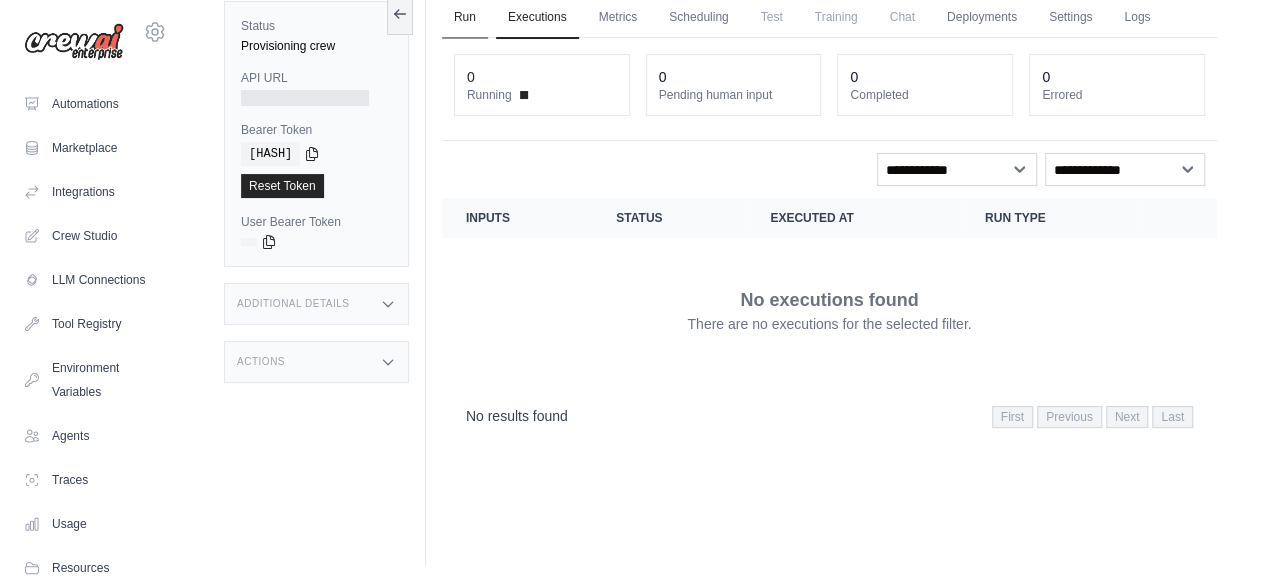 click on "Run" at bounding box center (465, 18) 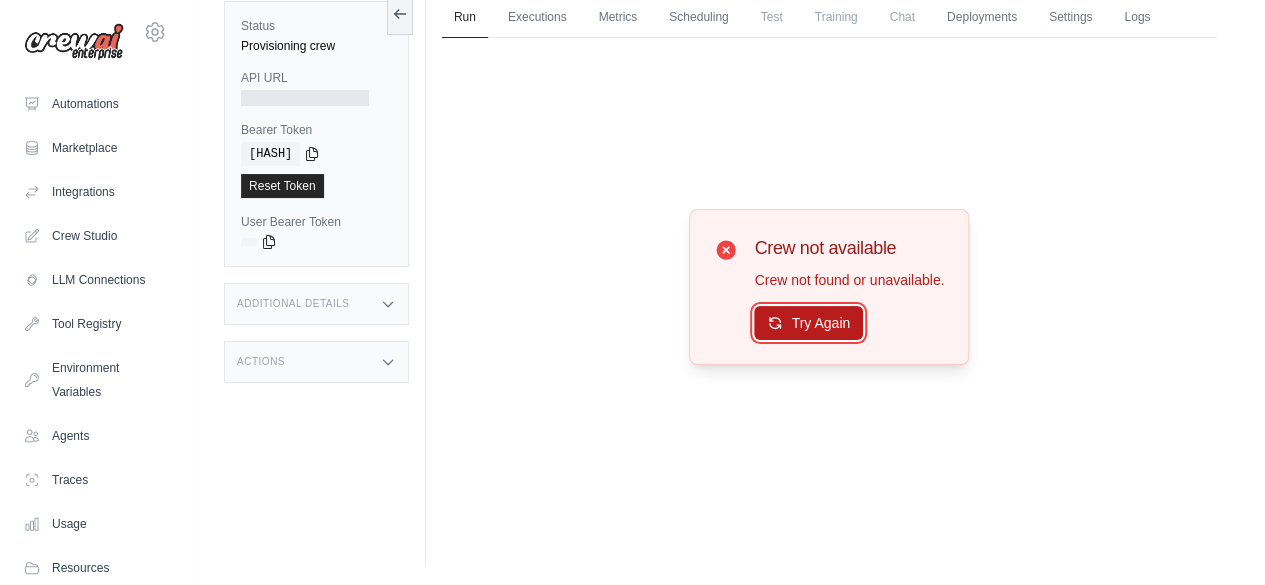 click on "Try Again" at bounding box center [808, 323] 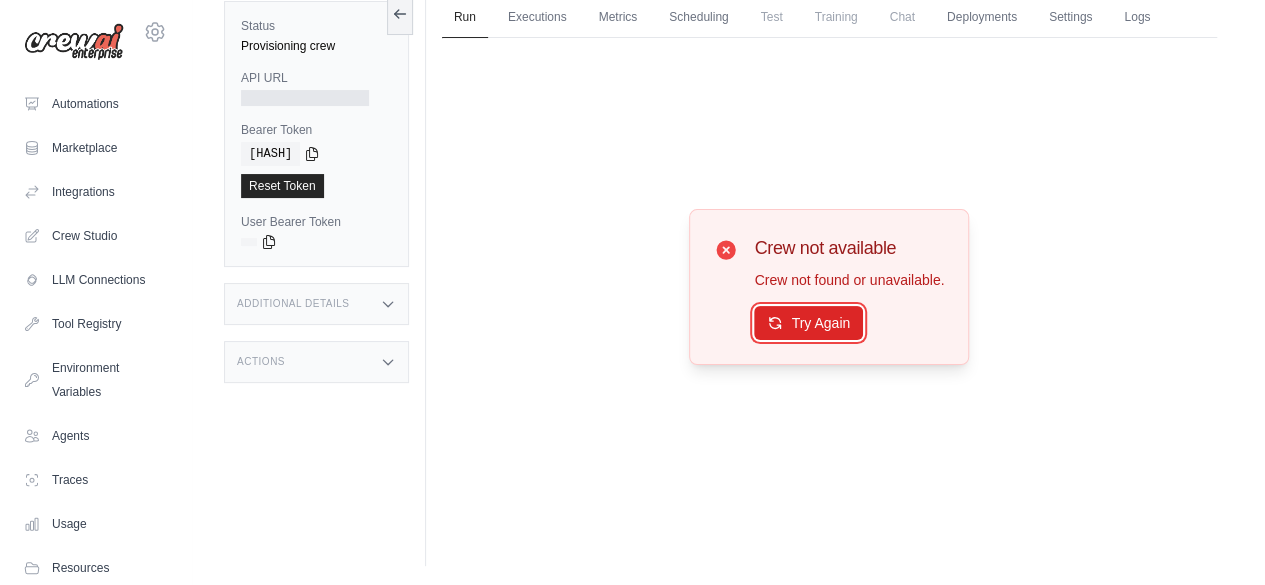 click 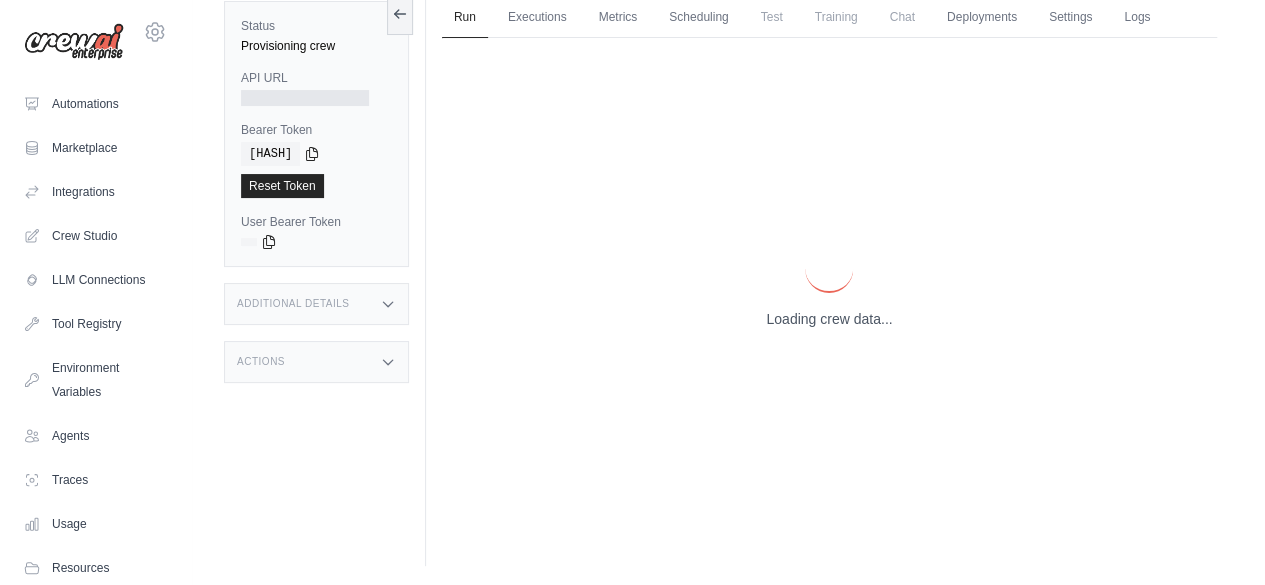 scroll, scrollTop: 0, scrollLeft: 0, axis: both 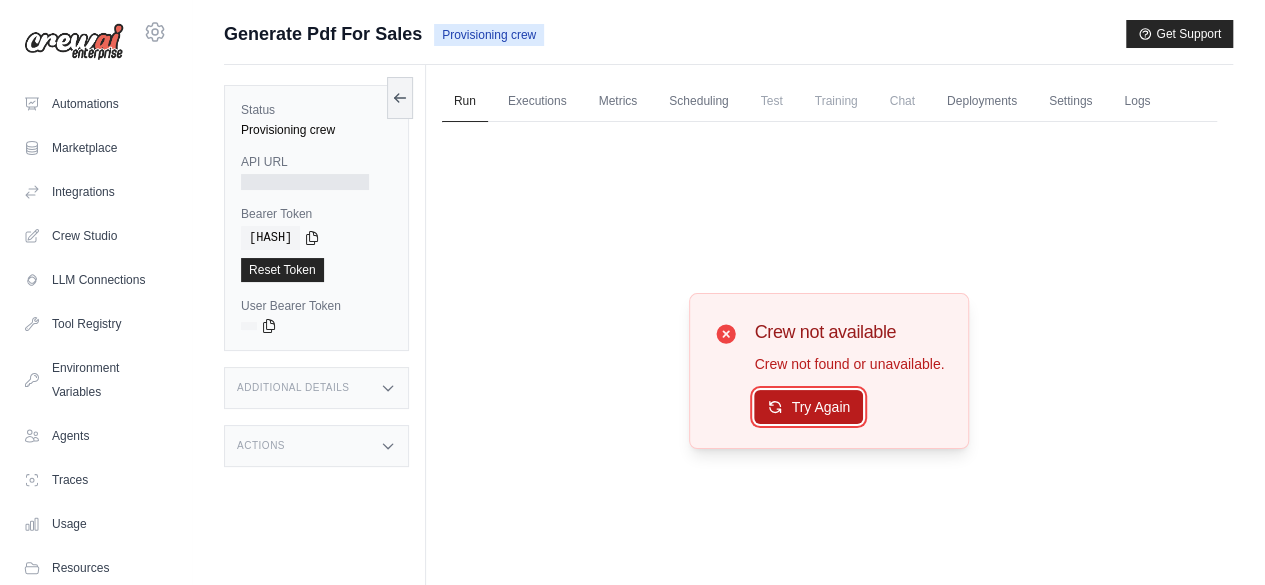 click on "Try Again" at bounding box center (808, 407) 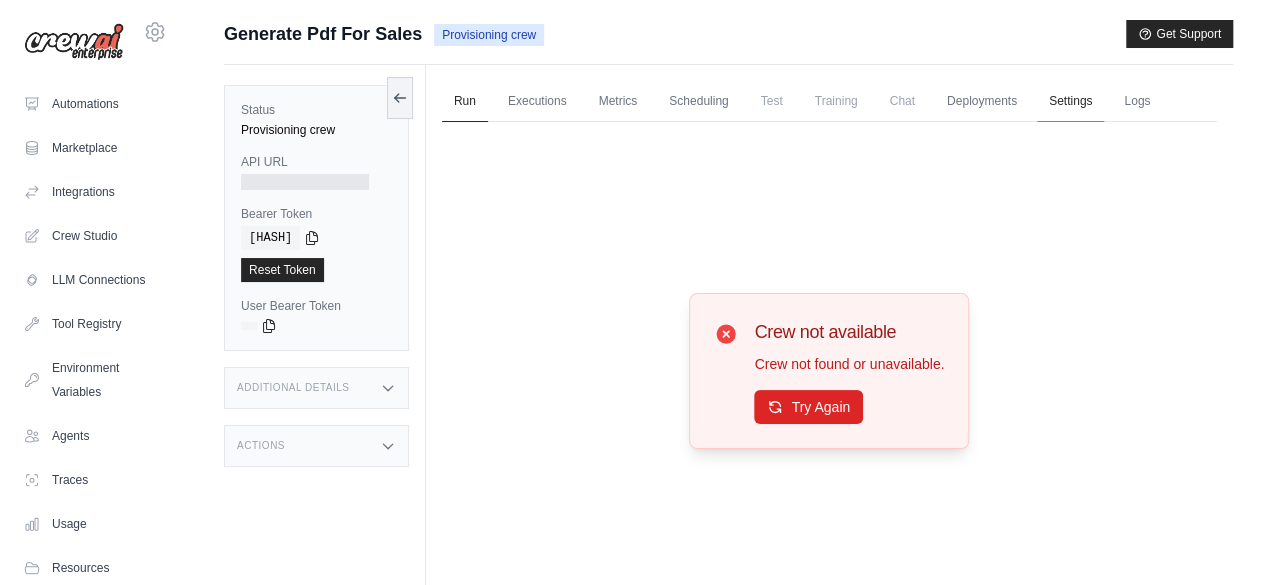 click on "Settings" at bounding box center (1070, 102) 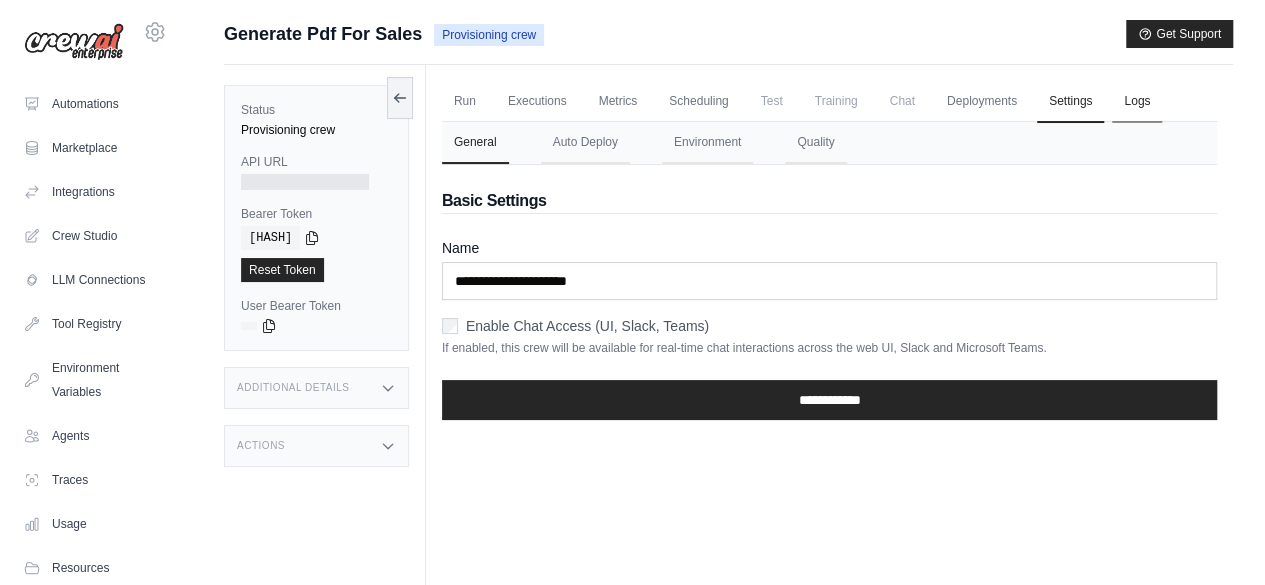 click on "Logs" at bounding box center [1137, 102] 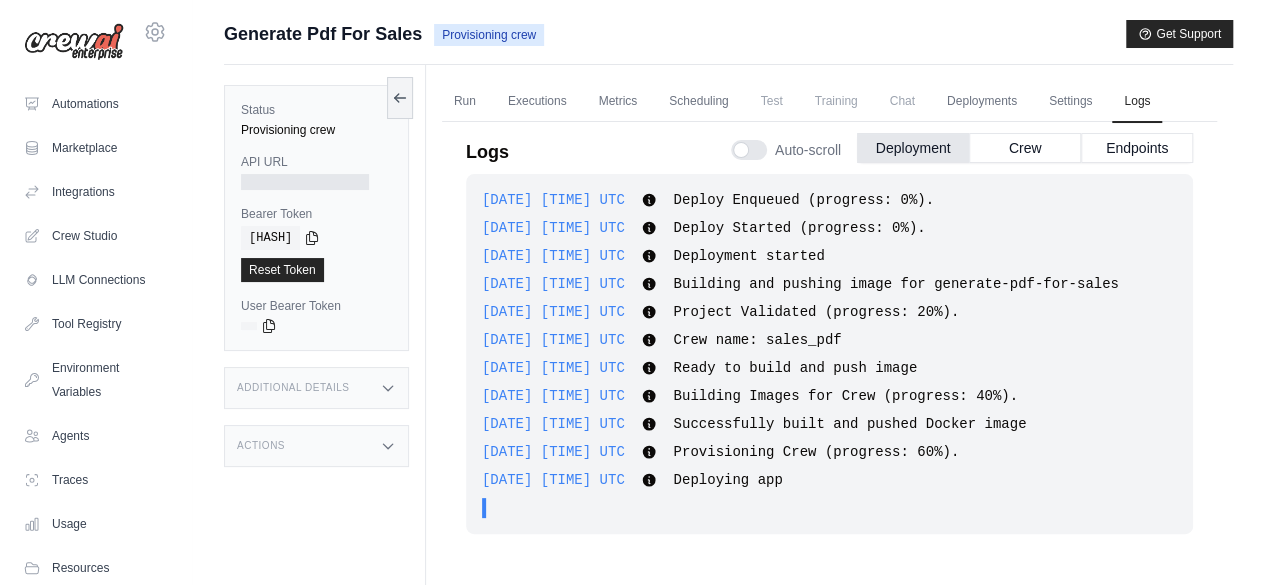 scroll, scrollTop: 84, scrollLeft: 0, axis: vertical 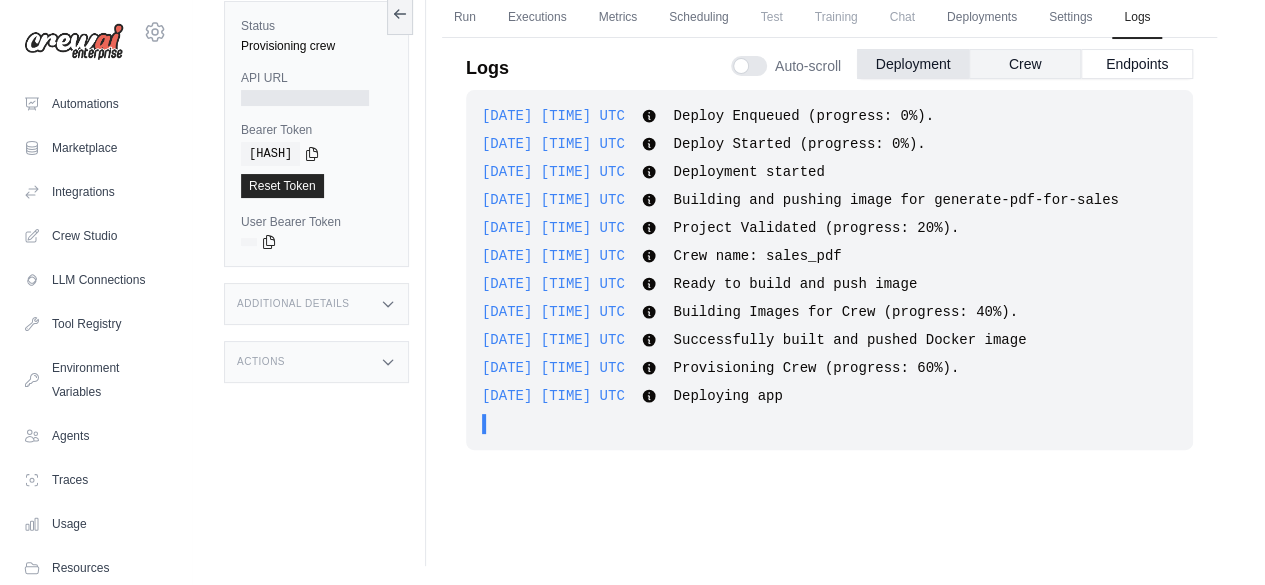click on "Crew" at bounding box center (1025, 64) 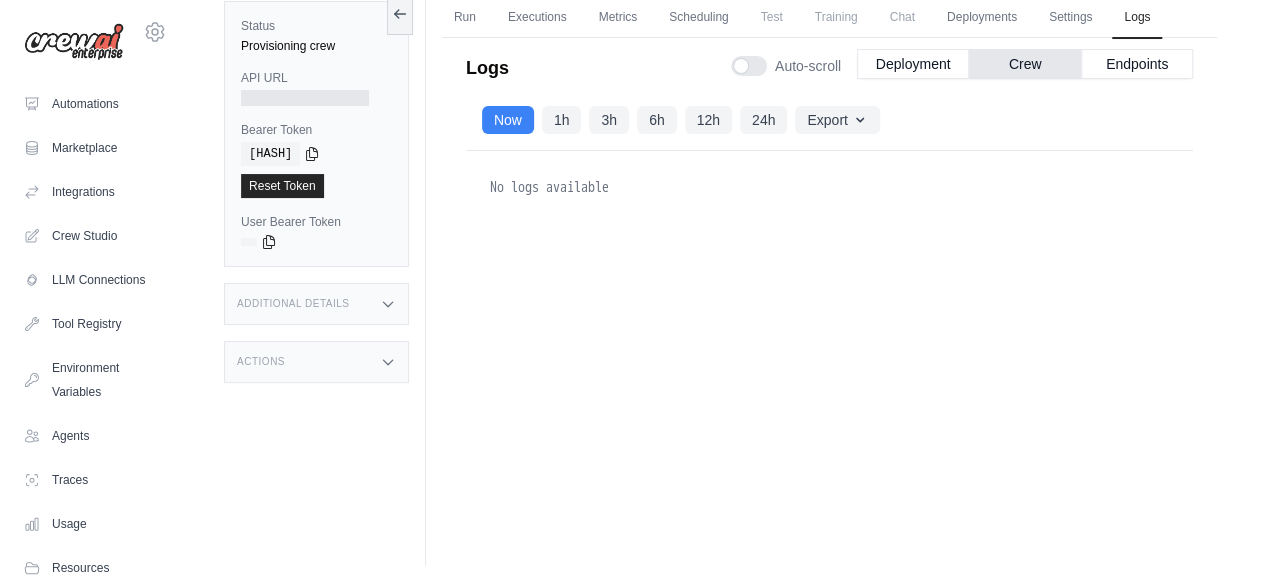 click on "Crew" at bounding box center [1025, 64] 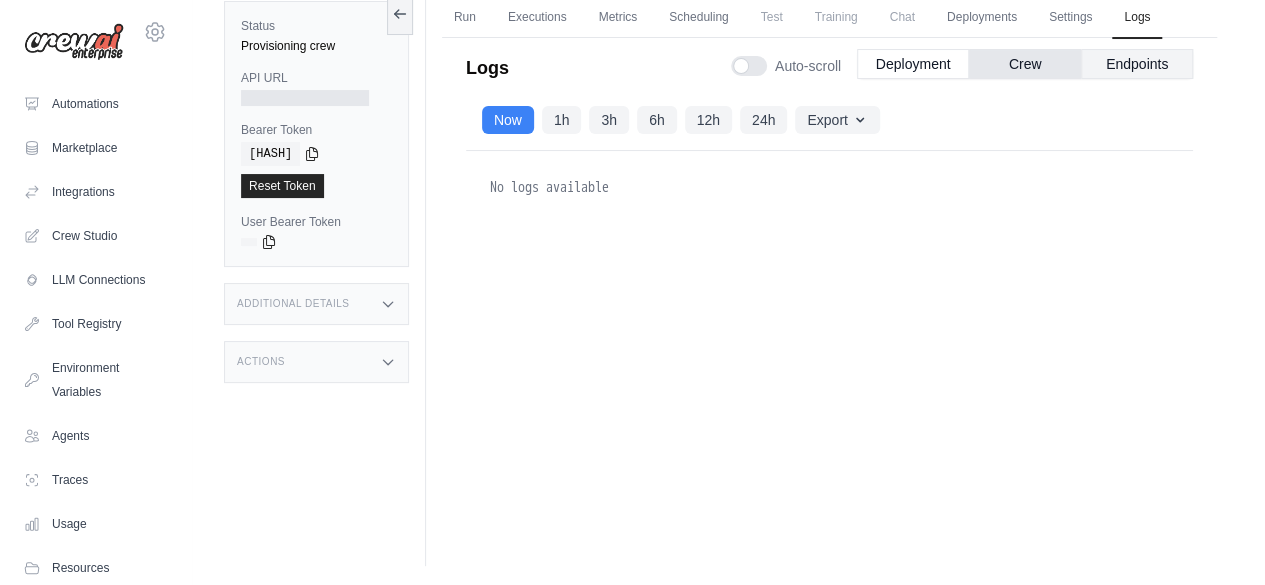 click on "Endpoints" at bounding box center (1137, 64) 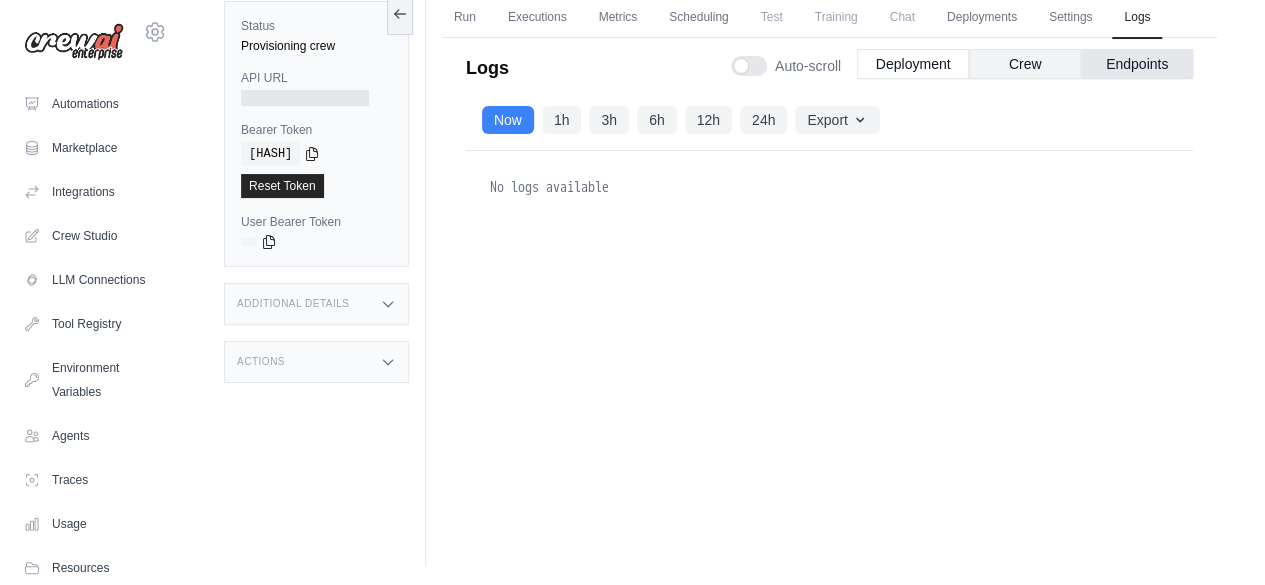 click on "Crew" at bounding box center [1025, 64] 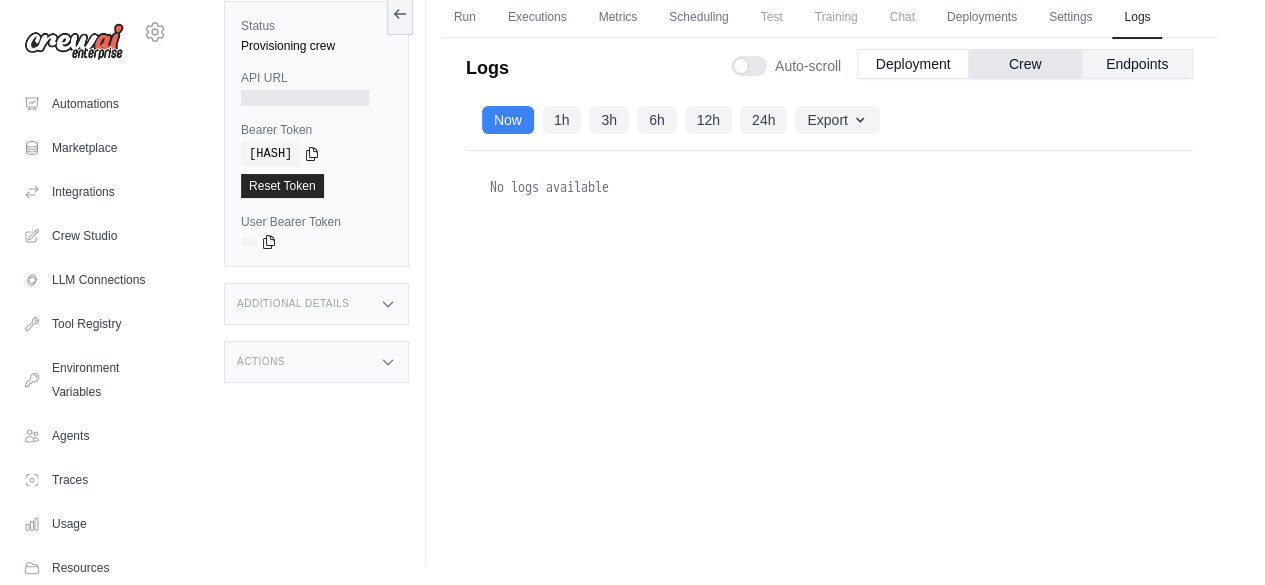 click on "Endpoints" at bounding box center (1137, 64) 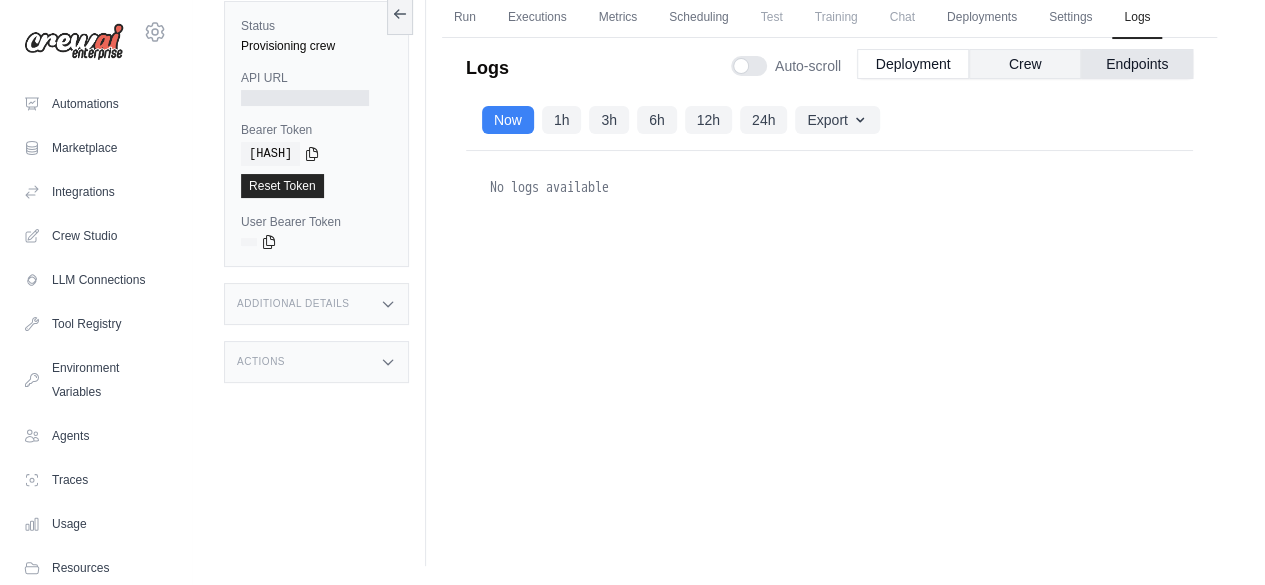 click on "Crew" at bounding box center [1025, 64] 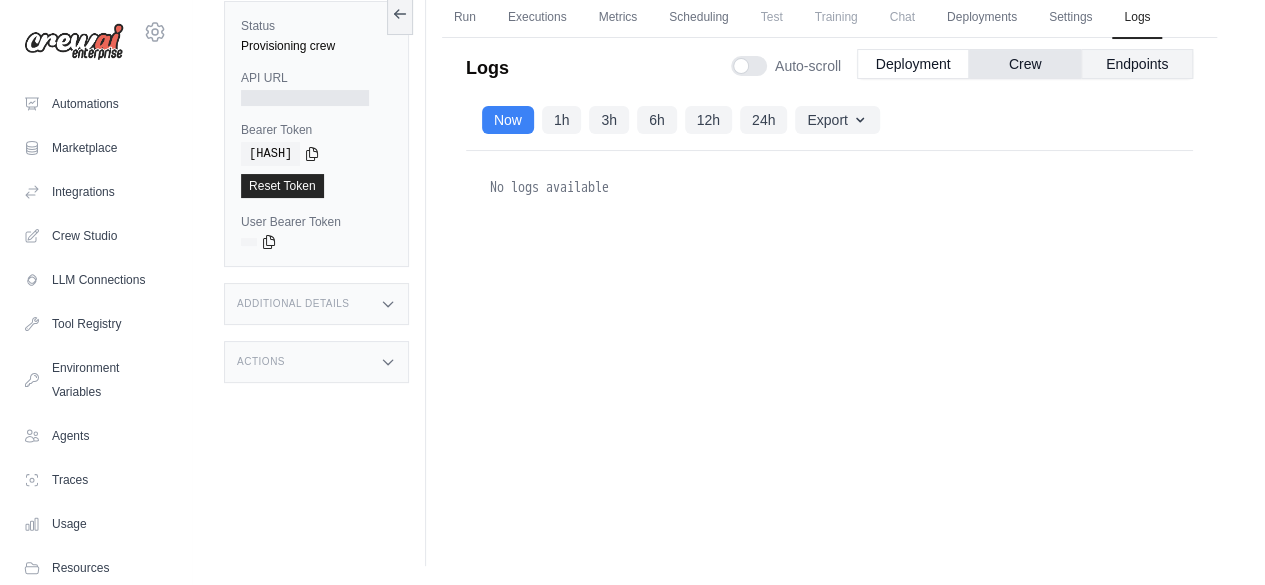 click on "Endpoints" at bounding box center [1137, 64] 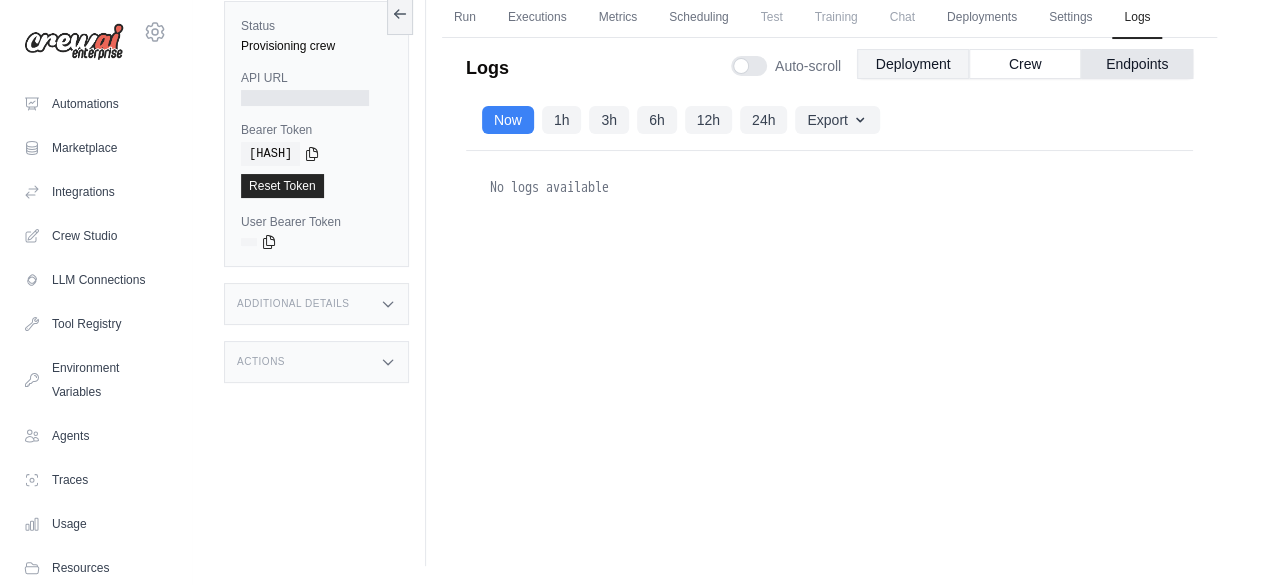 click on "Deployment" at bounding box center (913, 64) 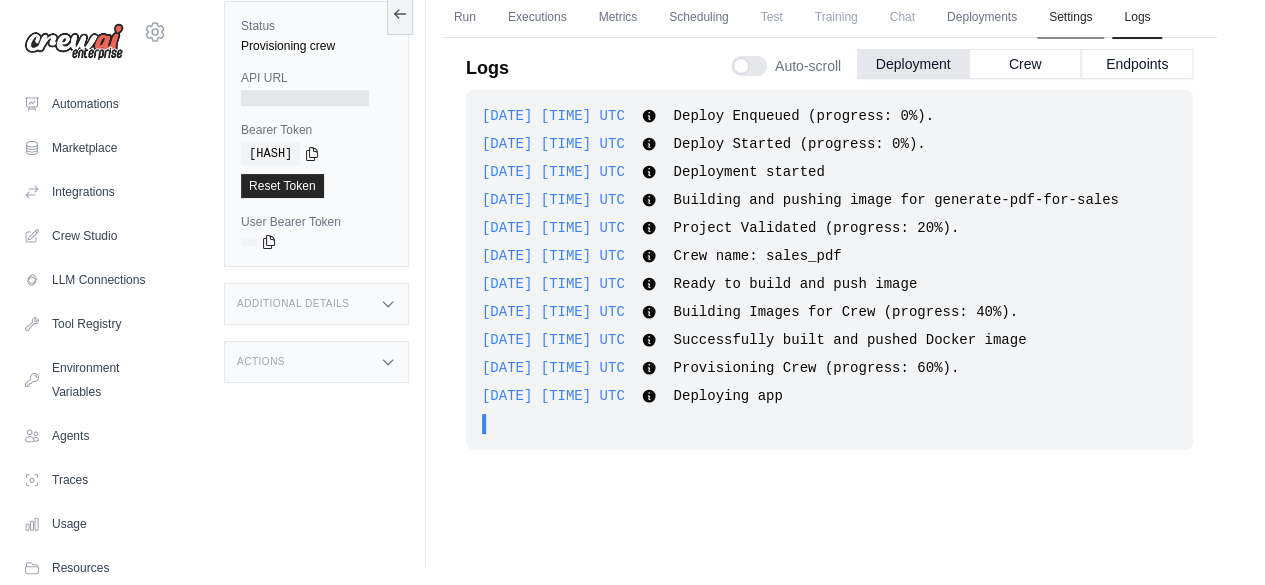 click on "Settings" at bounding box center [1070, 18] 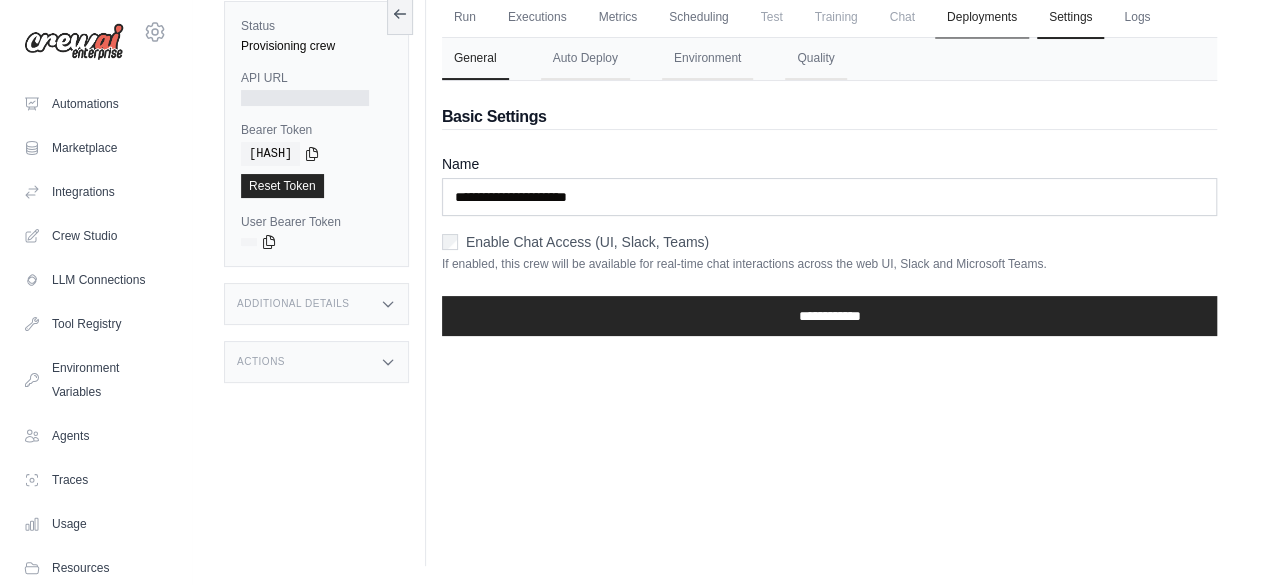 click on "Deployments" at bounding box center (982, 18) 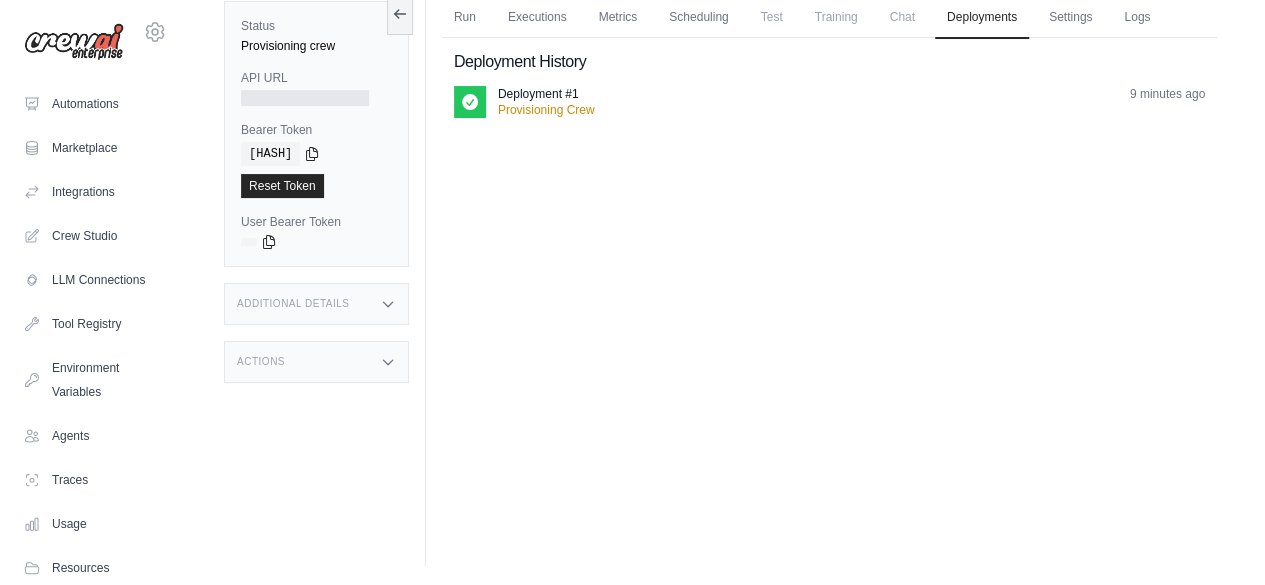 click on "Chat" at bounding box center (902, 17) 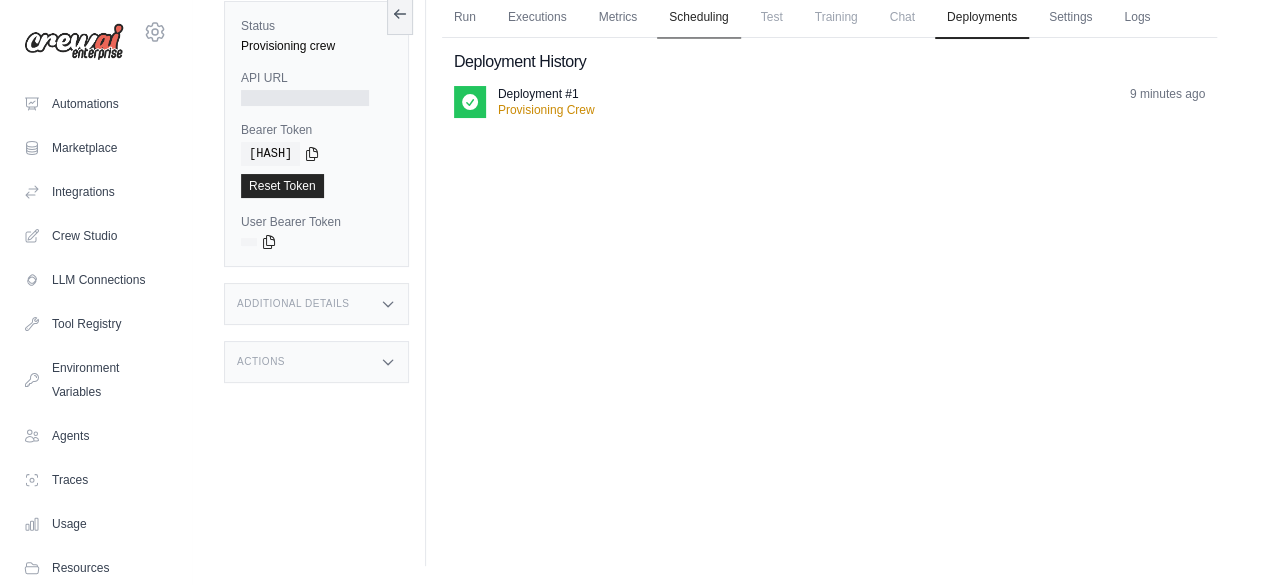 click on "Scheduling" at bounding box center [698, 18] 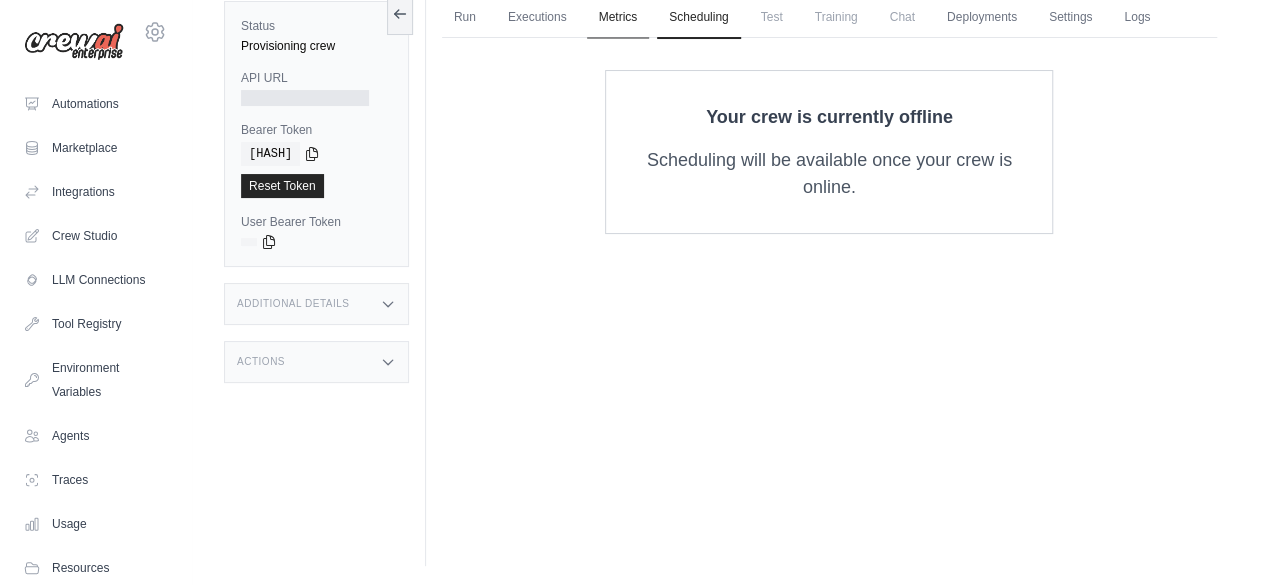 click on "Metrics" at bounding box center [618, 18] 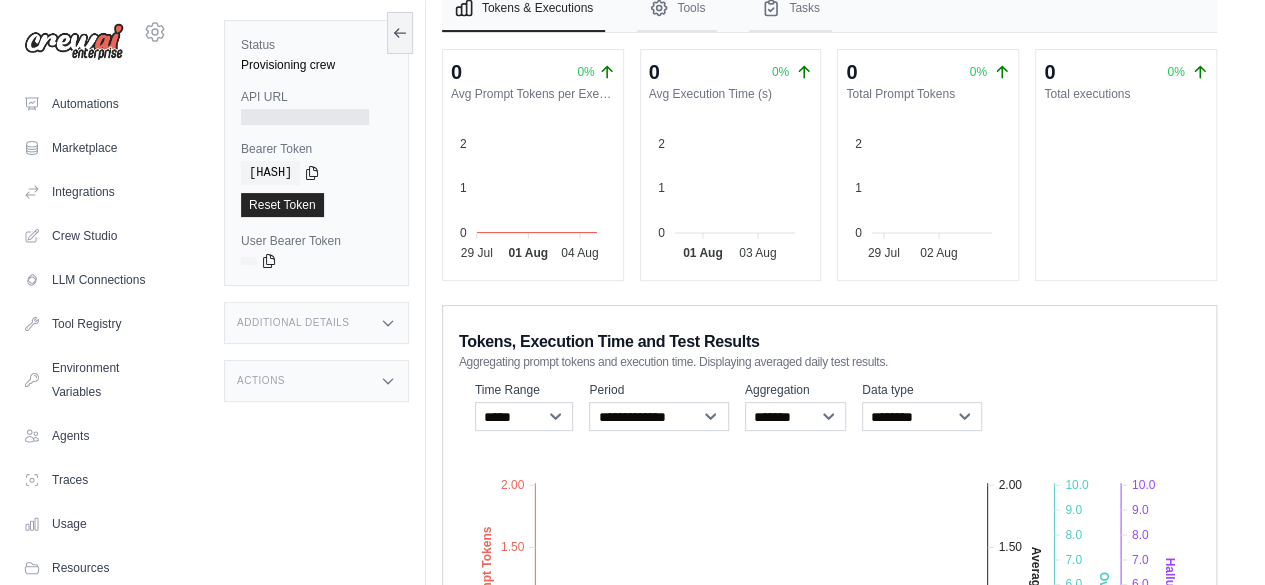 scroll, scrollTop: 0, scrollLeft: 0, axis: both 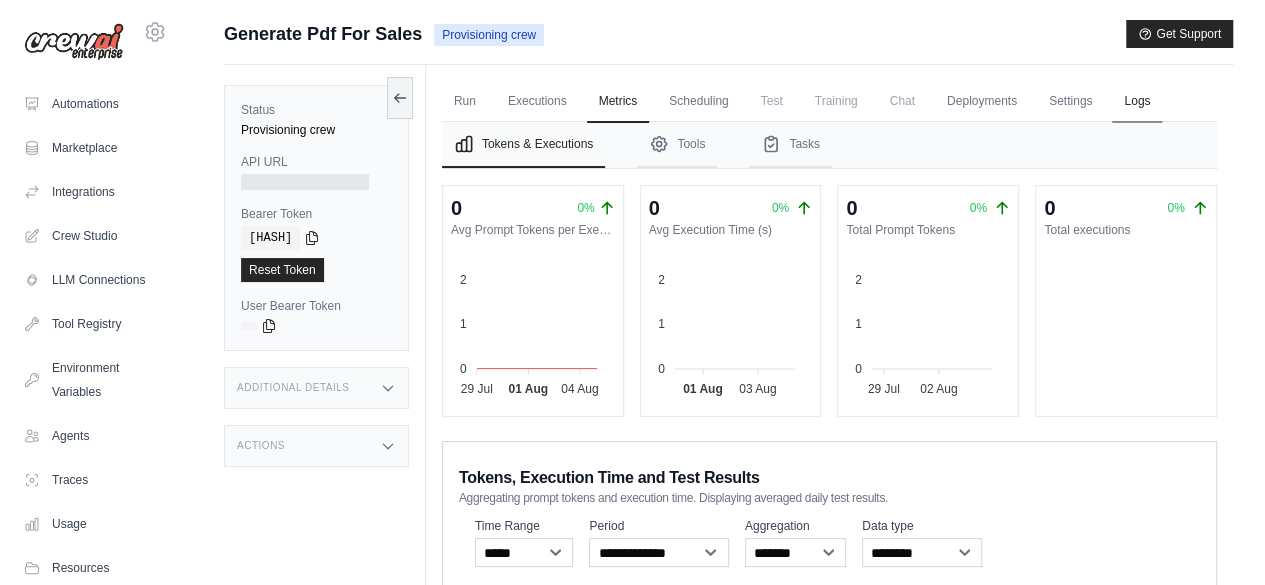 click on "Logs" at bounding box center [1137, 102] 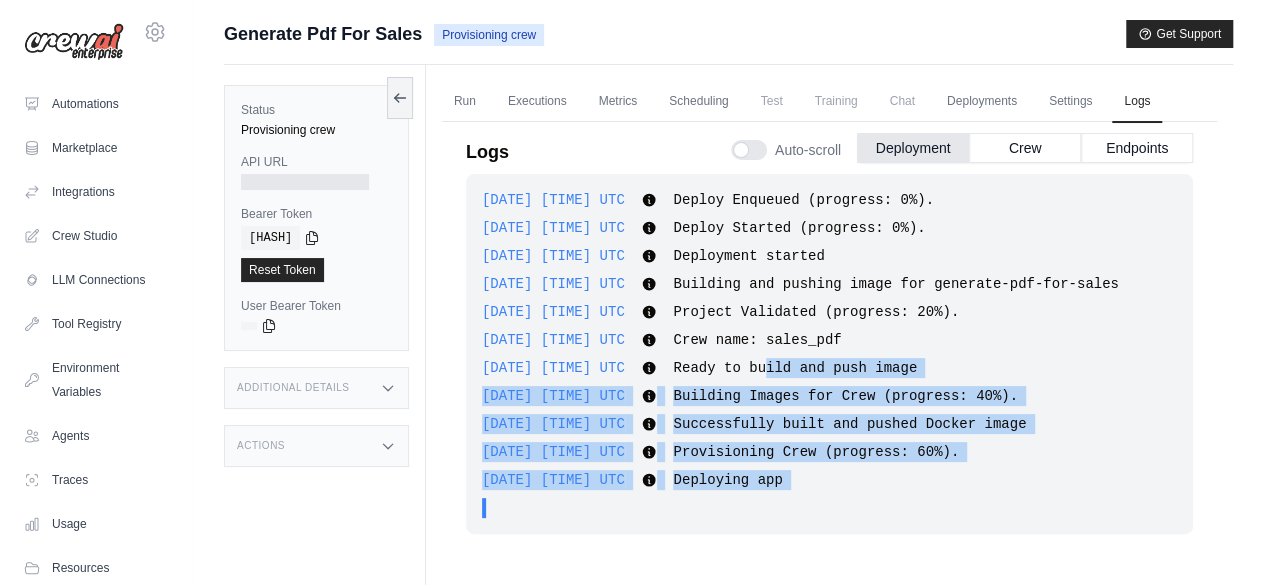 drag, startPoint x: 852, startPoint y: 496, endPoint x: 790, endPoint y: 361, distance: 148.55638 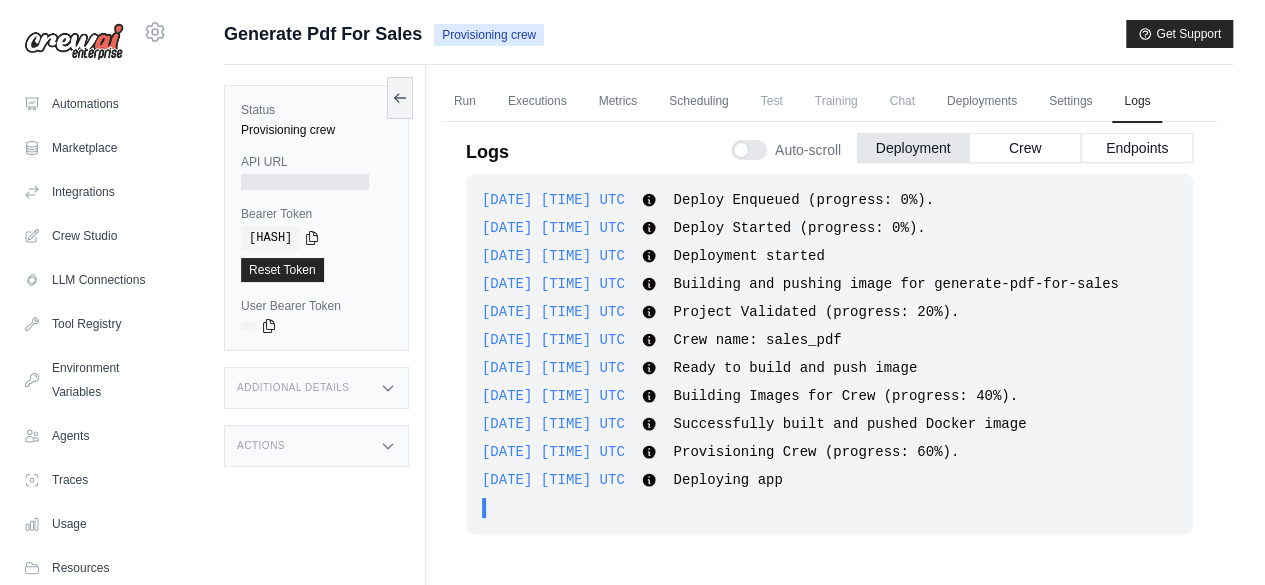 drag, startPoint x: 790, startPoint y: 361, endPoint x: 594, endPoint y: 490, distance: 234.64229 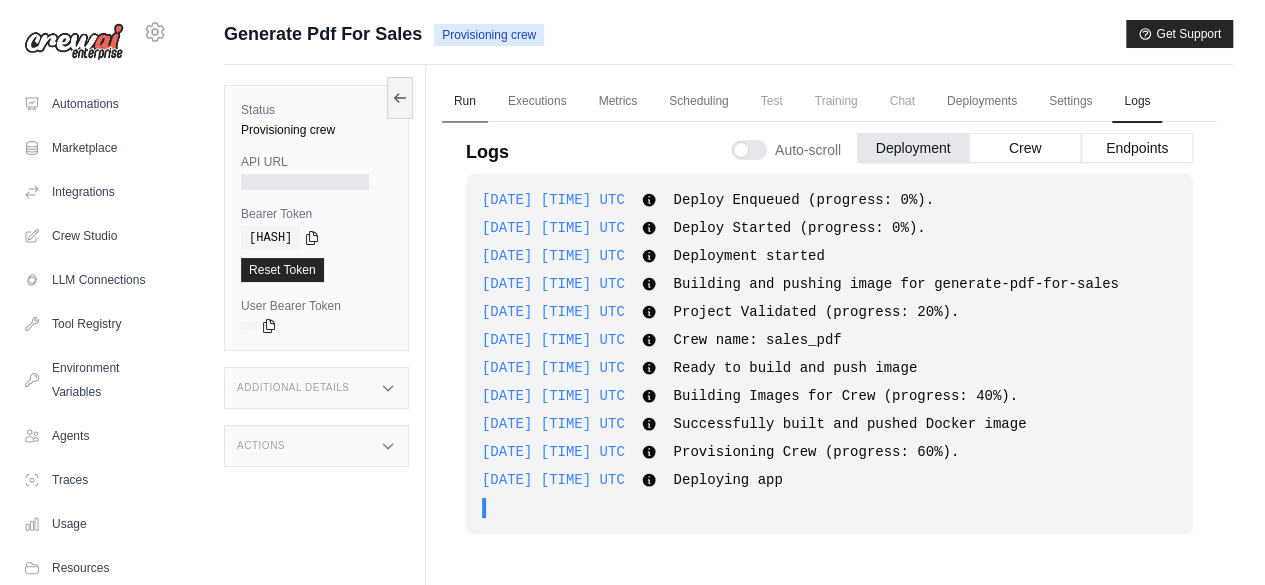 click on "Run" at bounding box center (465, 102) 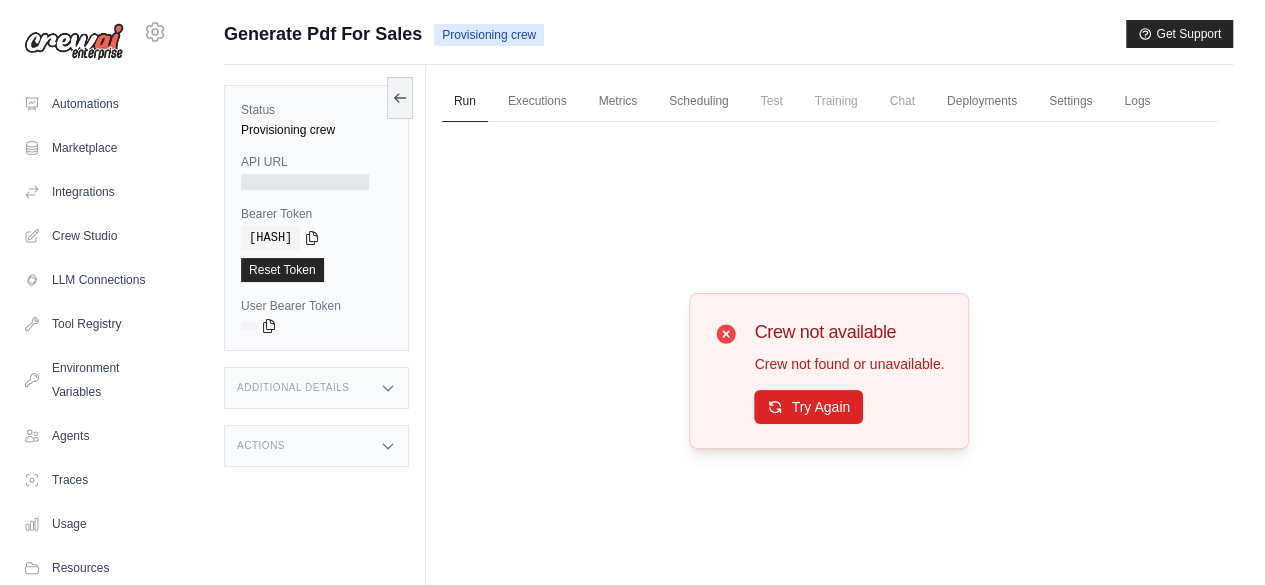 click on "Crew not found or unavailable." at bounding box center [849, 364] 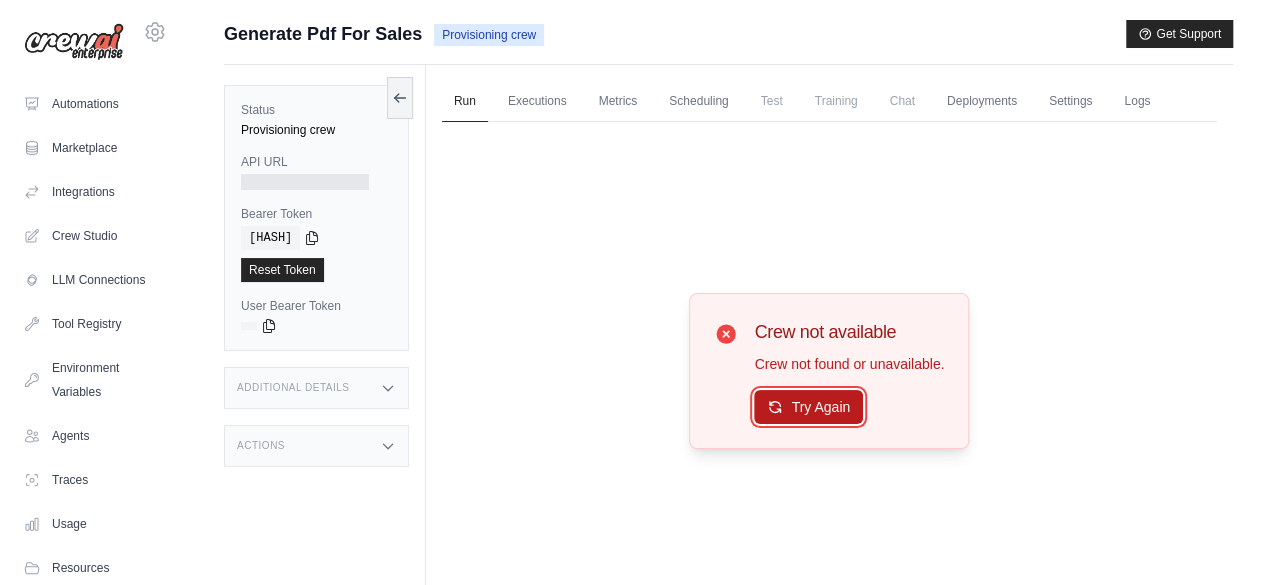 click on "Try Again" at bounding box center (808, 407) 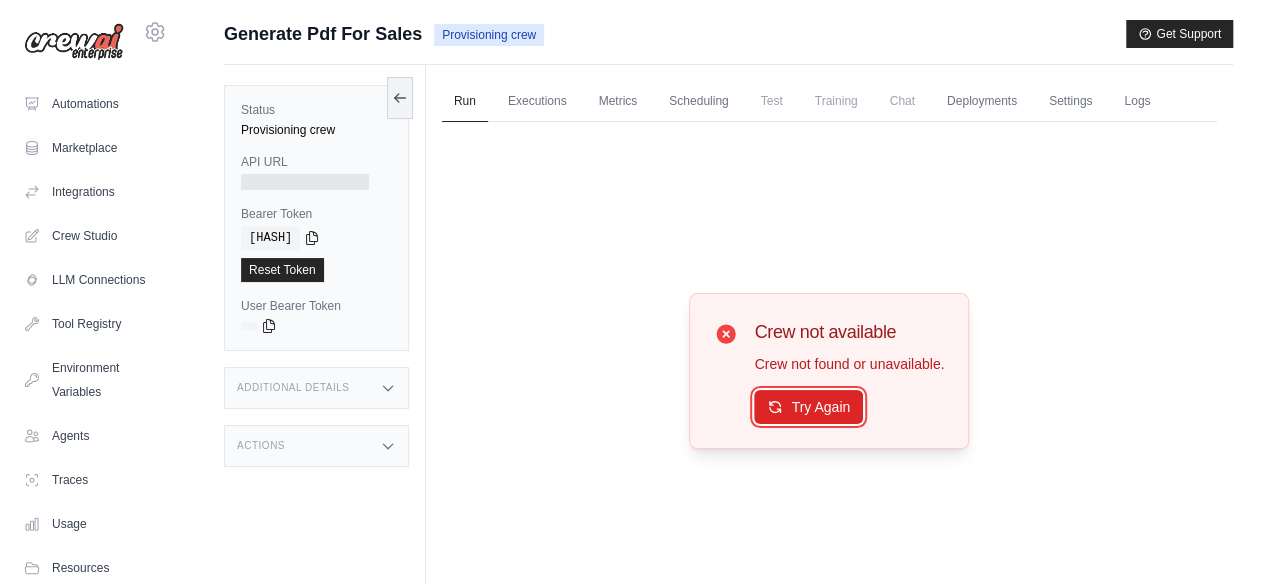 click on "Try Again" at bounding box center (808, 407) 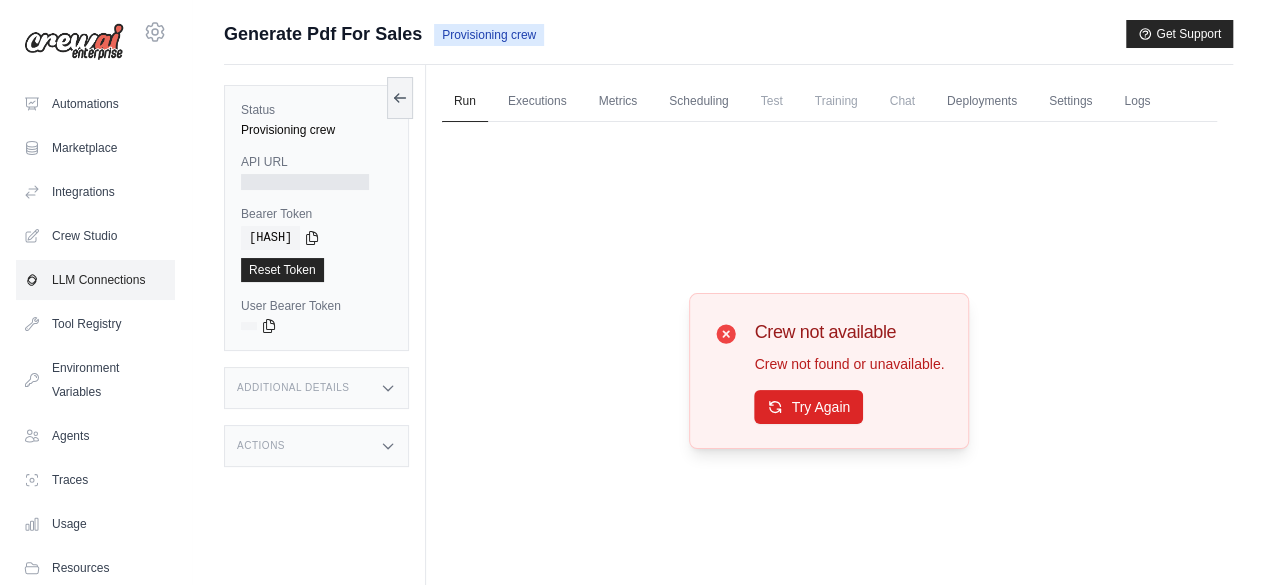 click on "LLM Connections" at bounding box center (95, 280) 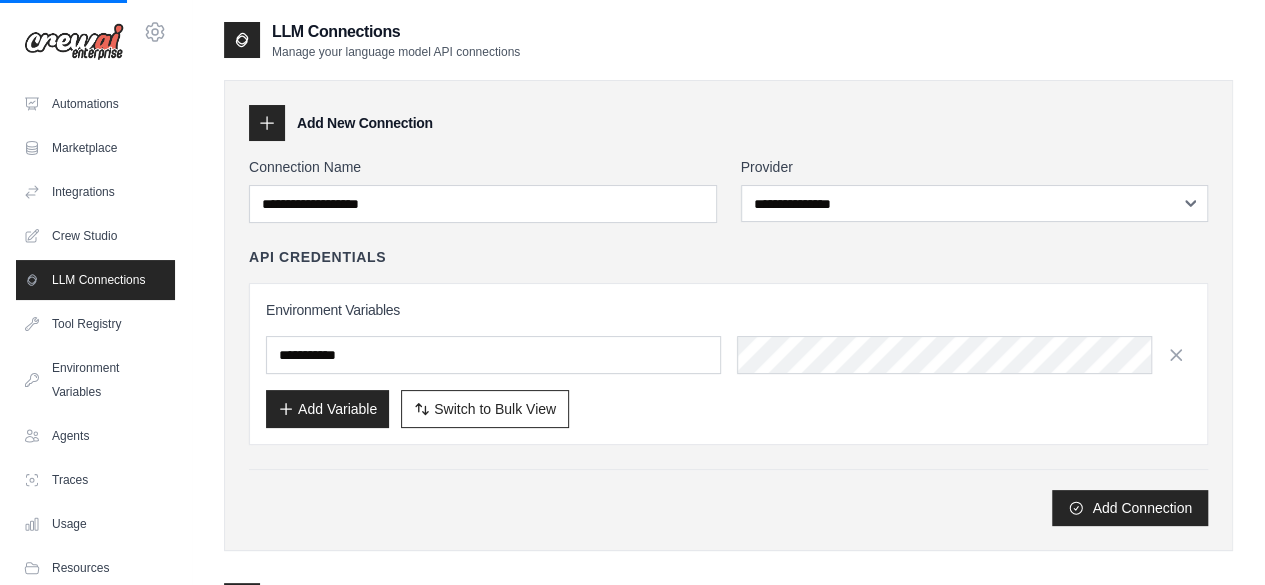 click on "Automations
Marketplace
Integrations
Crew Studio
LLM Connections" at bounding box center [95, 336] 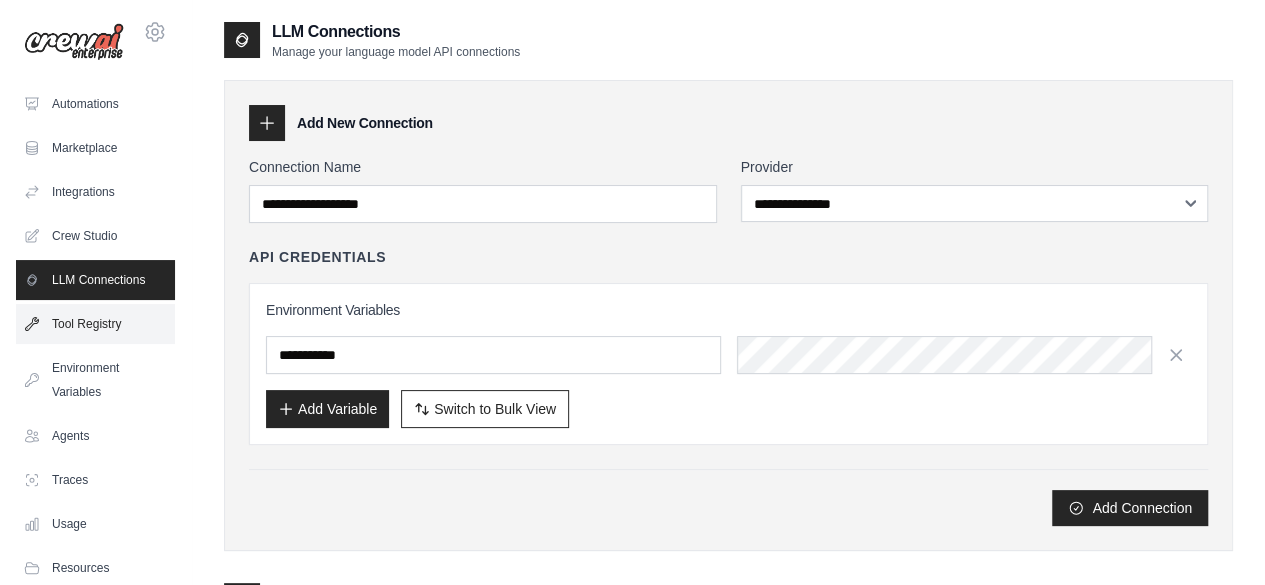 click on "Tool Registry" at bounding box center [95, 324] 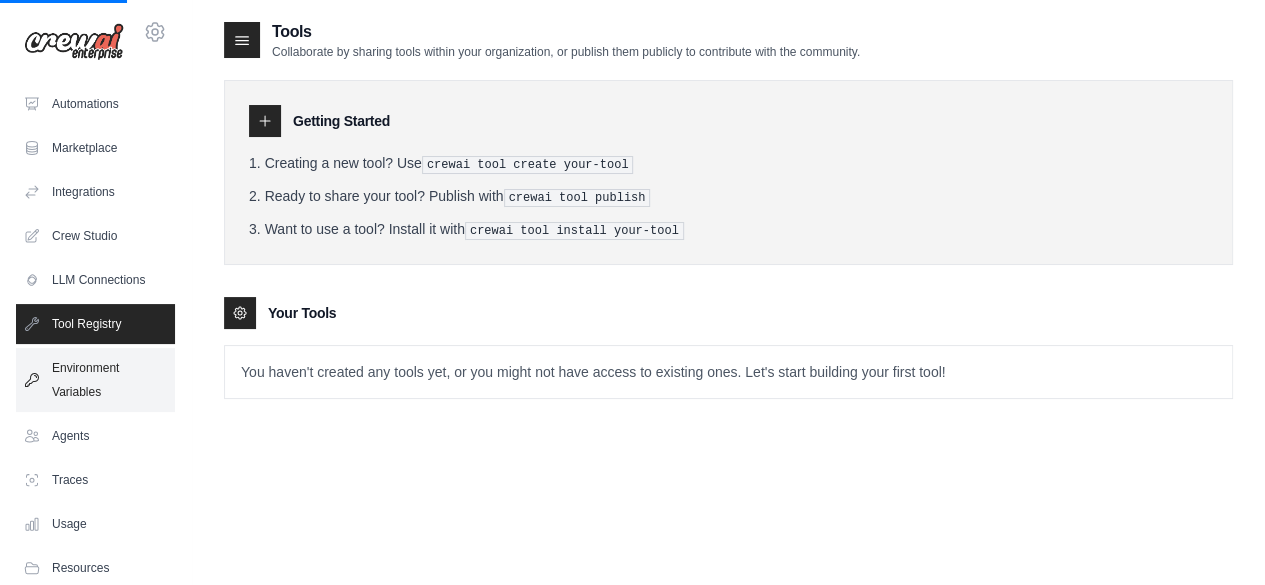 click on "Environment Variables" at bounding box center [95, 380] 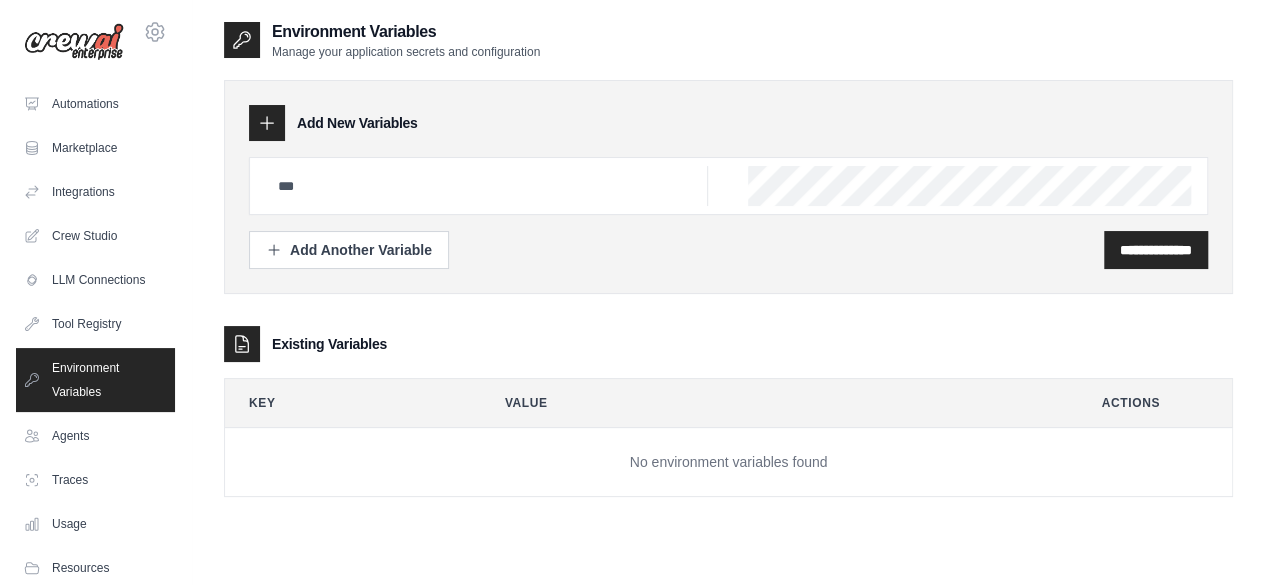 click on "Automations
Marketplace
Integrations
Crew Studio
LLM Connections" at bounding box center (95, 336) 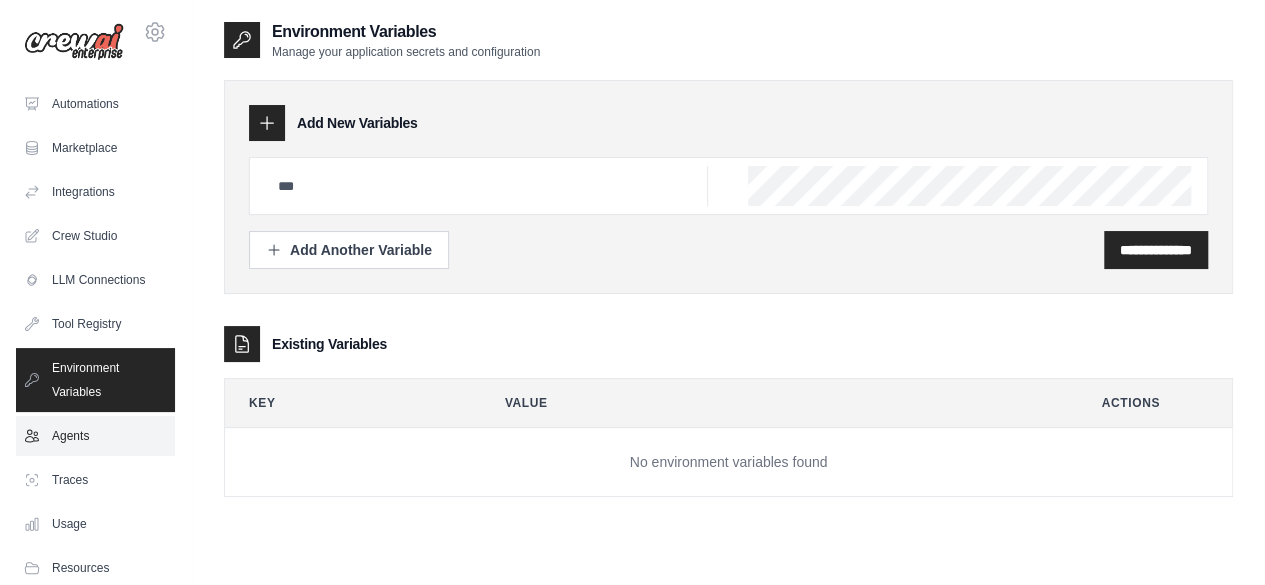 click on "Agents" at bounding box center [95, 436] 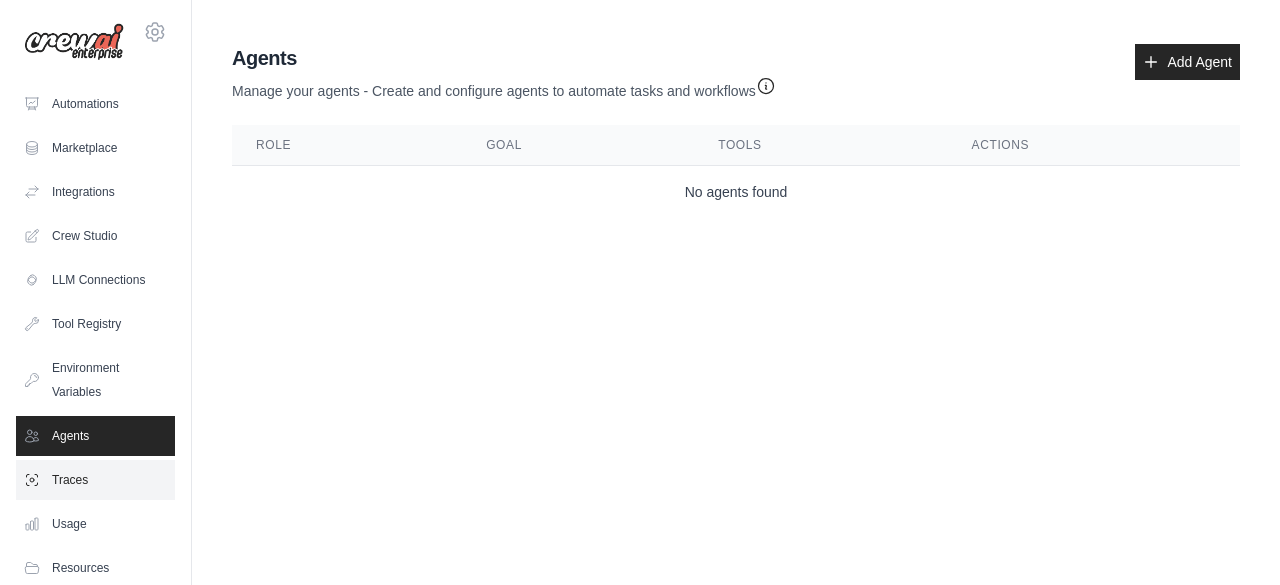 click on "Traces" at bounding box center [95, 480] 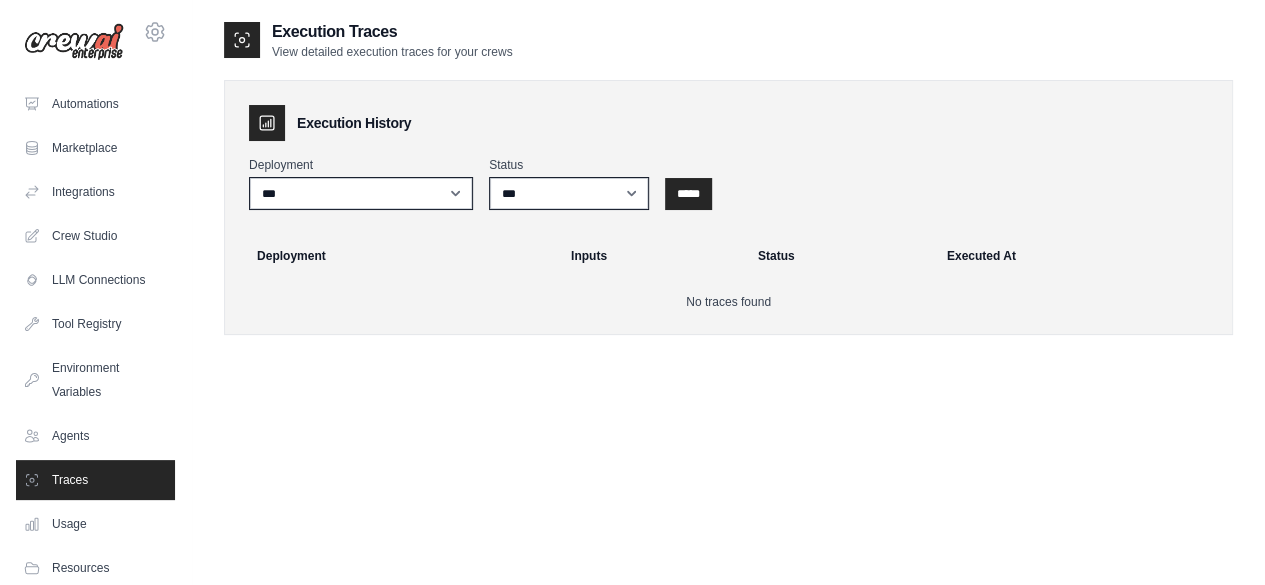 scroll, scrollTop: 132, scrollLeft: 0, axis: vertical 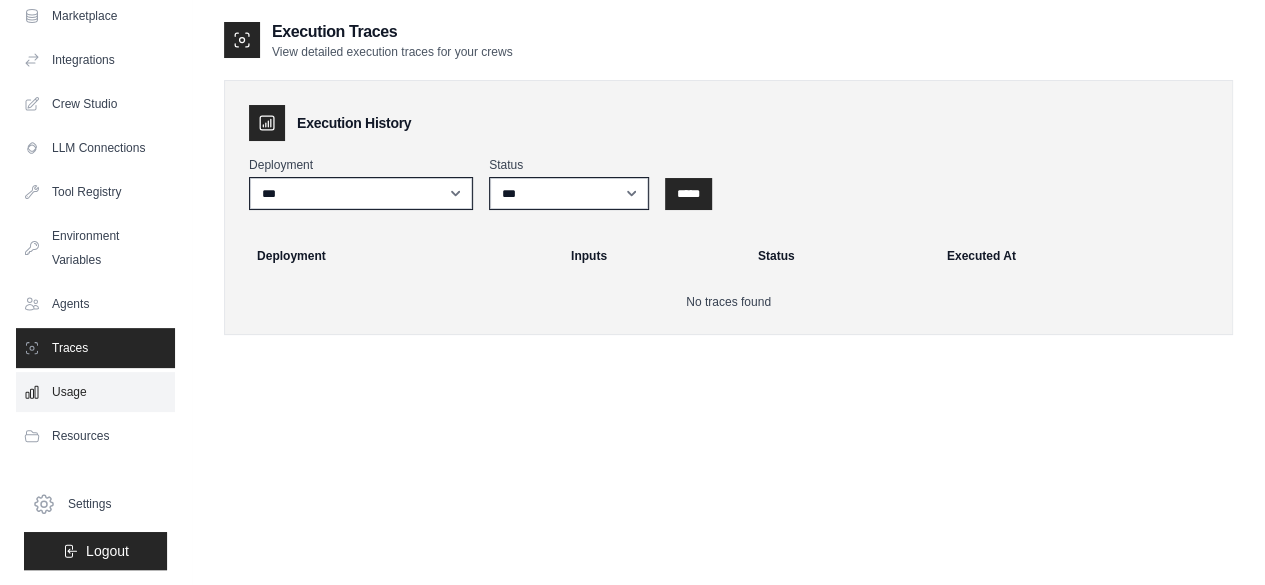 click on "Usage" at bounding box center [95, 392] 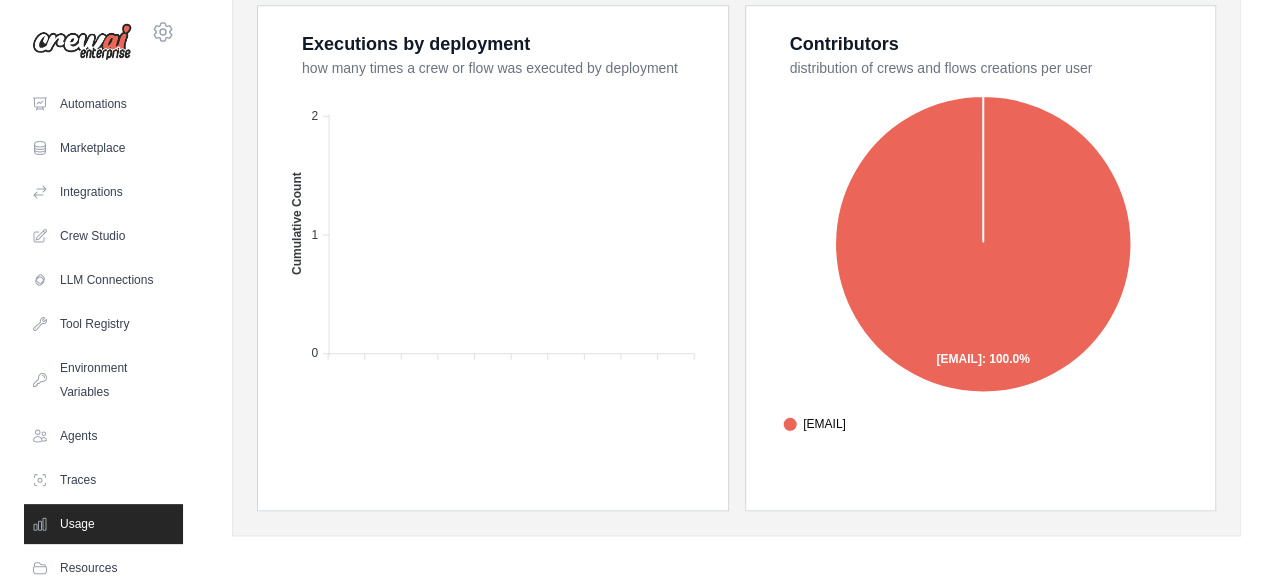 scroll, scrollTop: 0, scrollLeft: 0, axis: both 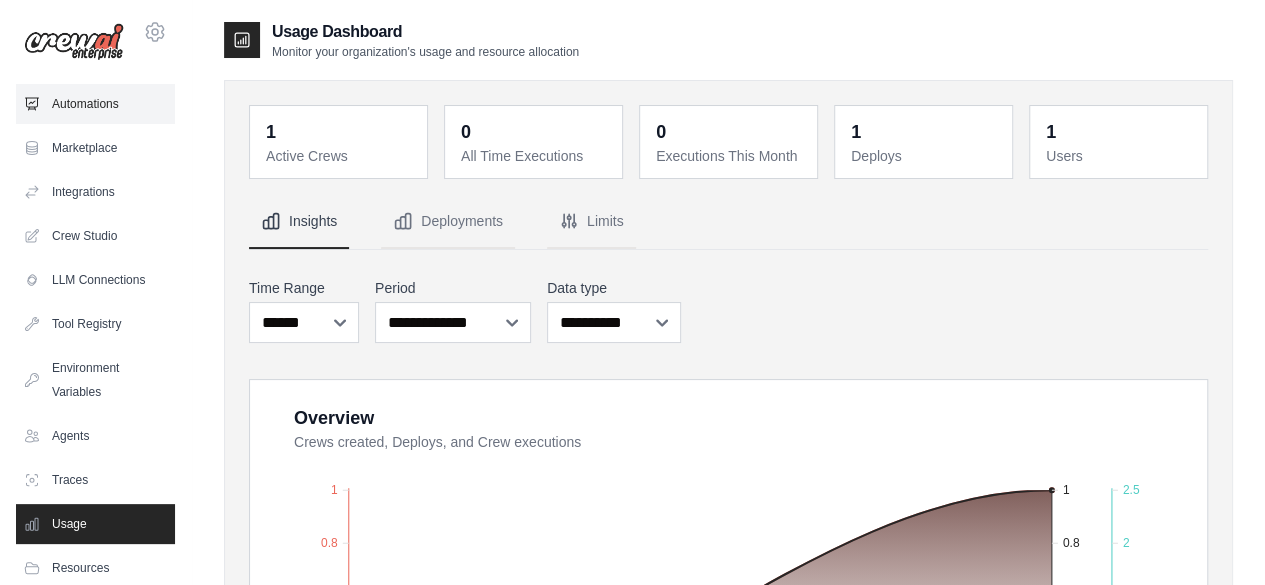 click on "Automations" at bounding box center (95, 104) 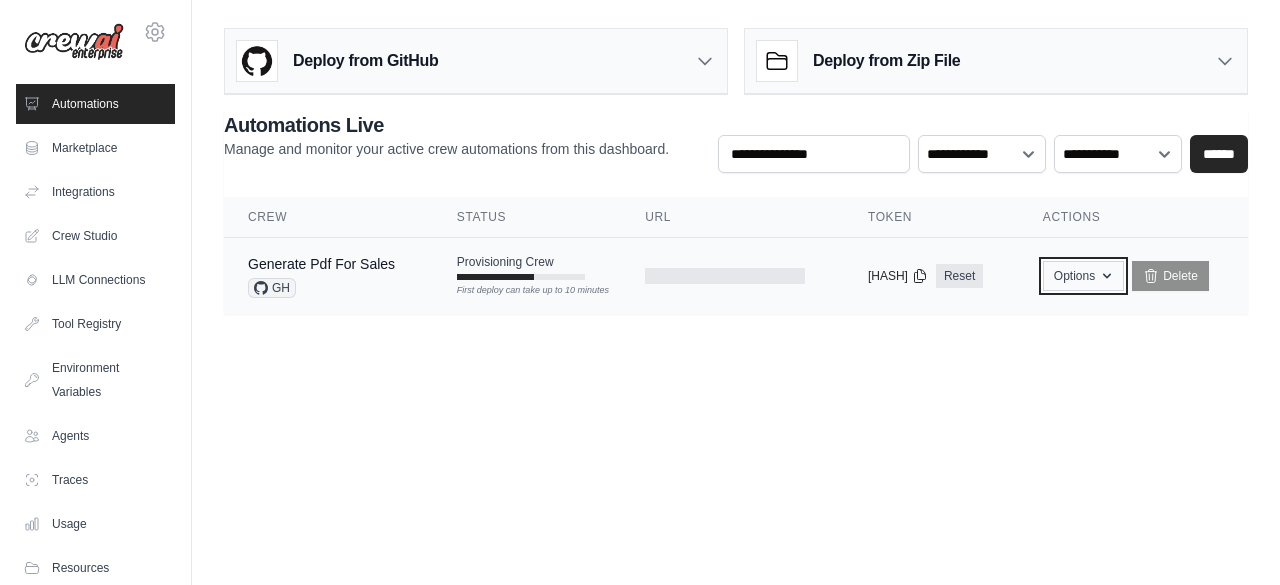 click 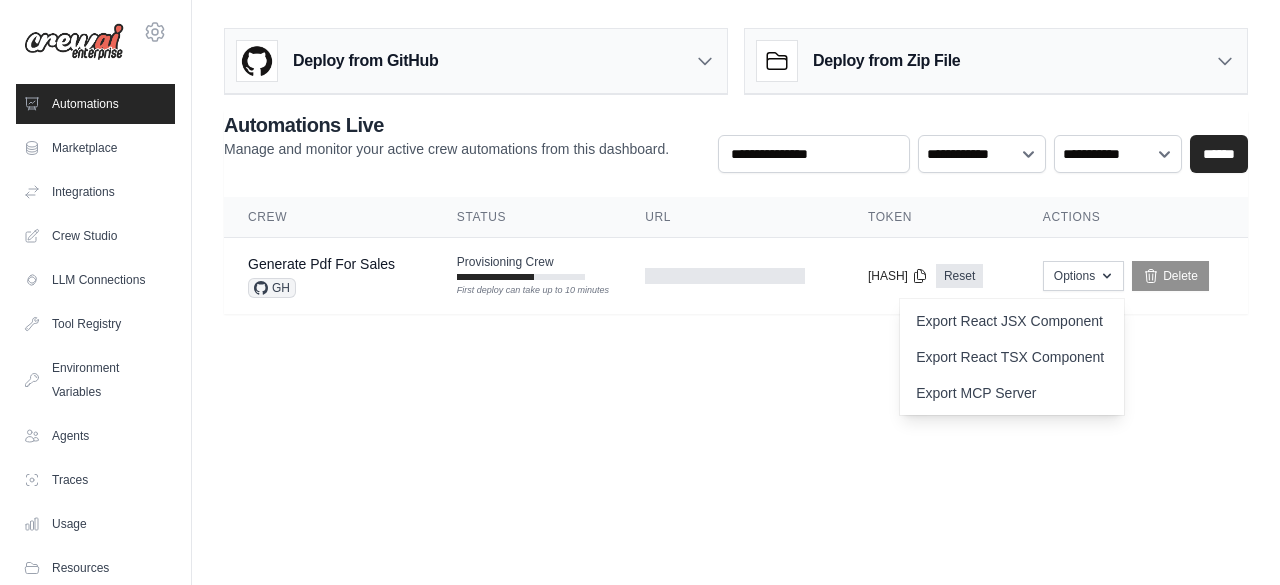 click on "oa14.60@live.com
Settings
Automations
Marketplace
Integrations
Blog" at bounding box center [640, 292] 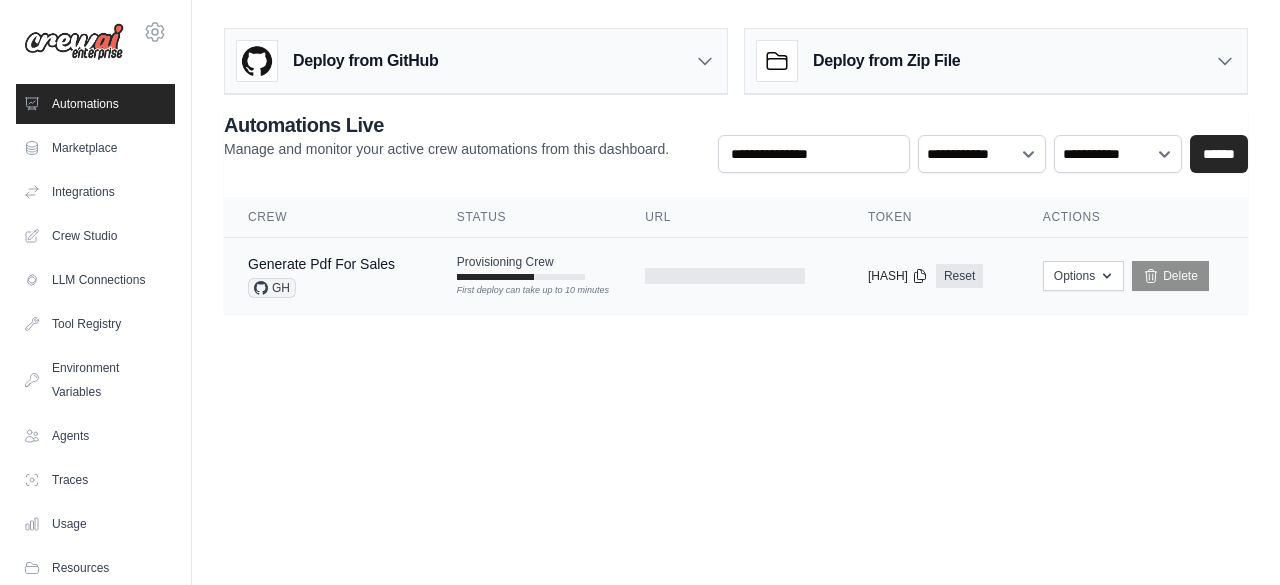 click on "GH" at bounding box center (321, 288) 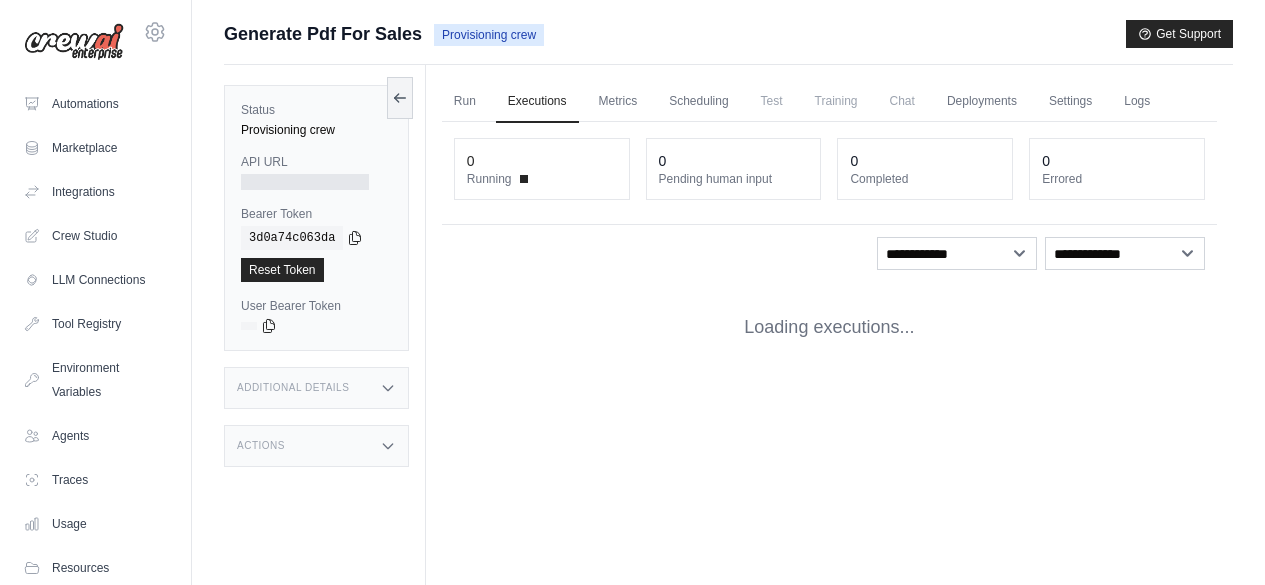 scroll, scrollTop: 0, scrollLeft: 0, axis: both 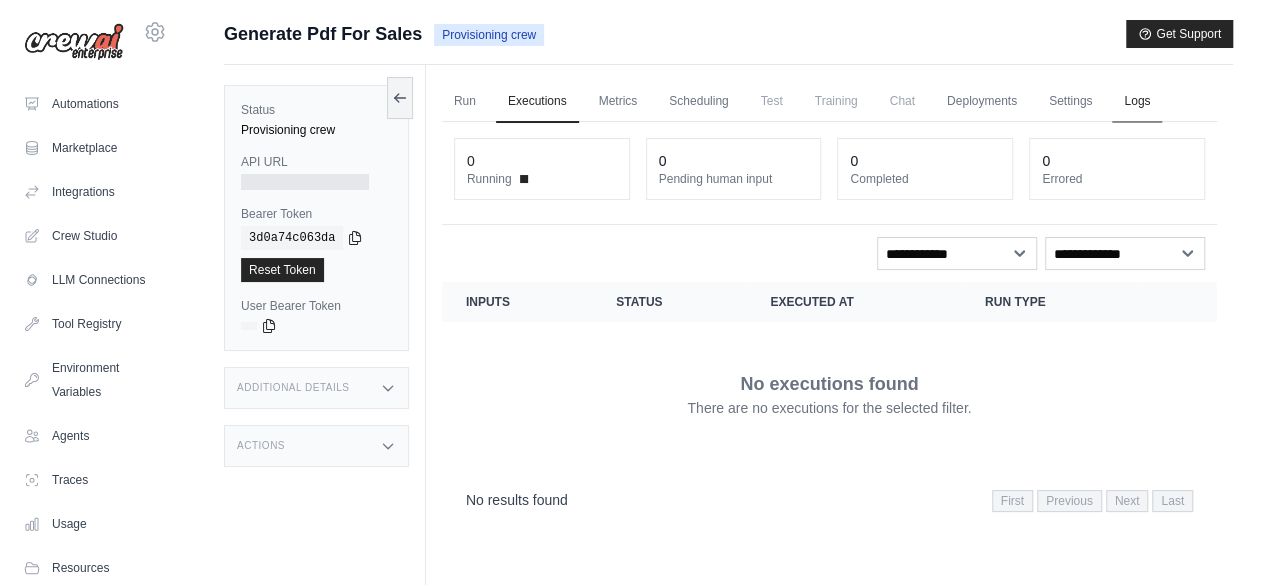 click on "Logs" at bounding box center (1137, 102) 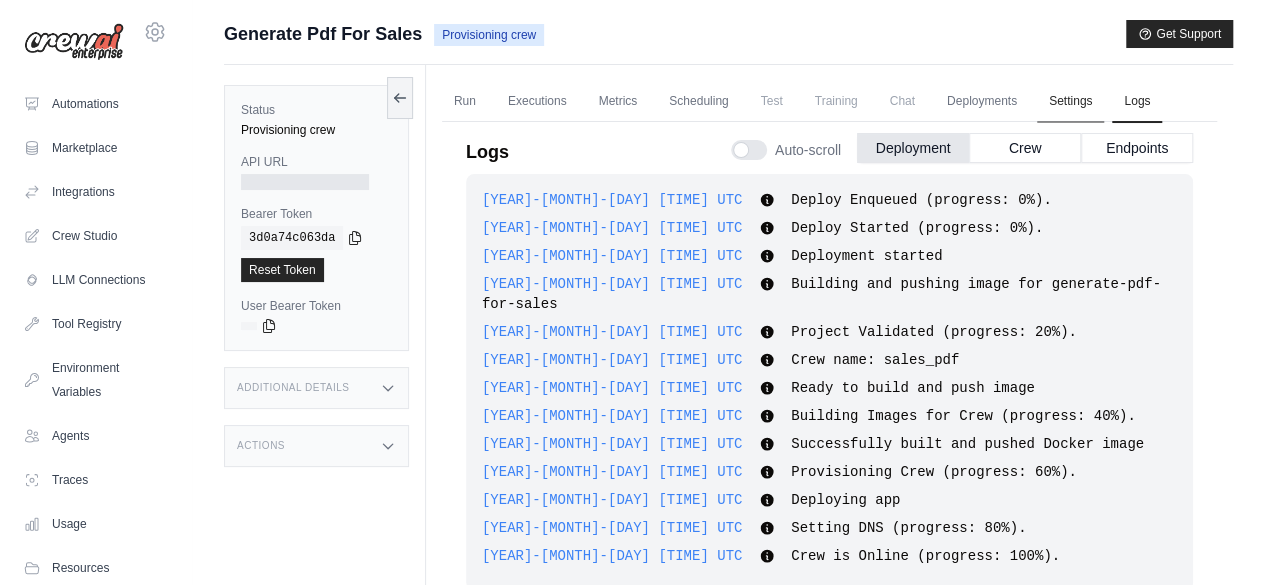 click on "Settings" at bounding box center [1070, 102] 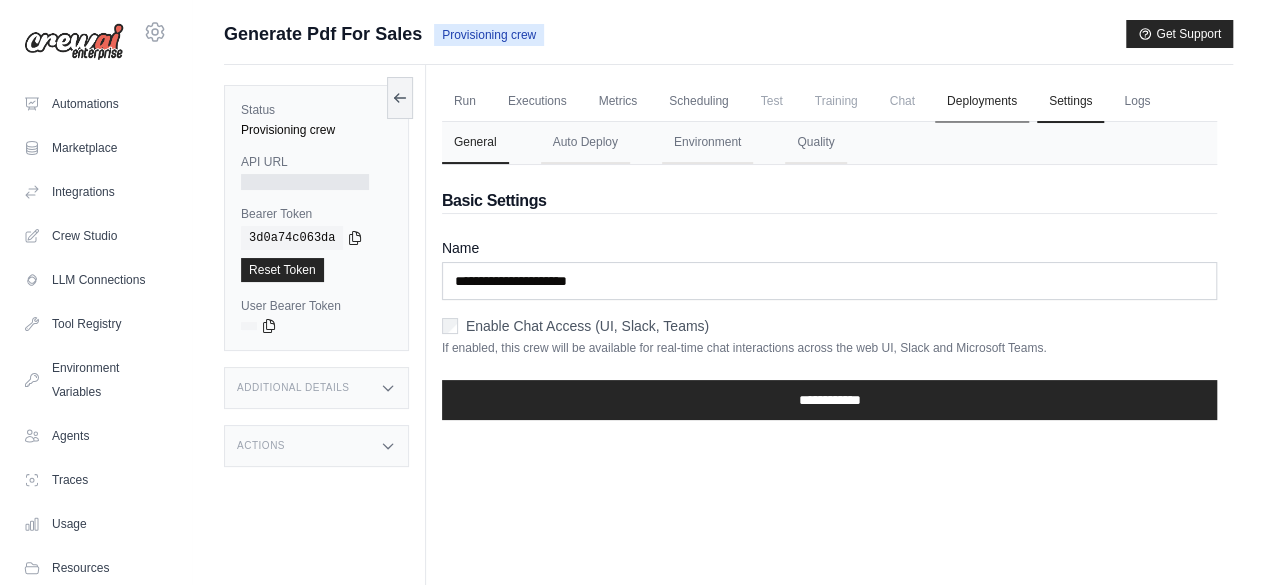 click on "Deployments" at bounding box center [982, 102] 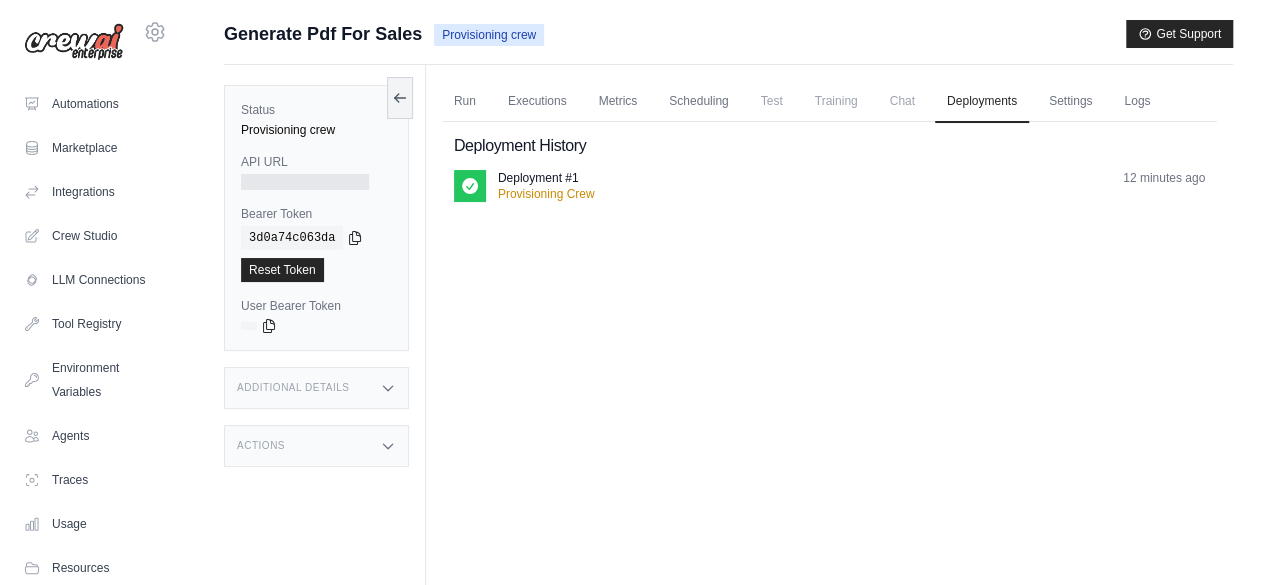 click on "Chat" at bounding box center (902, 101) 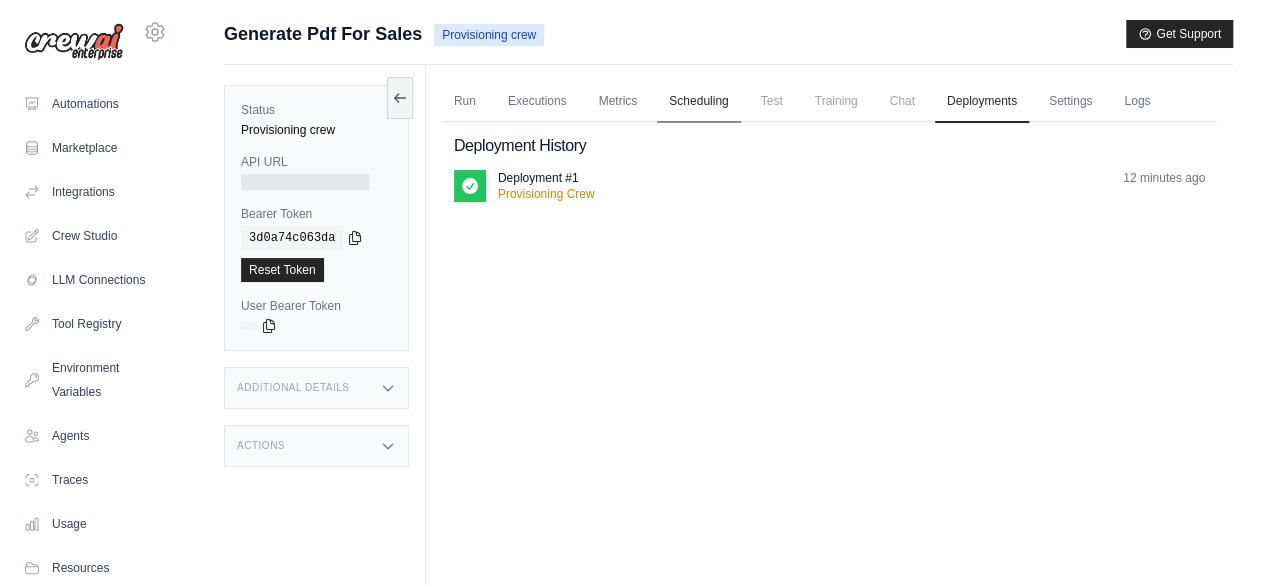 click on "Scheduling" at bounding box center [698, 102] 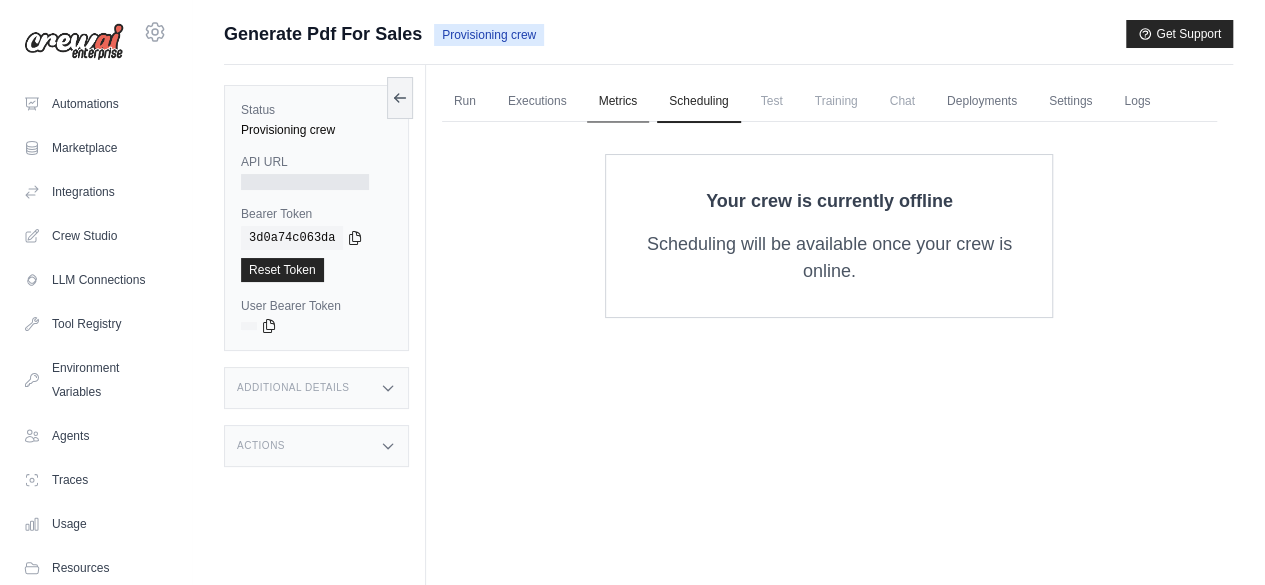 click on "Metrics" at bounding box center (618, 102) 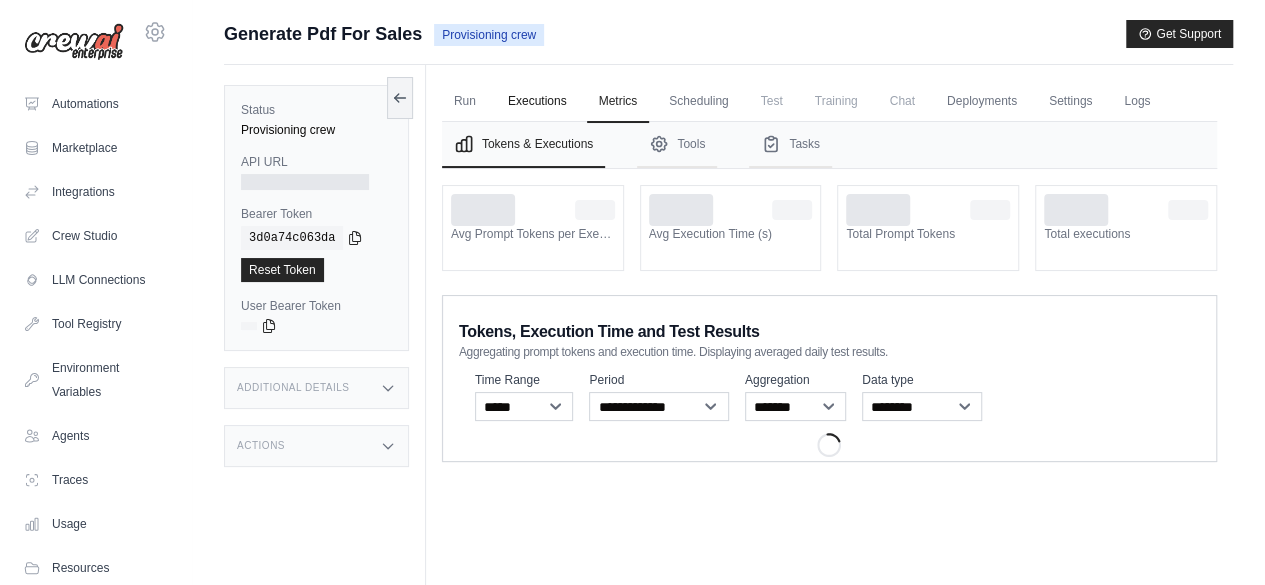 click on "Executions" at bounding box center [537, 102] 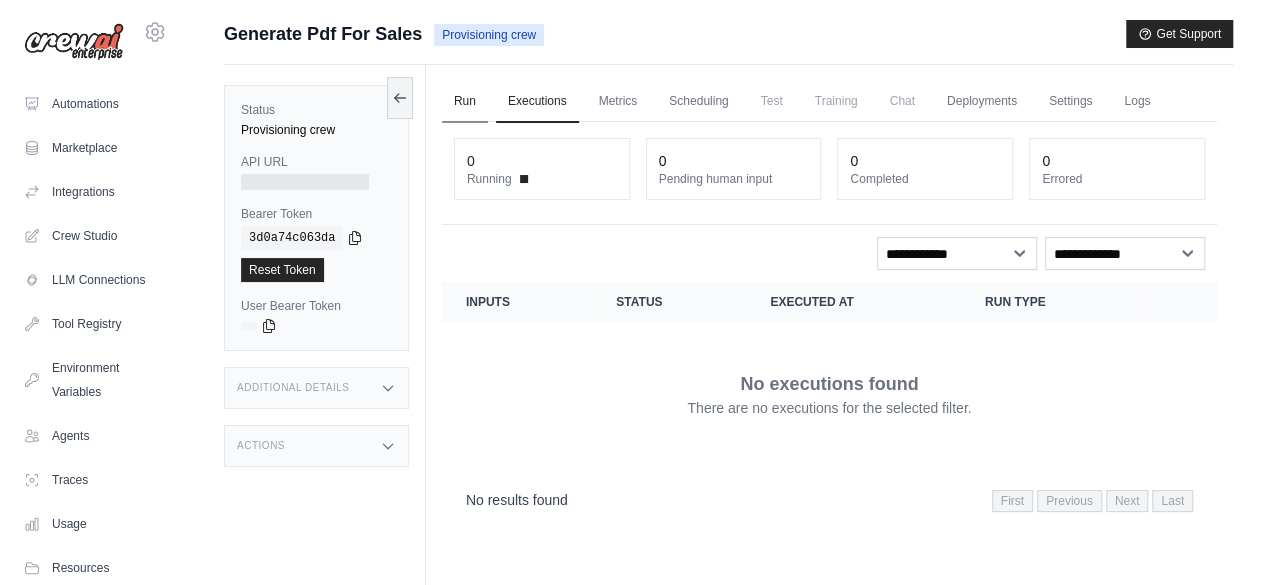 click on "Run" at bounding box center [465, 102] 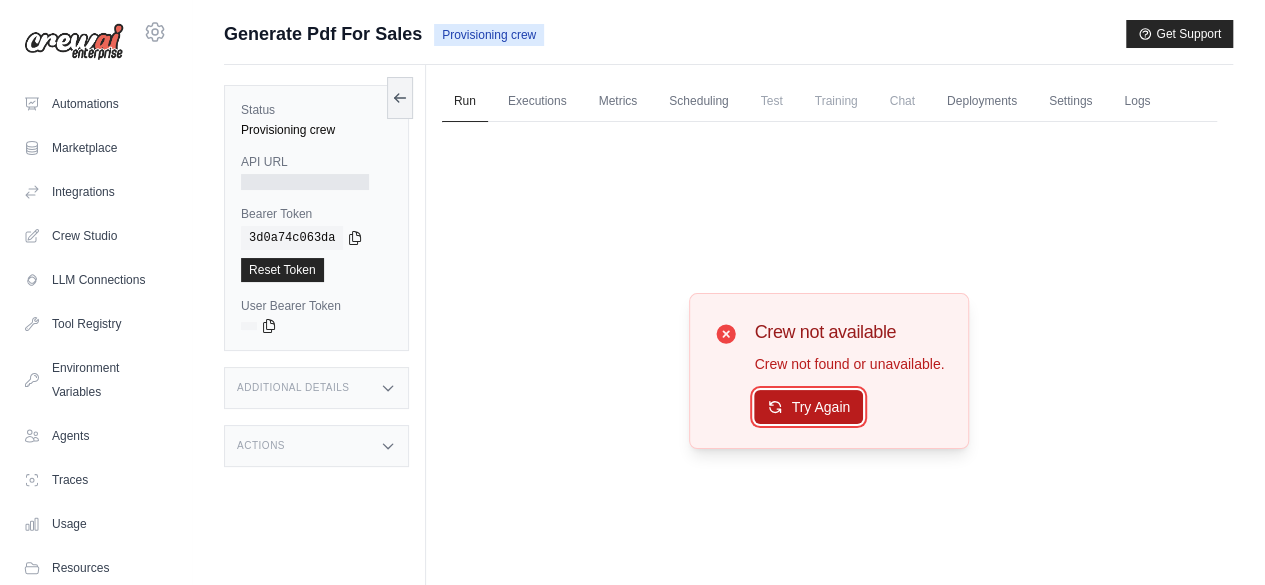 click on "Try Again" at bounding box center (808, 407) 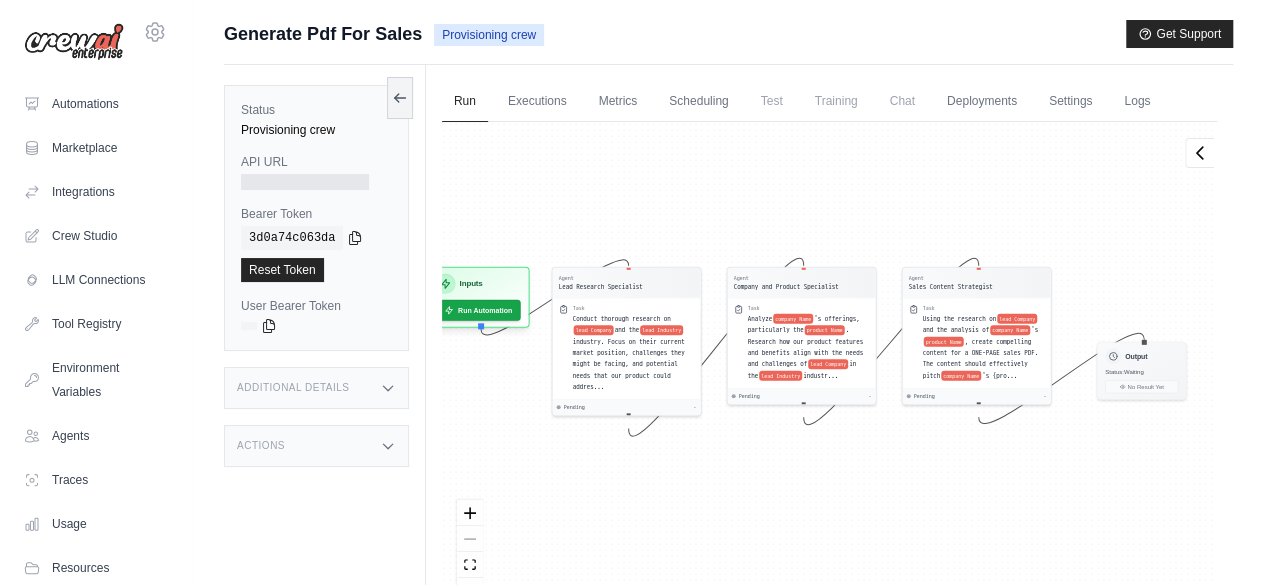 drag, startPoint x: 664, startPoint y: 249, endPoint x: 640, endPoint y: 225, distance: 33.941124 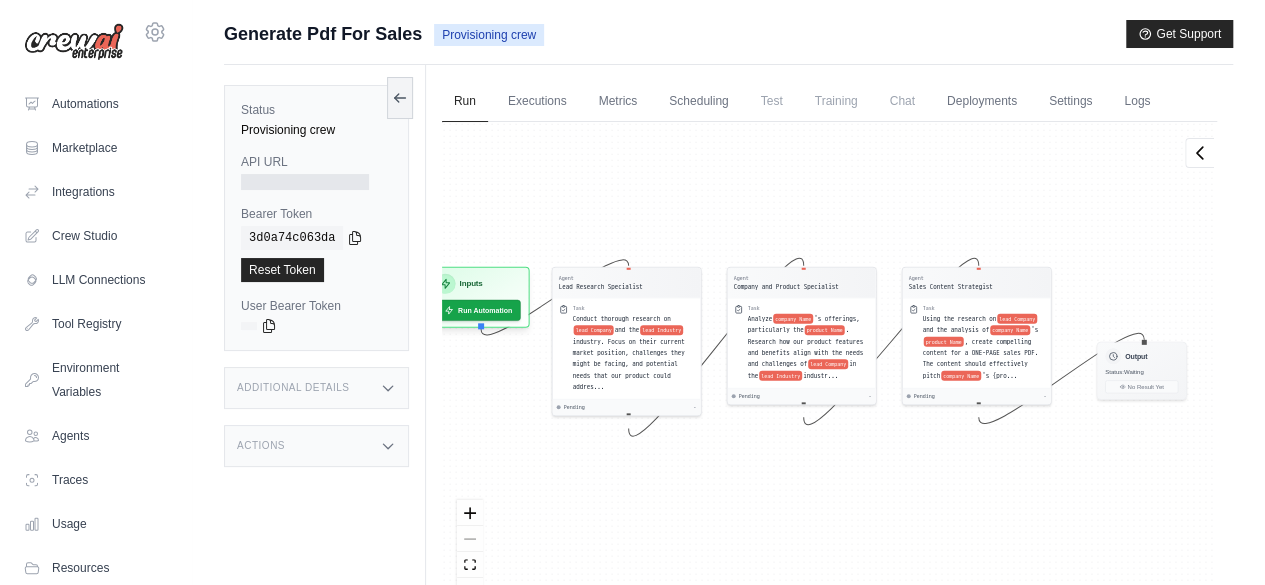 click on "Agent Lead Research Specialist Task Conduct thorough research on lead [COMPANY] and the lead [INDUSTRY] industry. Focus on their current market position, challenges they might be facing, and potential needs that our product could addres... Pending - Agent [COMPANY] and Product Specialist Task Analyze [COMPANY]'s offerings, particularly the [PRODUCT] Name . Research how our product features and benefits align with the needs and challenges of lead [COMPANY] in the lead [INDUSTRY] industr... Pending - Agent Sales Content Strategist Task Using the research on lead [COMPANY] and the analysis of [COMPANY]'s product [PRODUCT], create compelling content for a ONE-PAGE sales PDF. The content should effectively pitch [COMPANY]'s {pro... Pending - Inputs Run Automation Output Status: Waiting No Result Yet" at bounding box center (829, 370) 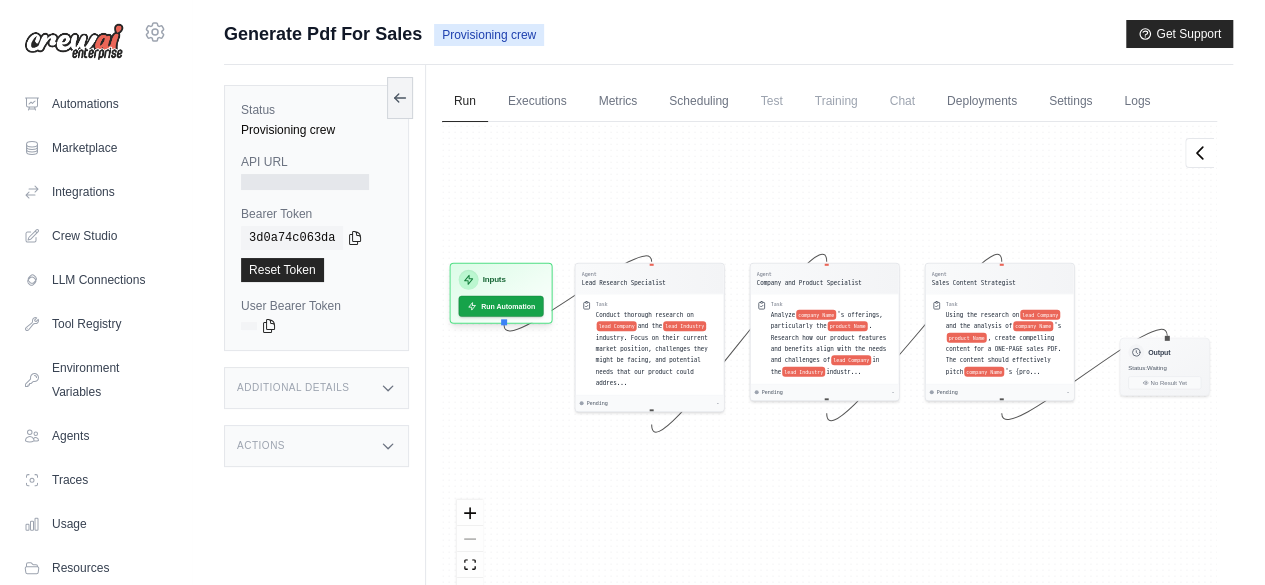 drag, startPoint x: 640, startPoint y: 225, endPoint x: 670, endPoint y: 221, distance: 30.265491 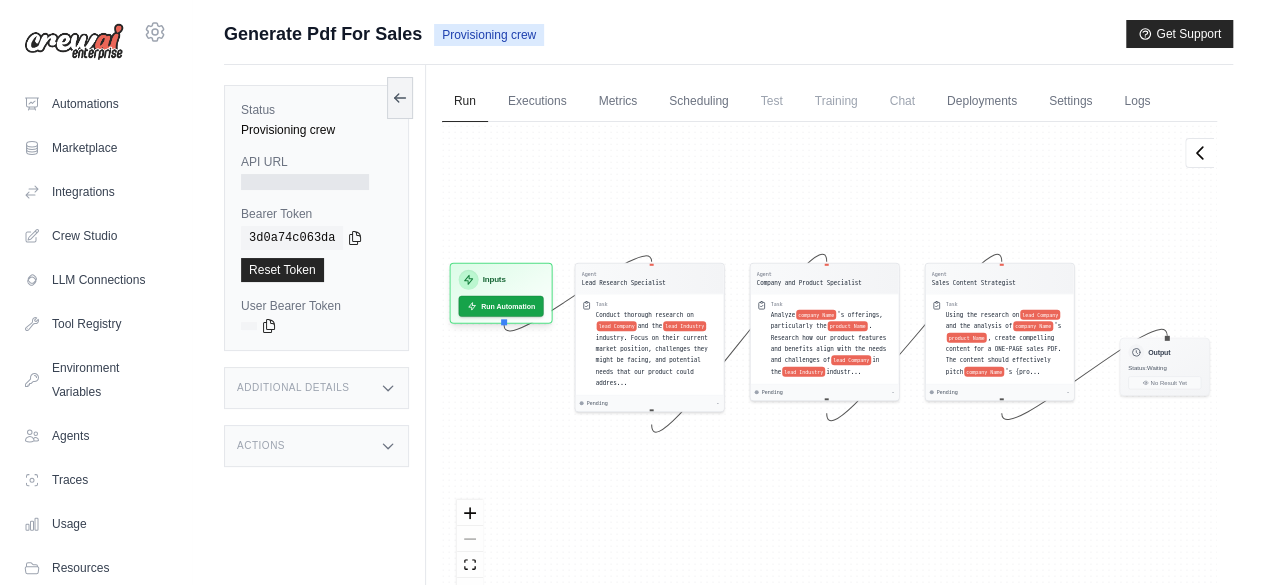 click on "Agent Lead Research Specialist Task Conduct thorough research on lead [COMPANY] and the lead [INDUSTRY] industry. Focus on their current market position, challenges they might be facing, and potential needs that our product could addres... Pending - Agent [COMPANY] and Product Specialist Task Analyze [COMPANY]'s offerings, particularly the [PRODUCT] Name . Research how our product features and benefits align with the needs and challenges of lead [COMPANY] in the lead [INDUSTRY] industr... Pending - Agent Sales Content Strategist Task Using the research on lead [COMPANY] and the analysis of [COMPANY]'s product [PRODUCT], create compelling content for a ONE-PAGE sales PDF. The content should effectively pitch [COMPANY]'s {pro... Pending - Inputs Run Automation Output Status: Waiting No Result Yet" at bounding box center [829, 370] 